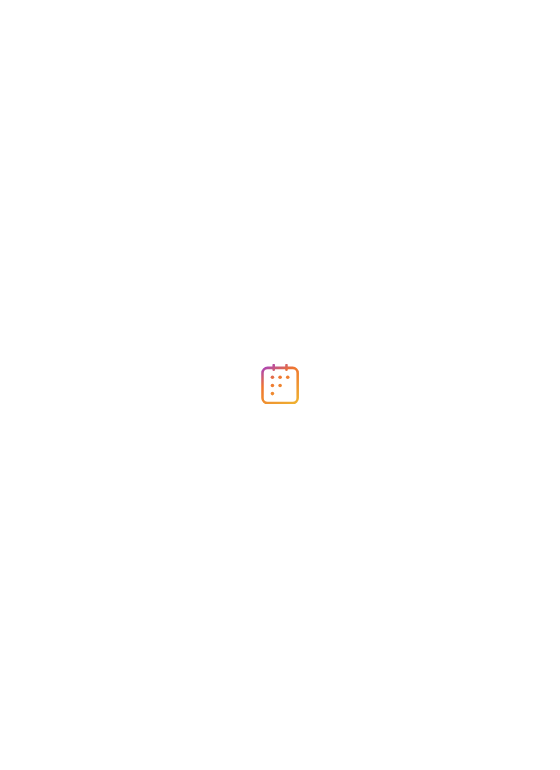 scroll, scrollTop: 0, scrollLeft: 0, axis: both 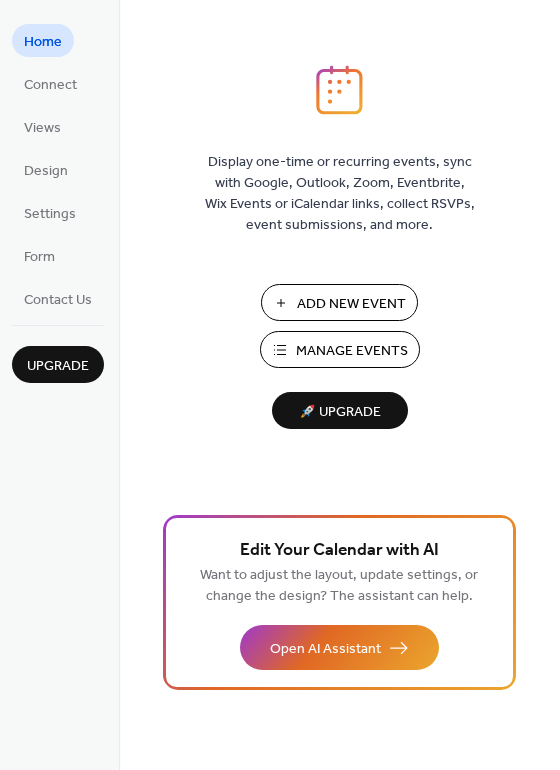 click on "Manage Events" at bounding box center [352, 351] 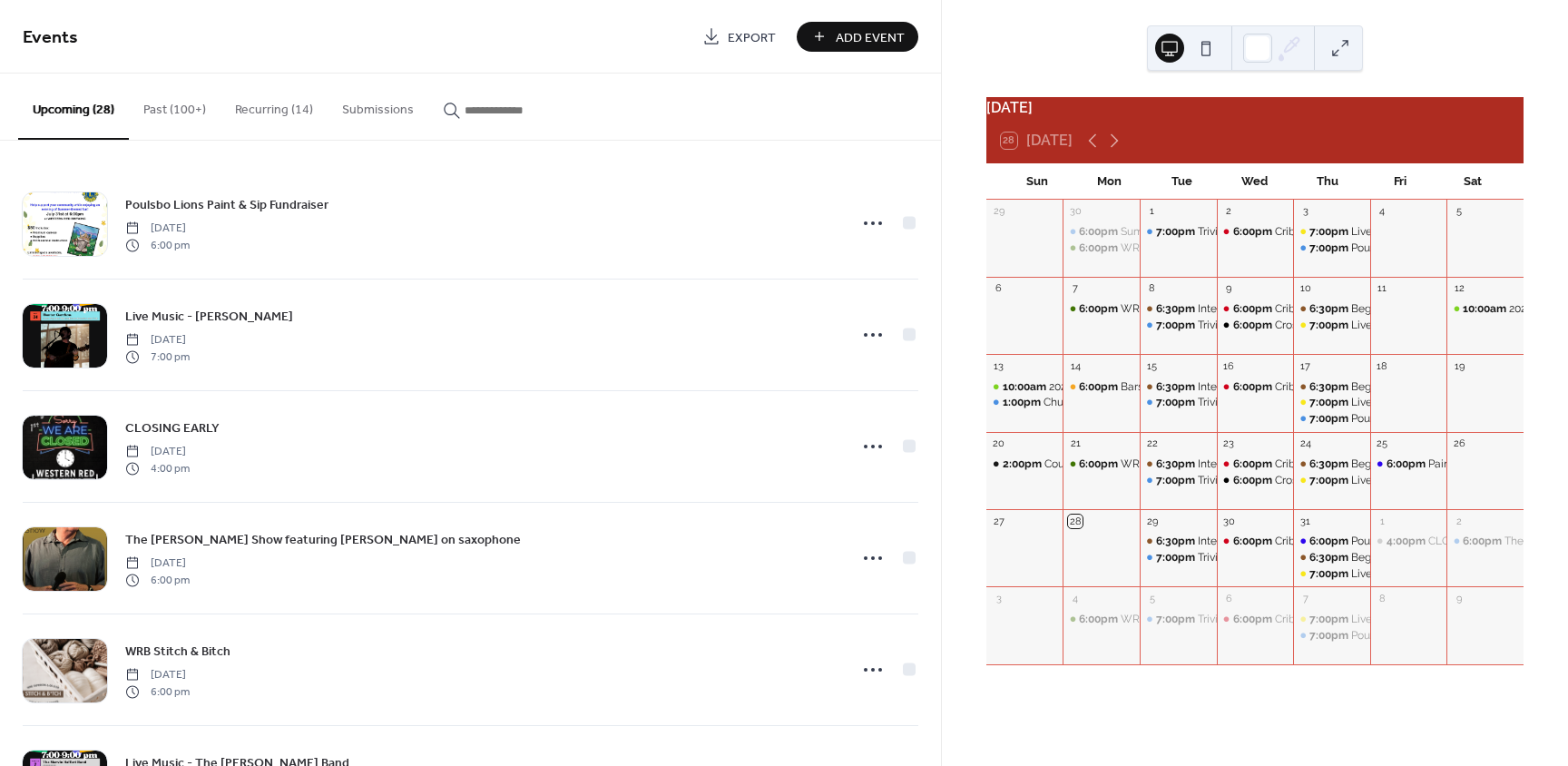 scroll, scrollTop: 0, scrollLeft: 0, axis: both 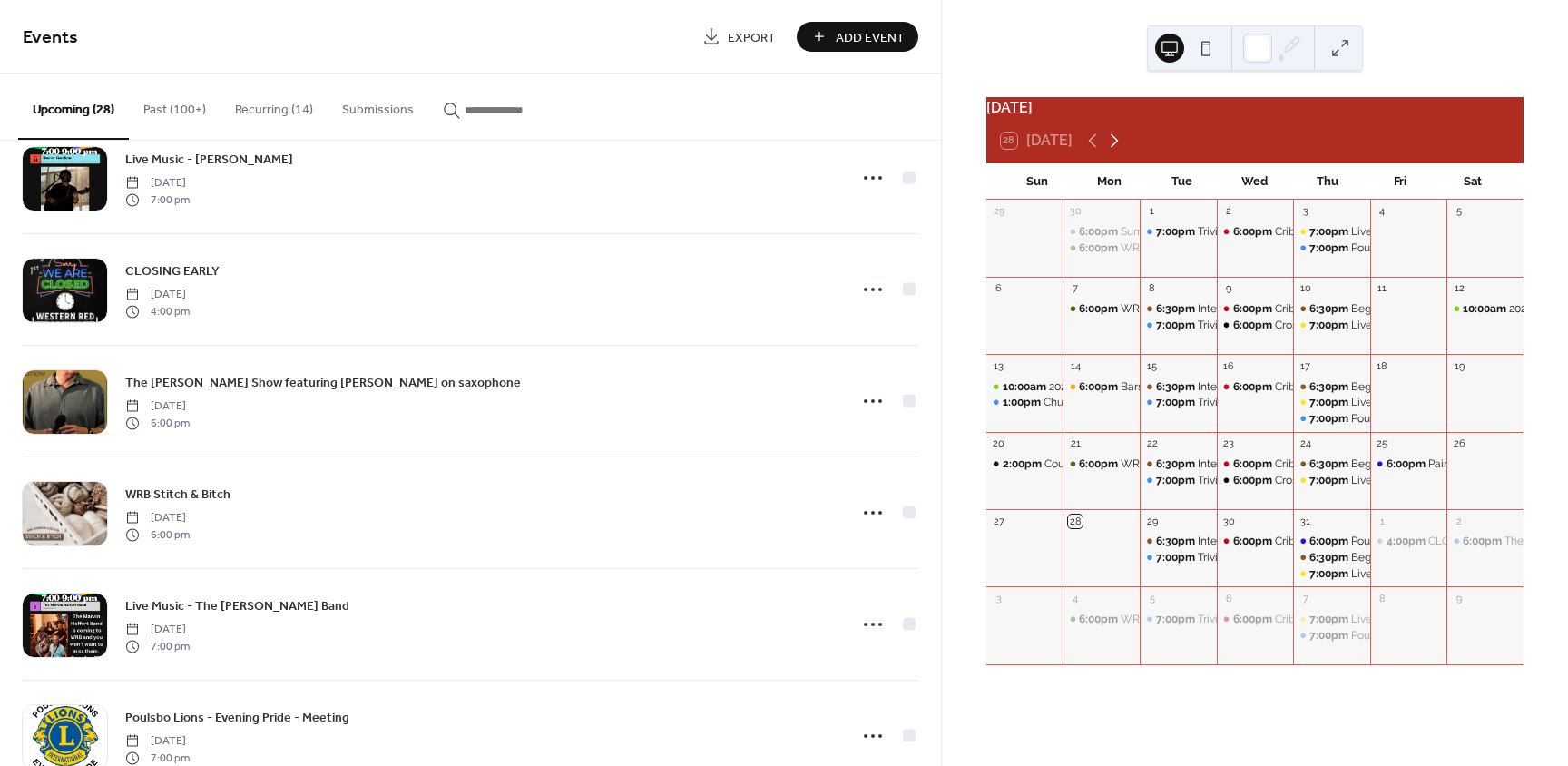click 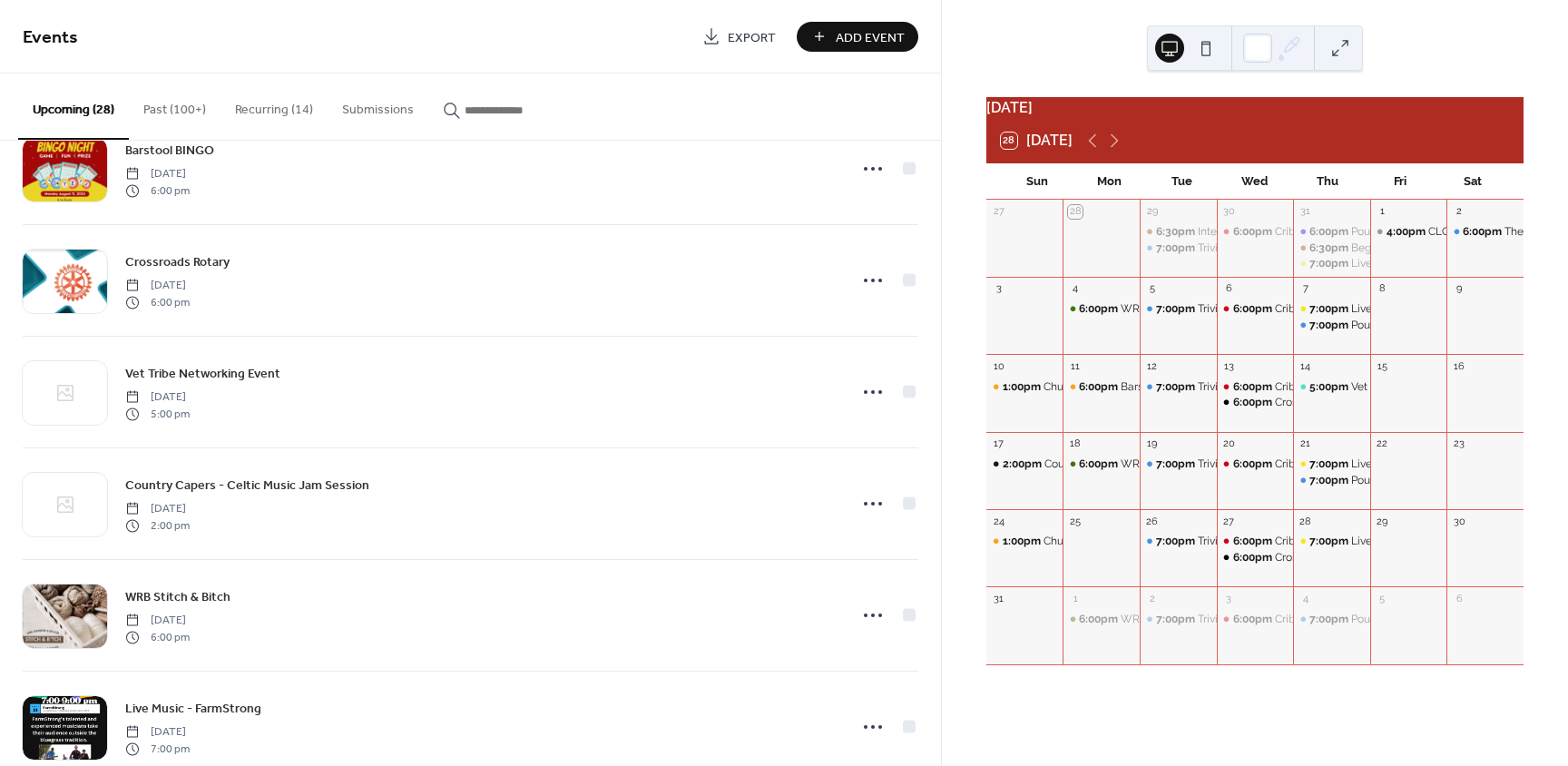 scroll, scrollTop: 948, scrollLeft: 0, axis: vertical 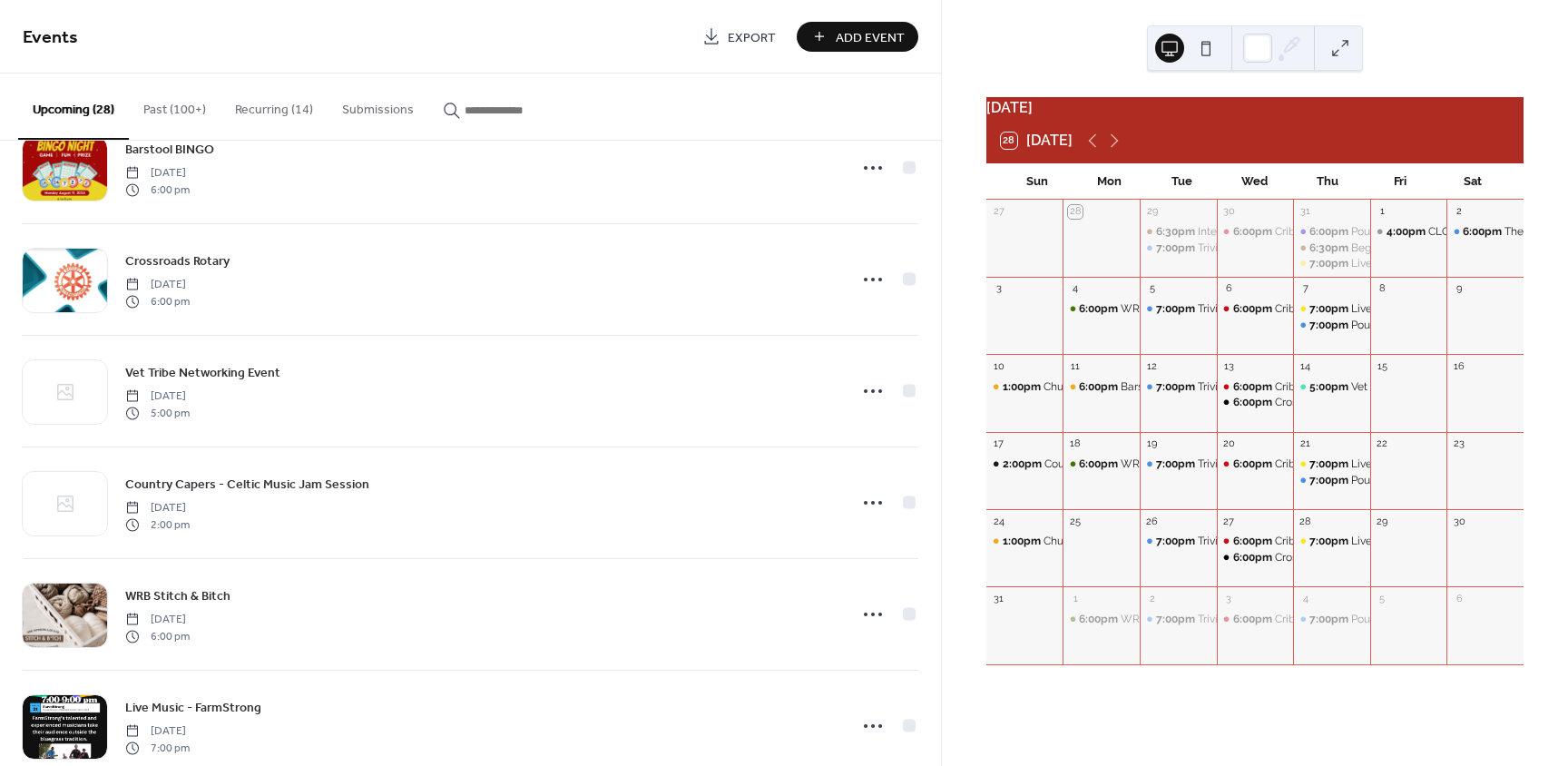 click on "Add Event" at bounding box center [870, 37] 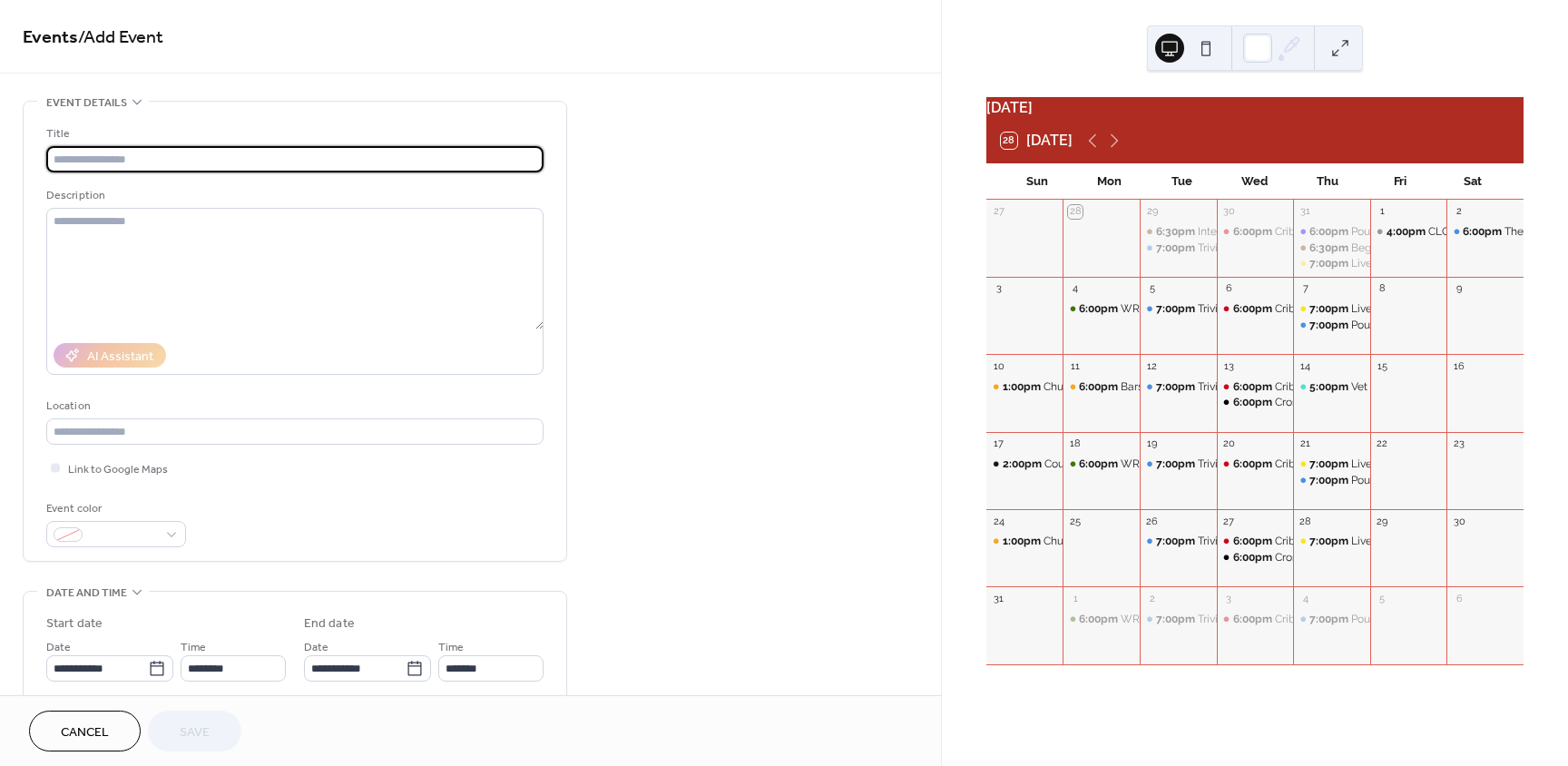 click at bounding box center (295, 159) 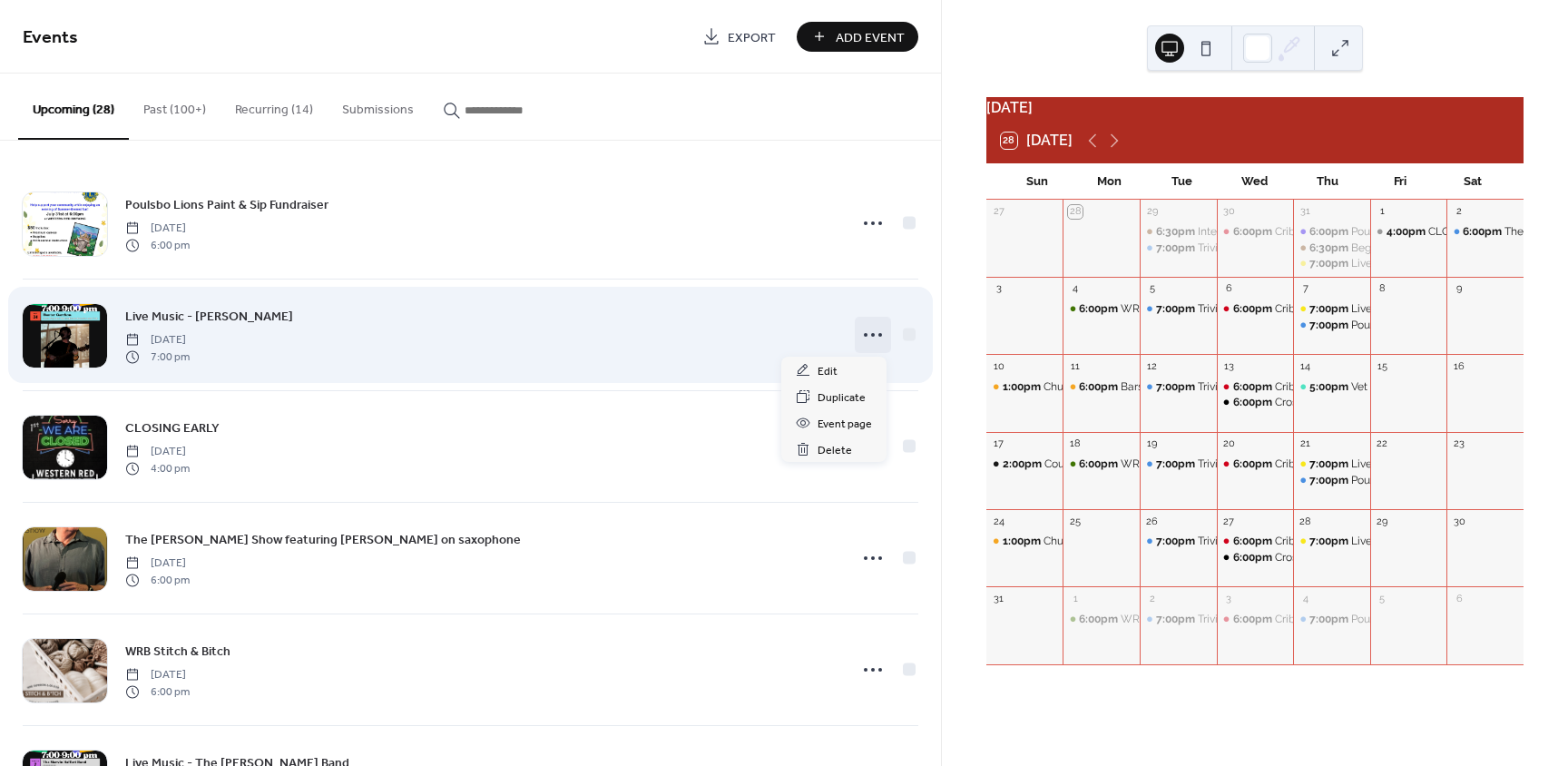 click 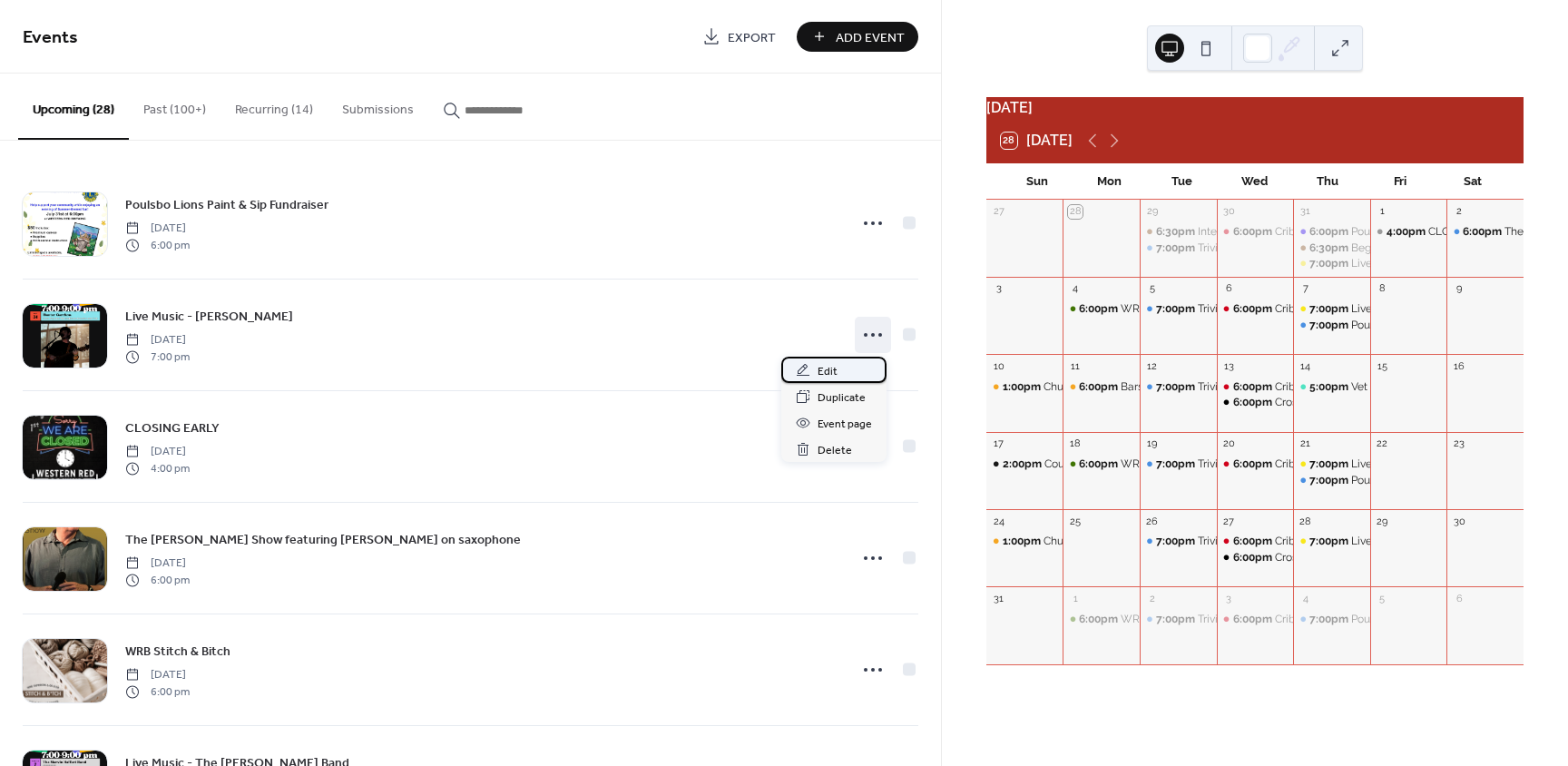 click on "Edit" at bounding box center (828, 371) 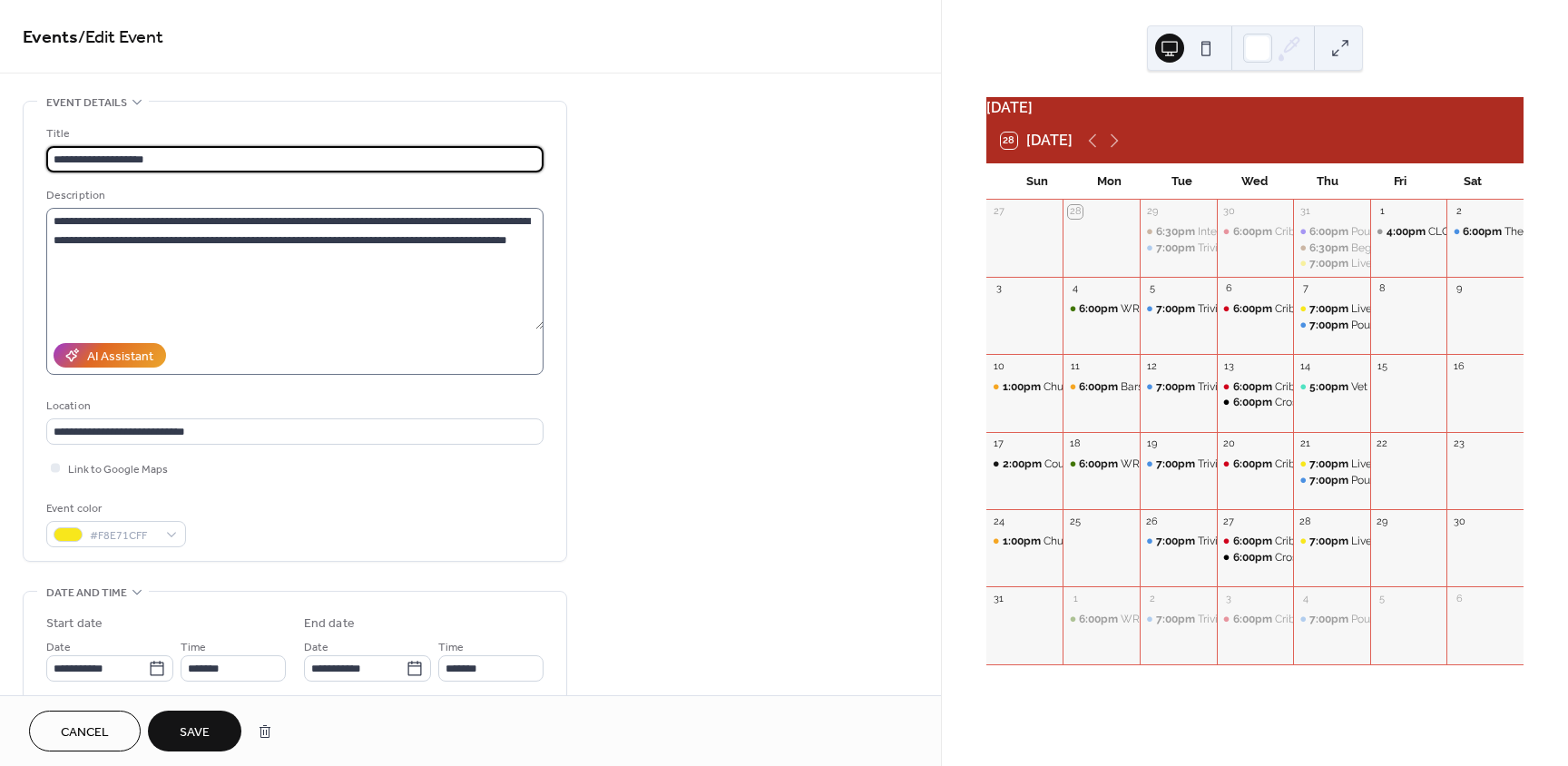 type on "**********" 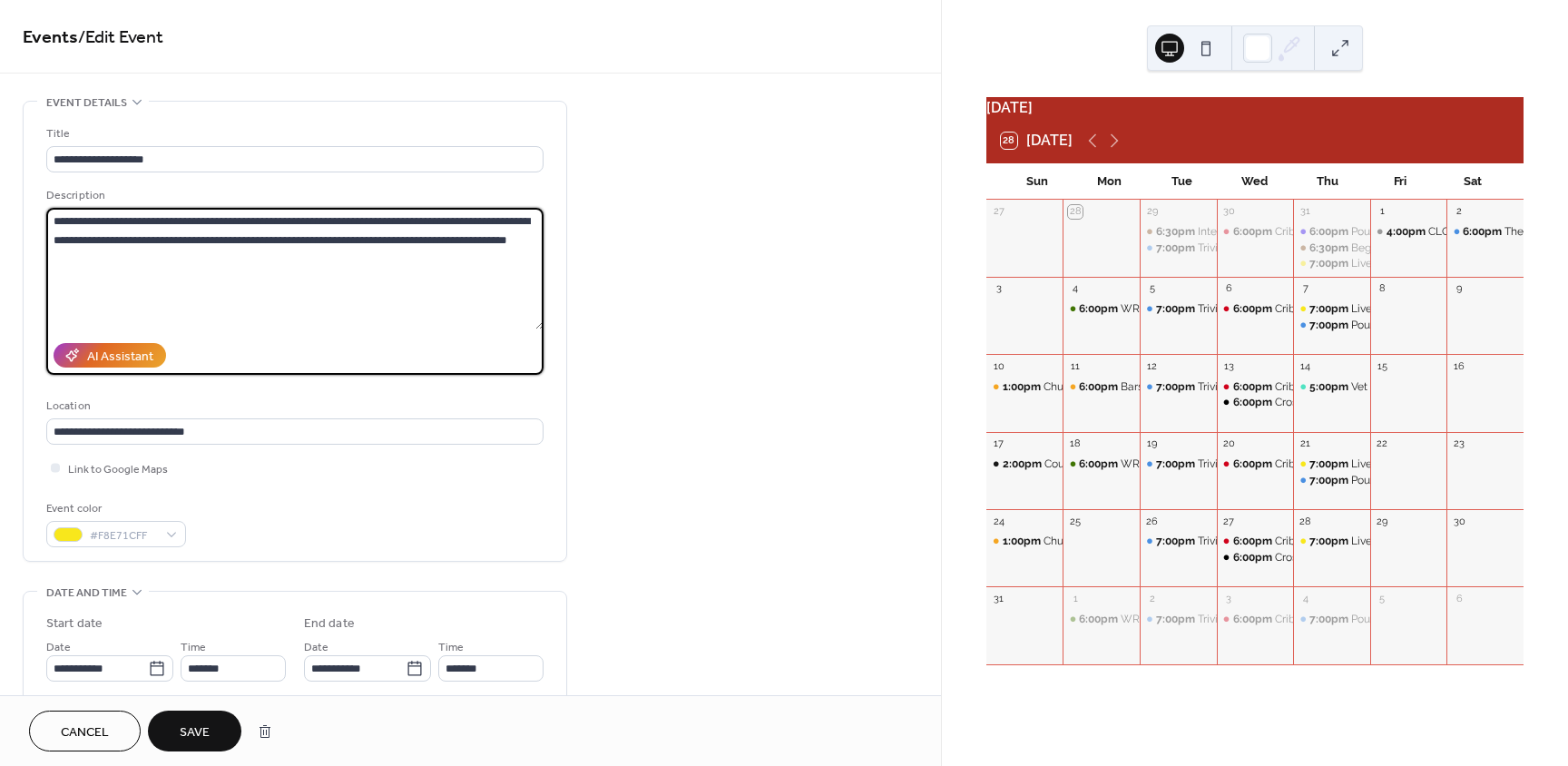 click on "**********" at bounding box center [295, 269] 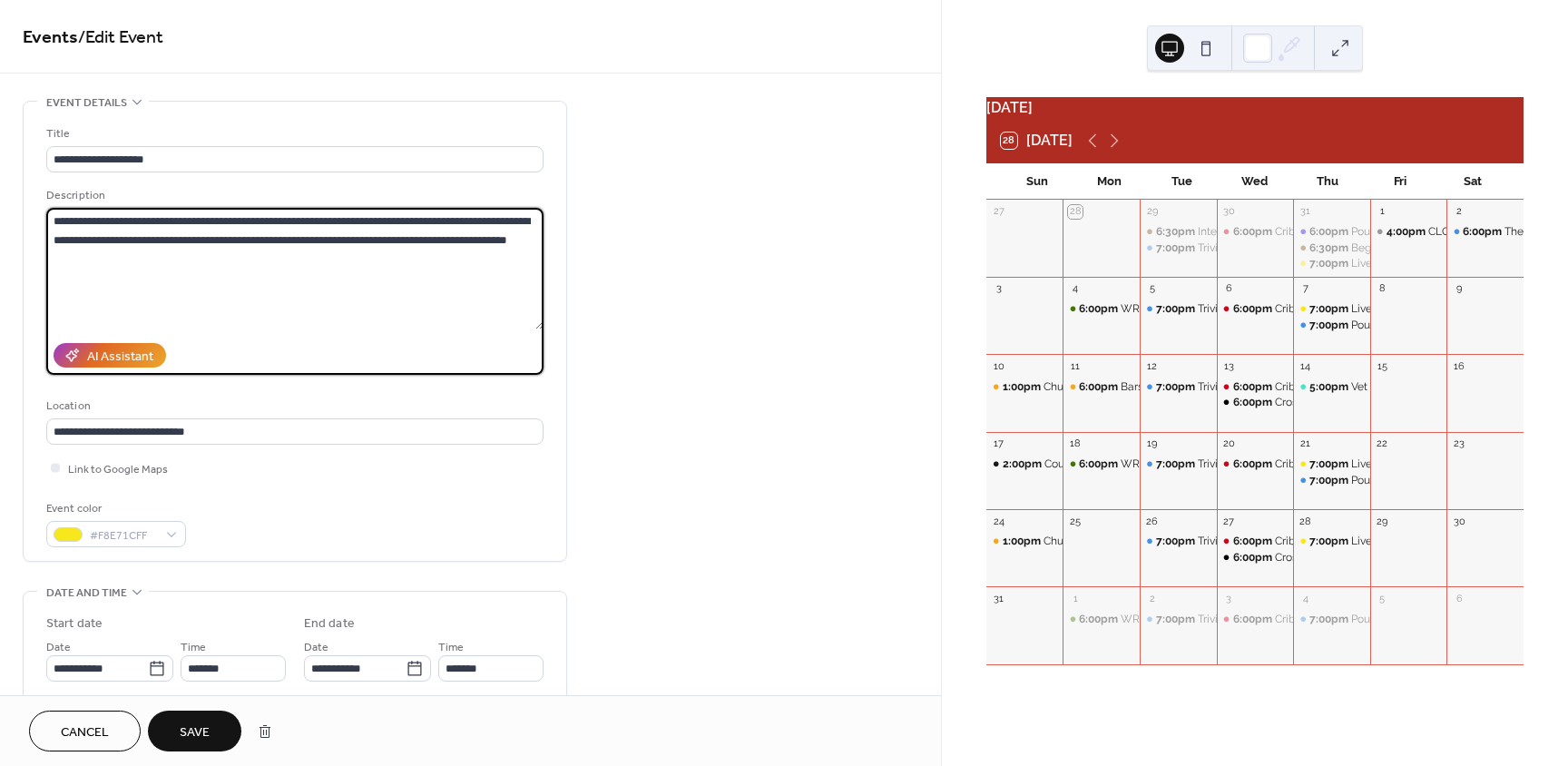click on "**********" at bounding box center (295, 269) 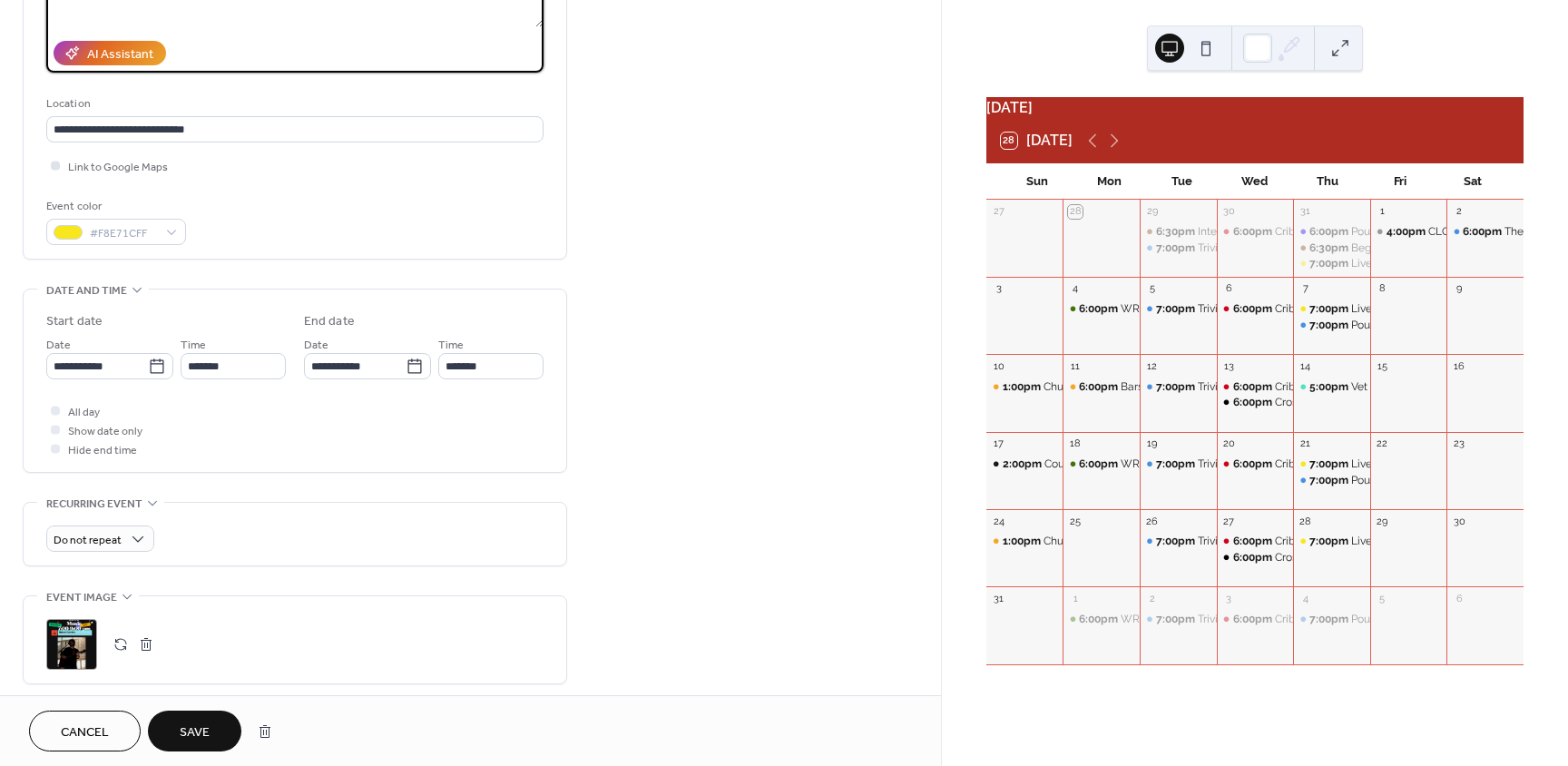 scroll, scrollTop: 307, scrollLeft: 0, axis: vertical 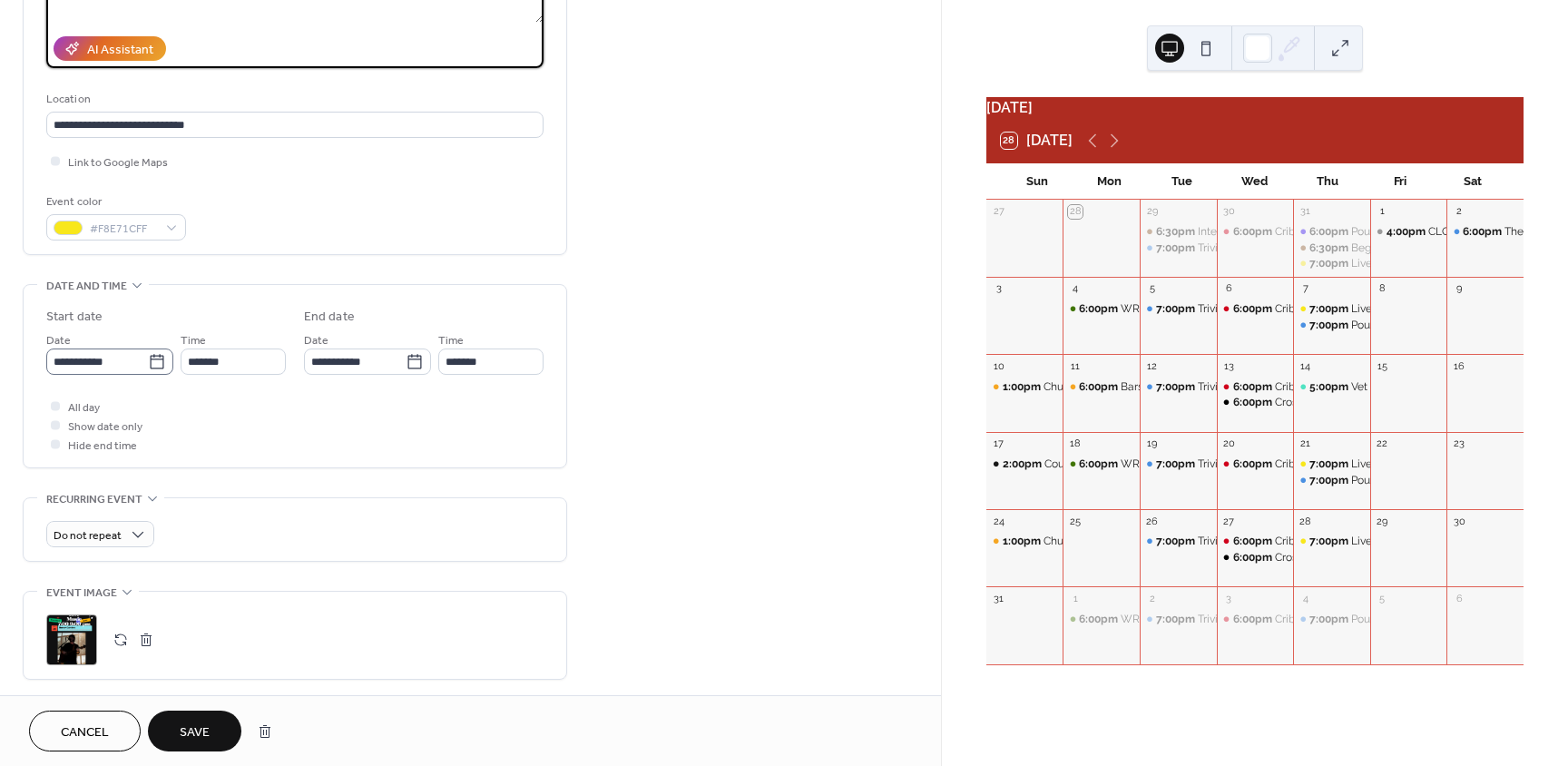 type on "**********" 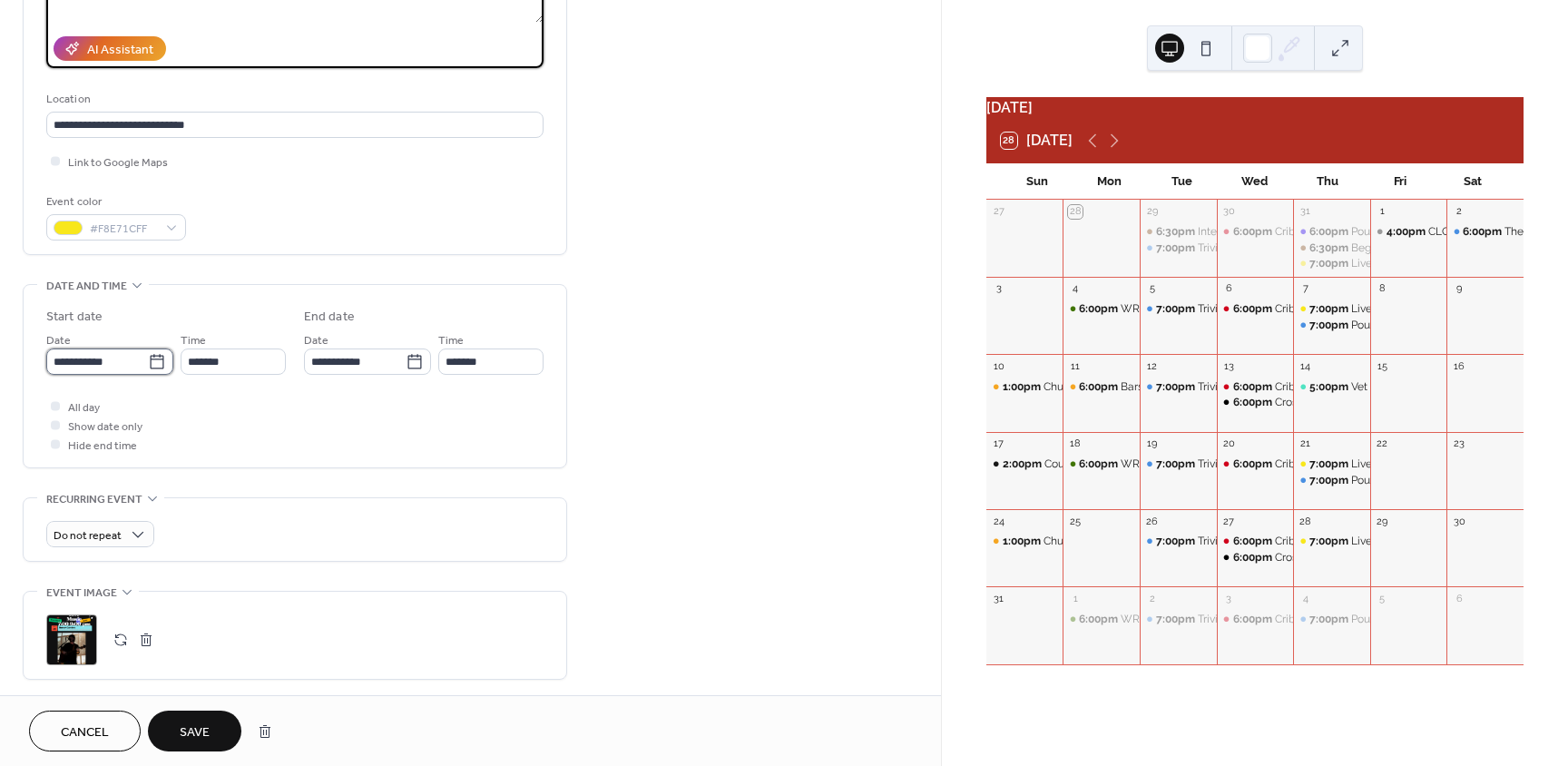 click on "**********" at bounding box center (97, 361) 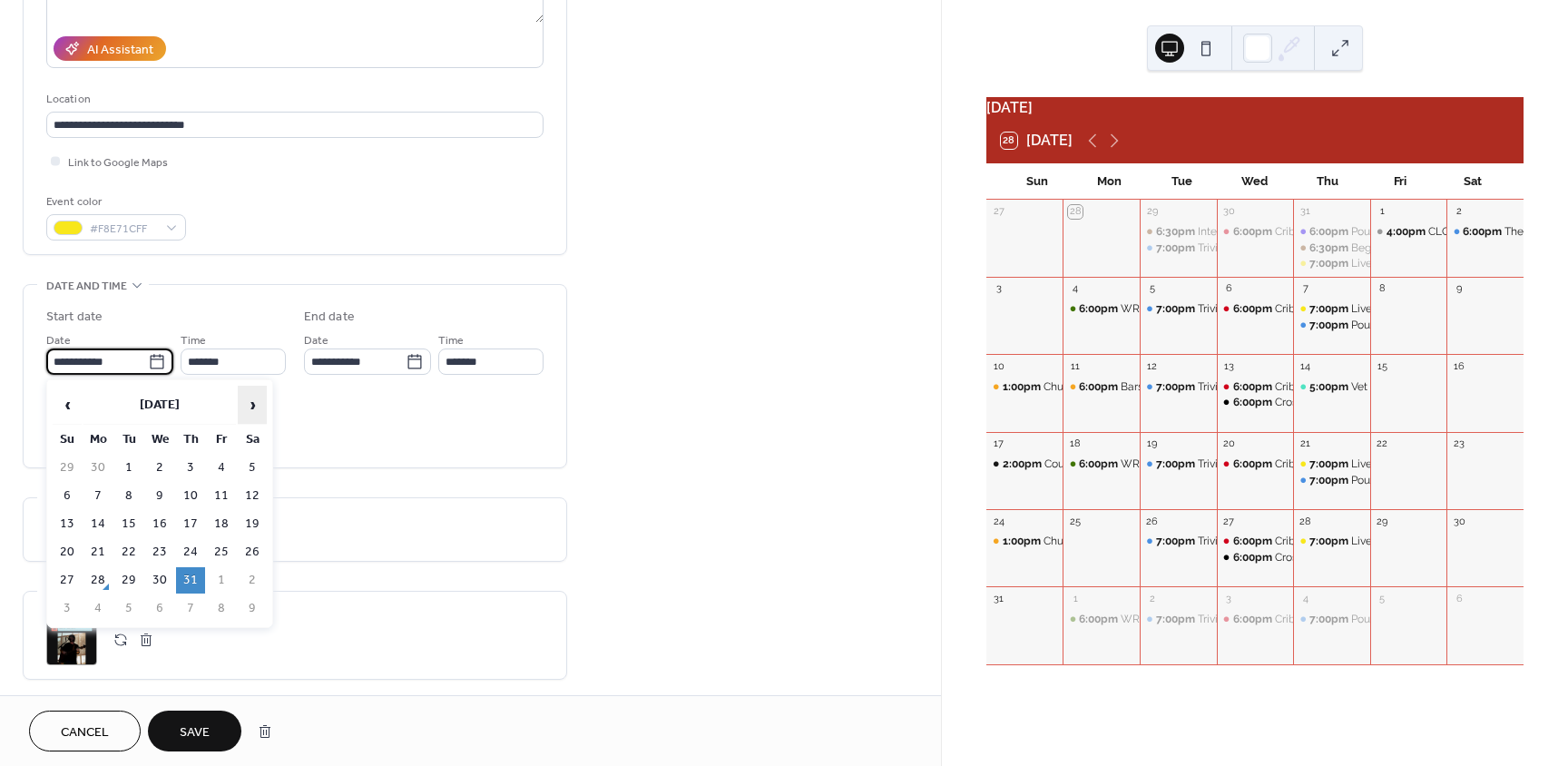 click on "›" at bounding box center [252, 405] 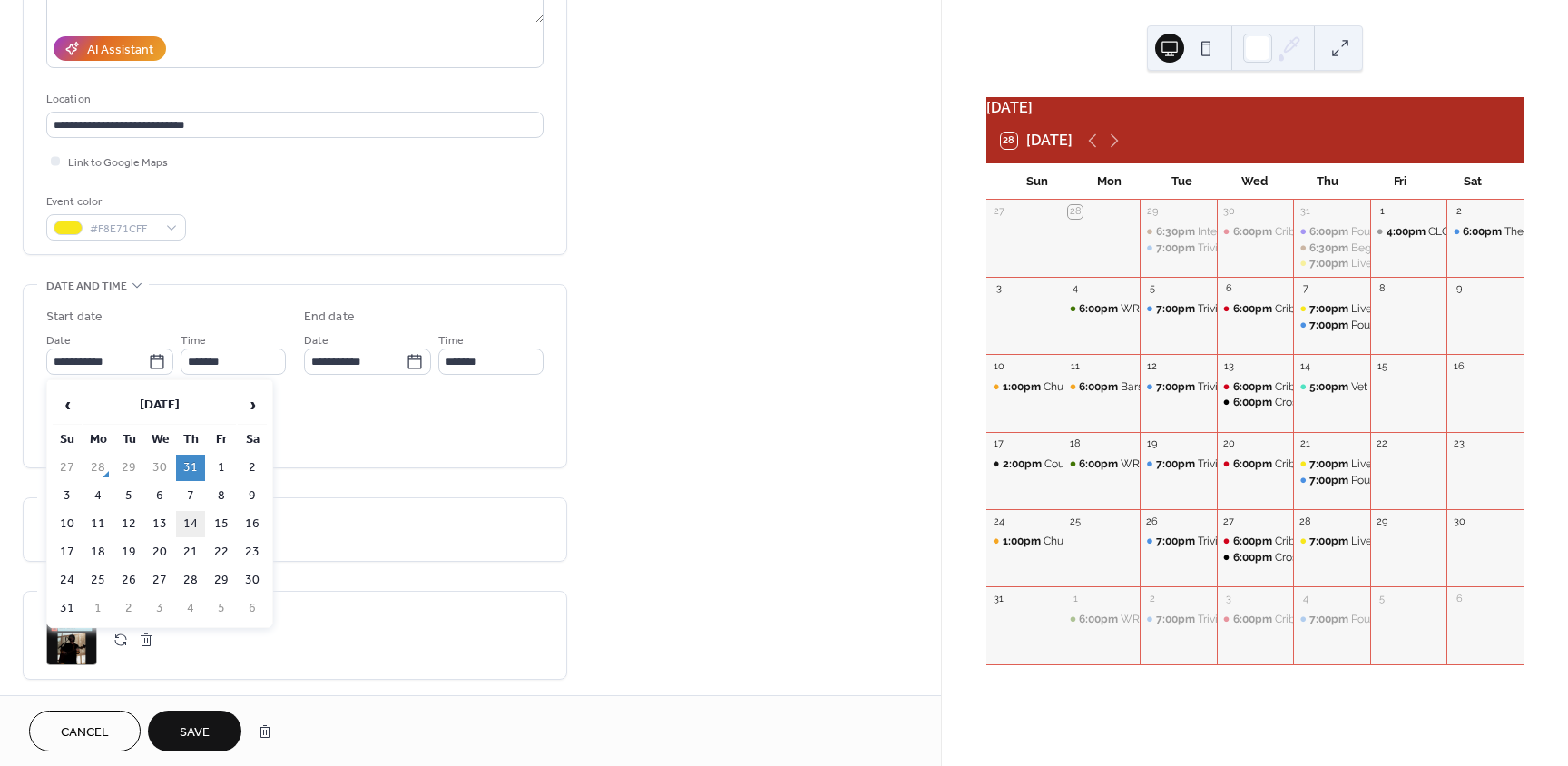click on "14" at bounding box center [191, 524] 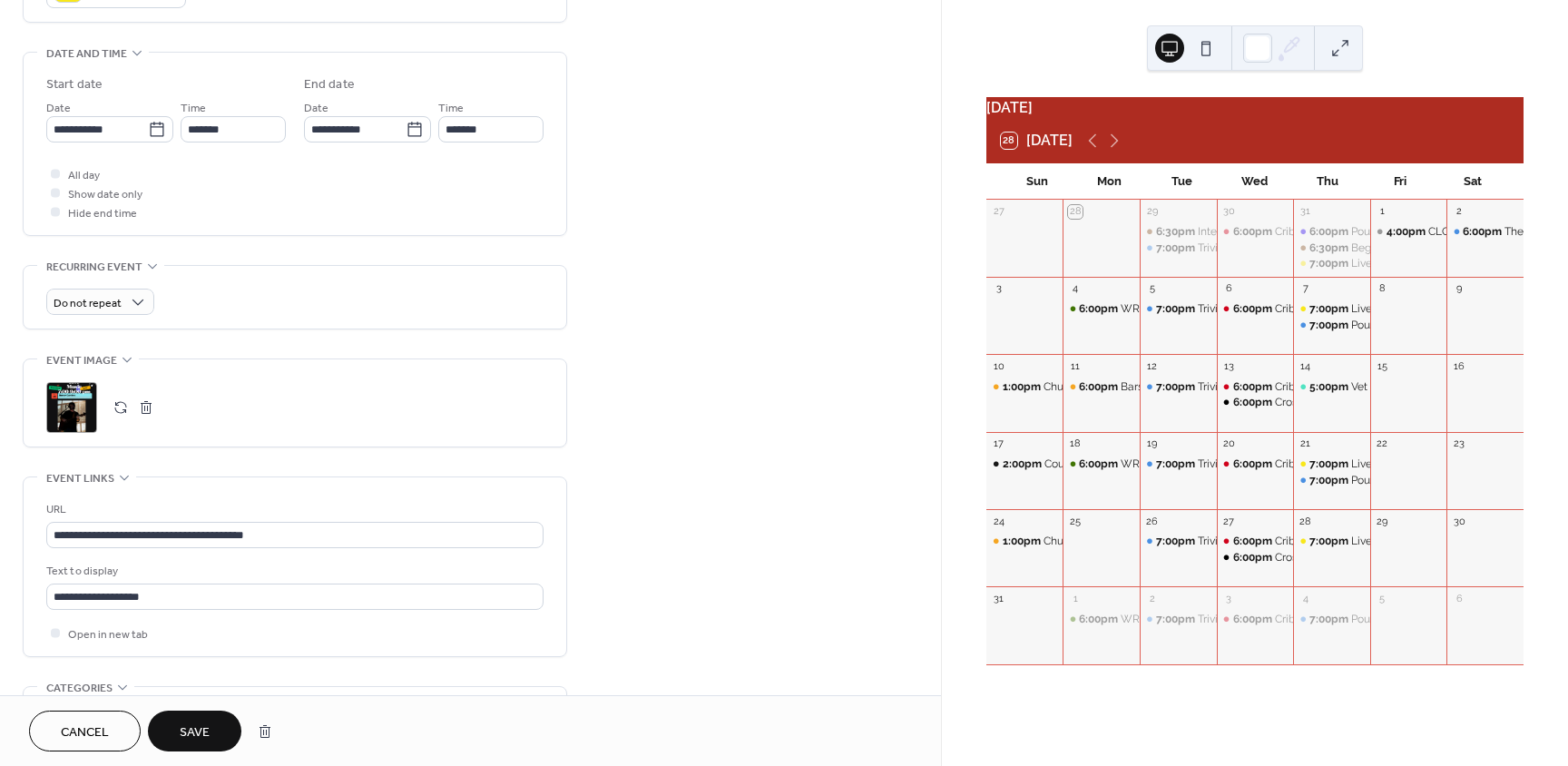 scroll, scrollTop: 540, scrollLeft: 0, axis: vertical 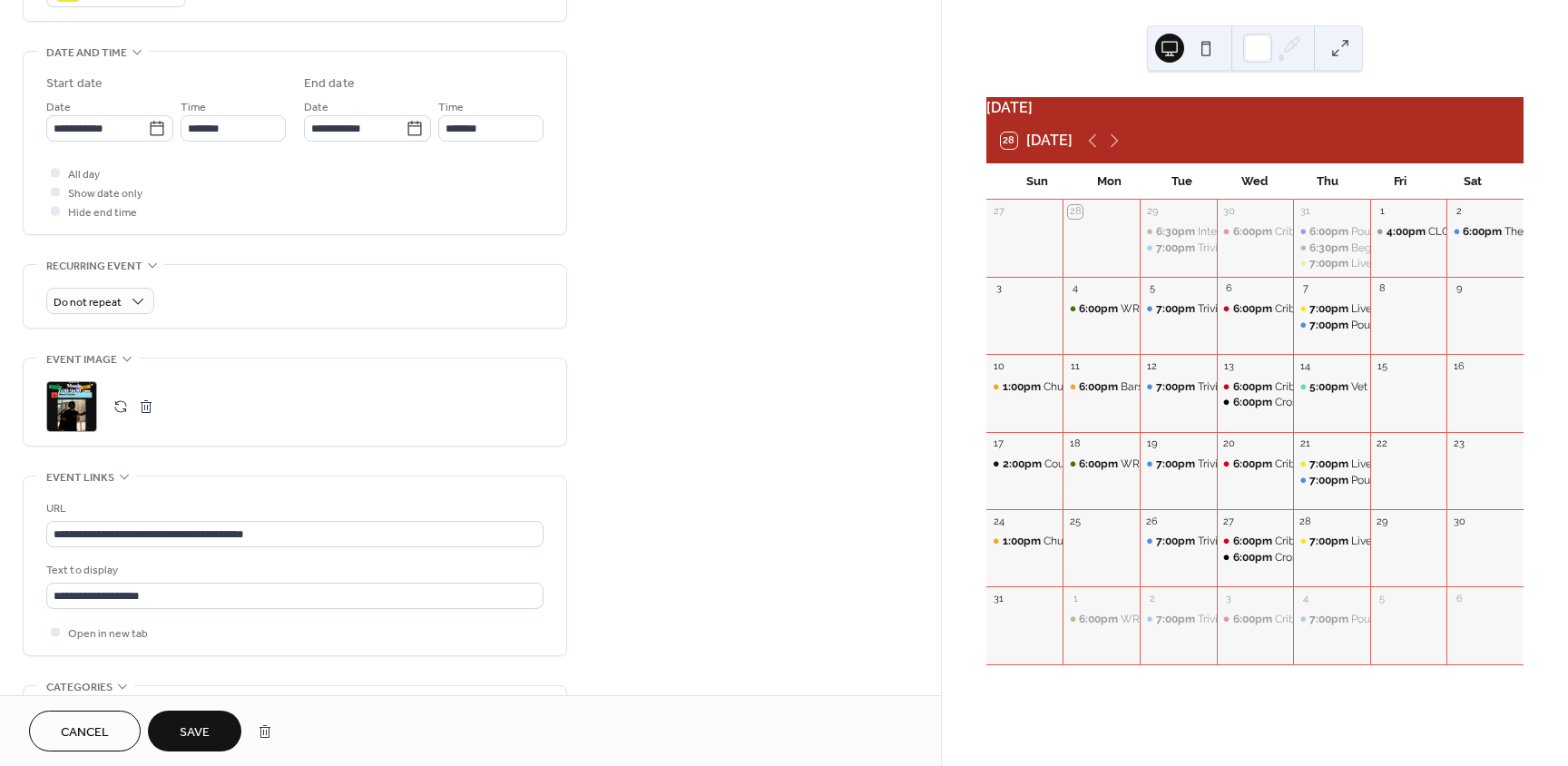 click at bounding box center (146, 407) 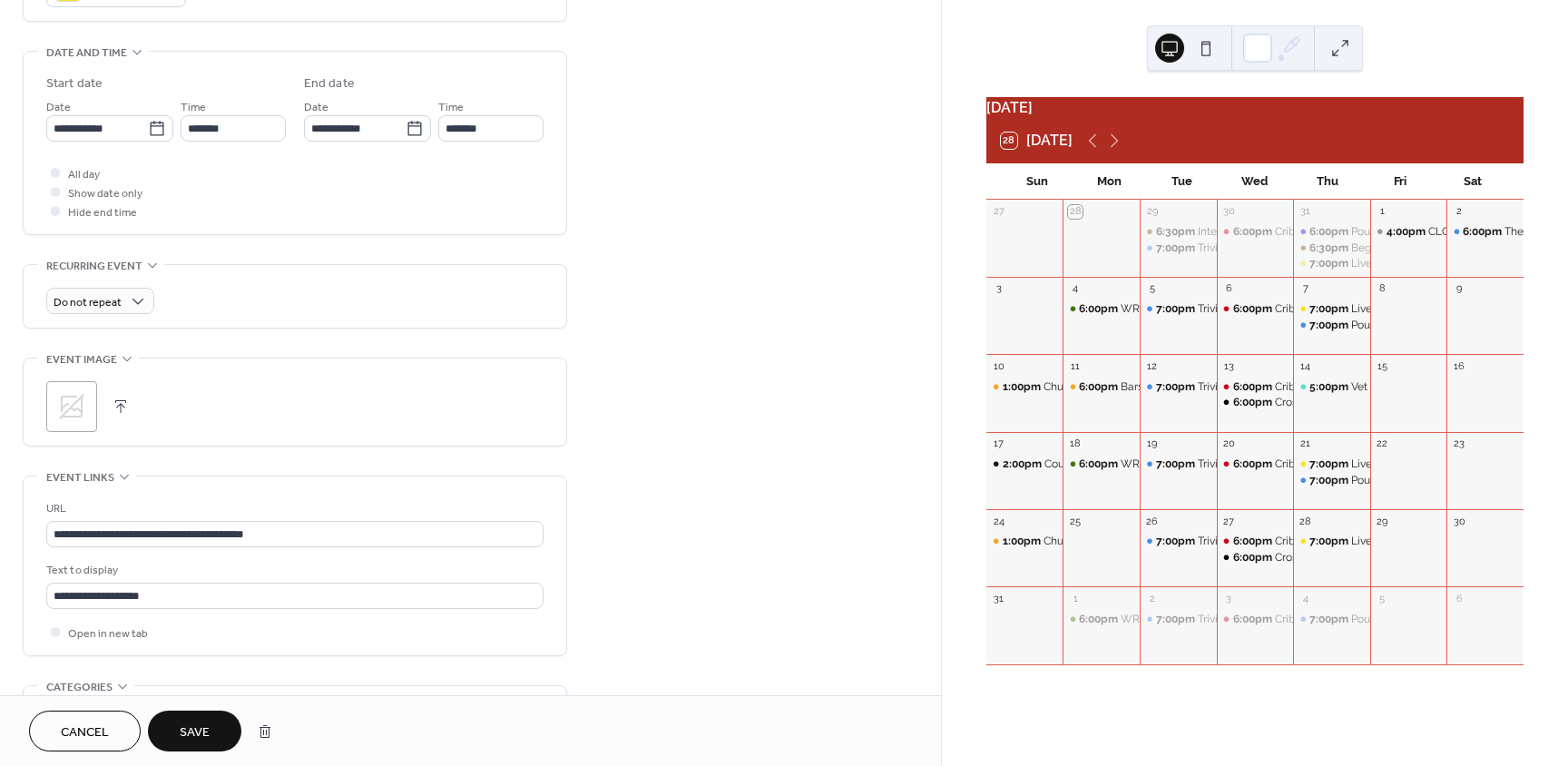 click on ";" at bounding box center (72, 407) 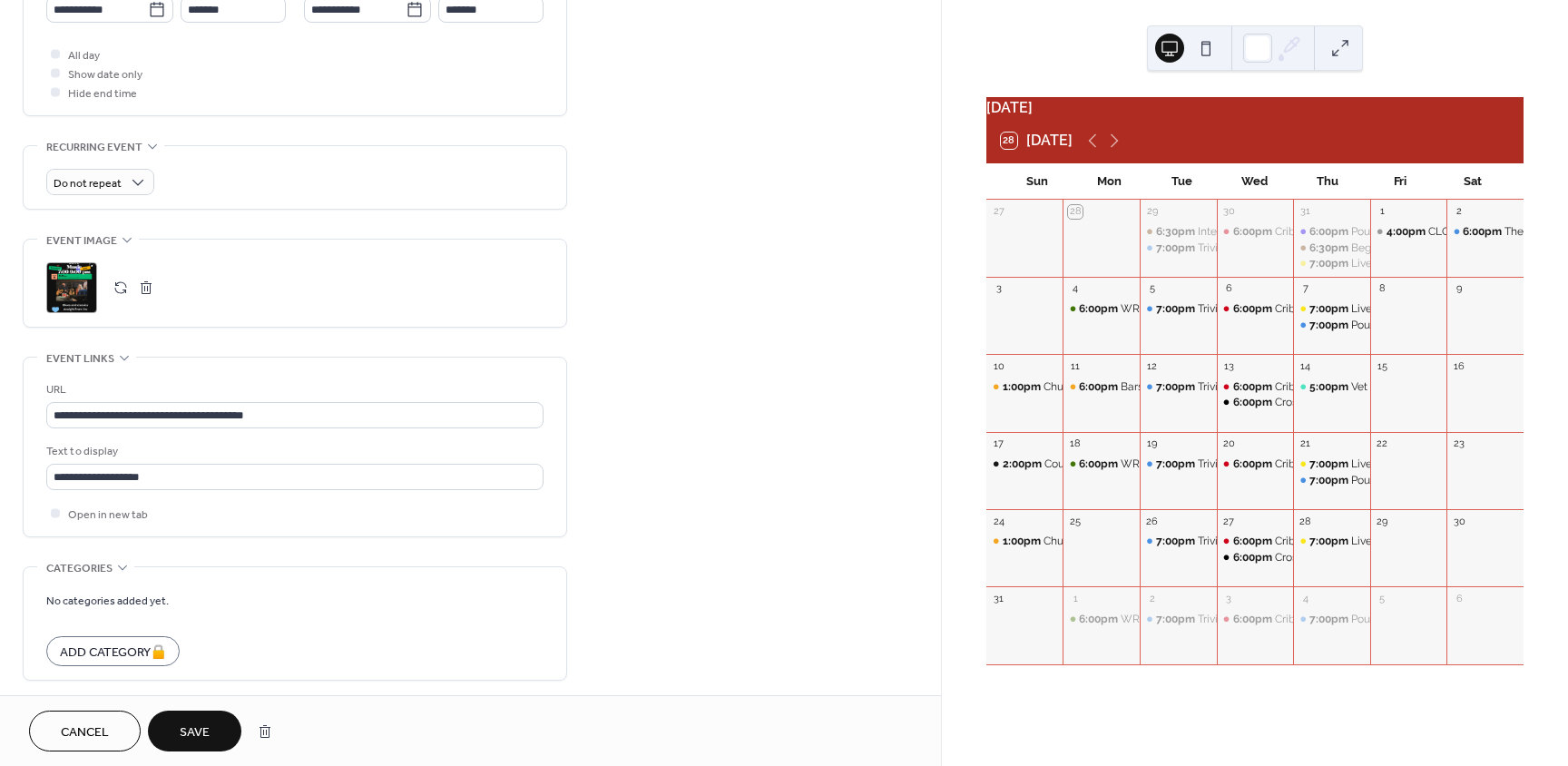 scroll, scrollTop: 699, scrollLeft: 0, axis: vertical 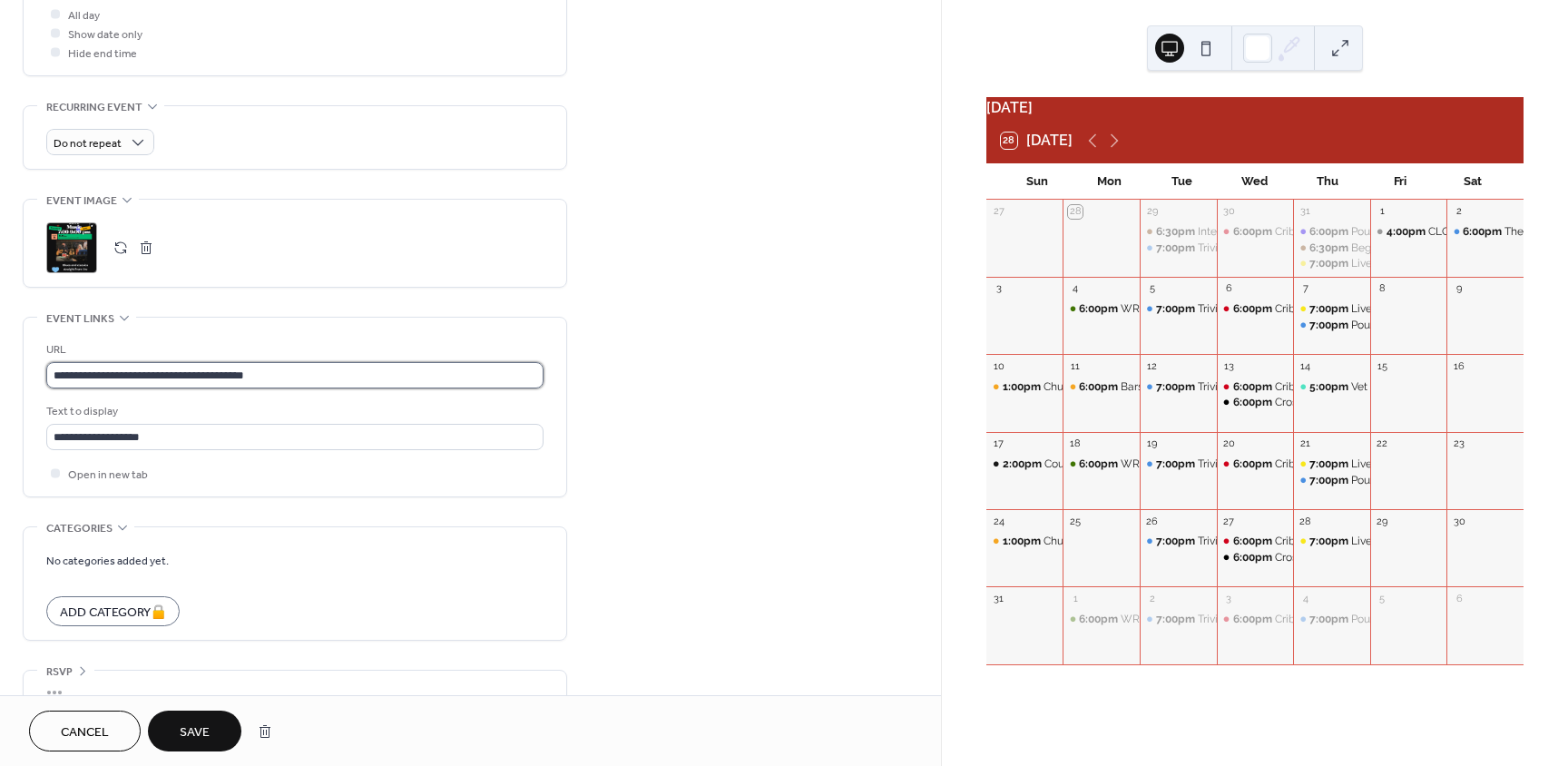 click on "**********" at bounding box center (295, 375) 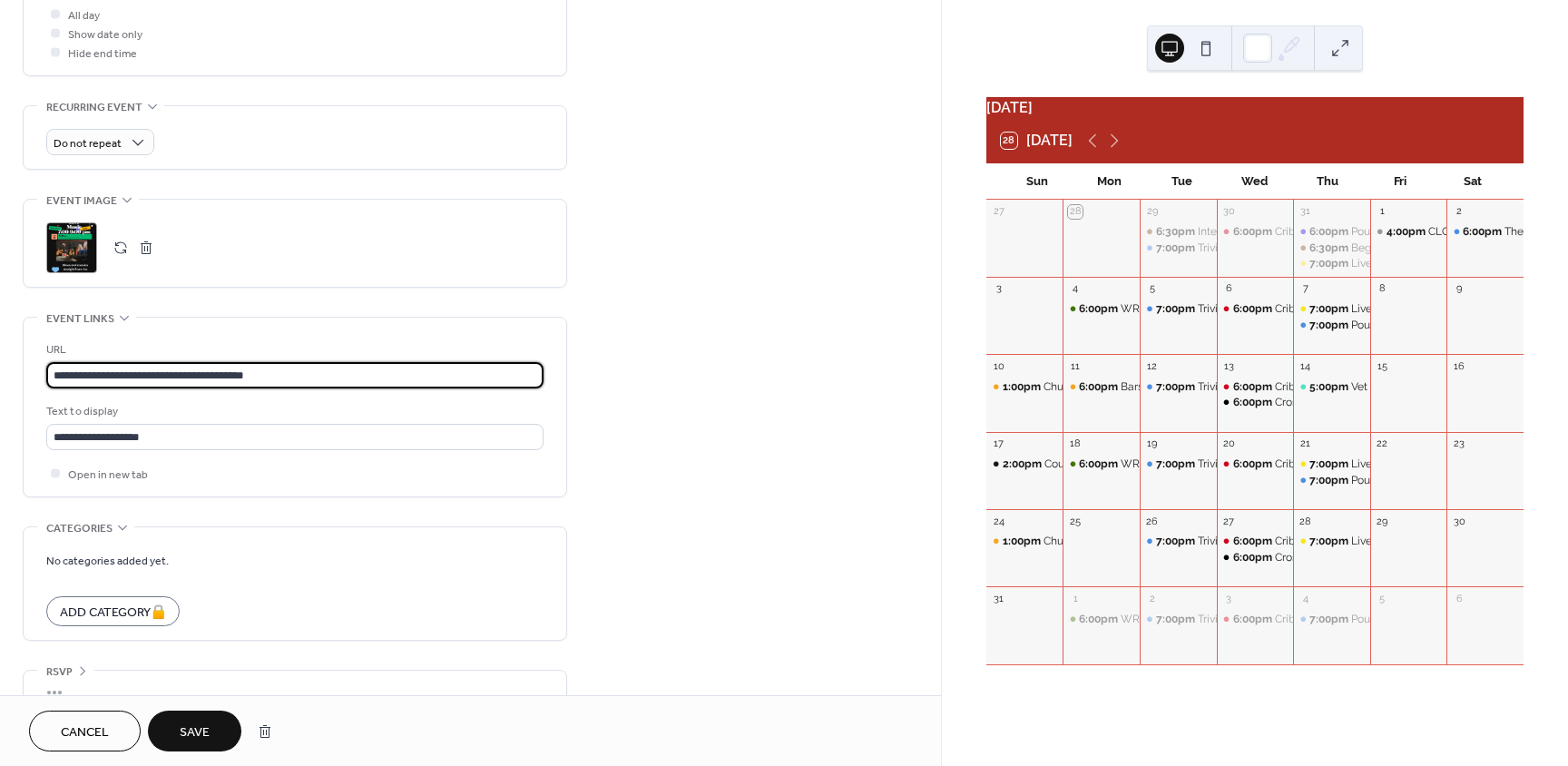 paste on "**********" 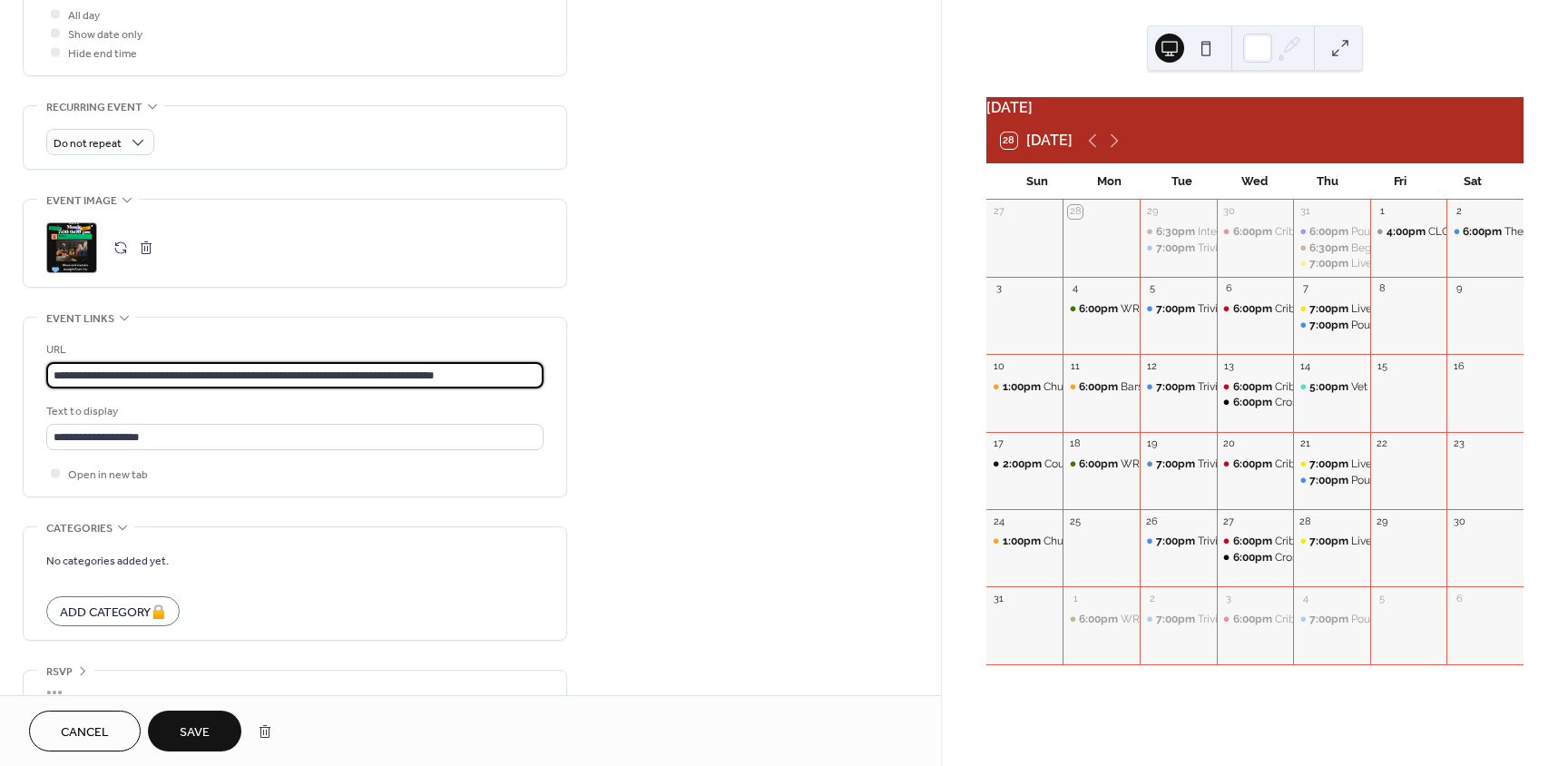 paste 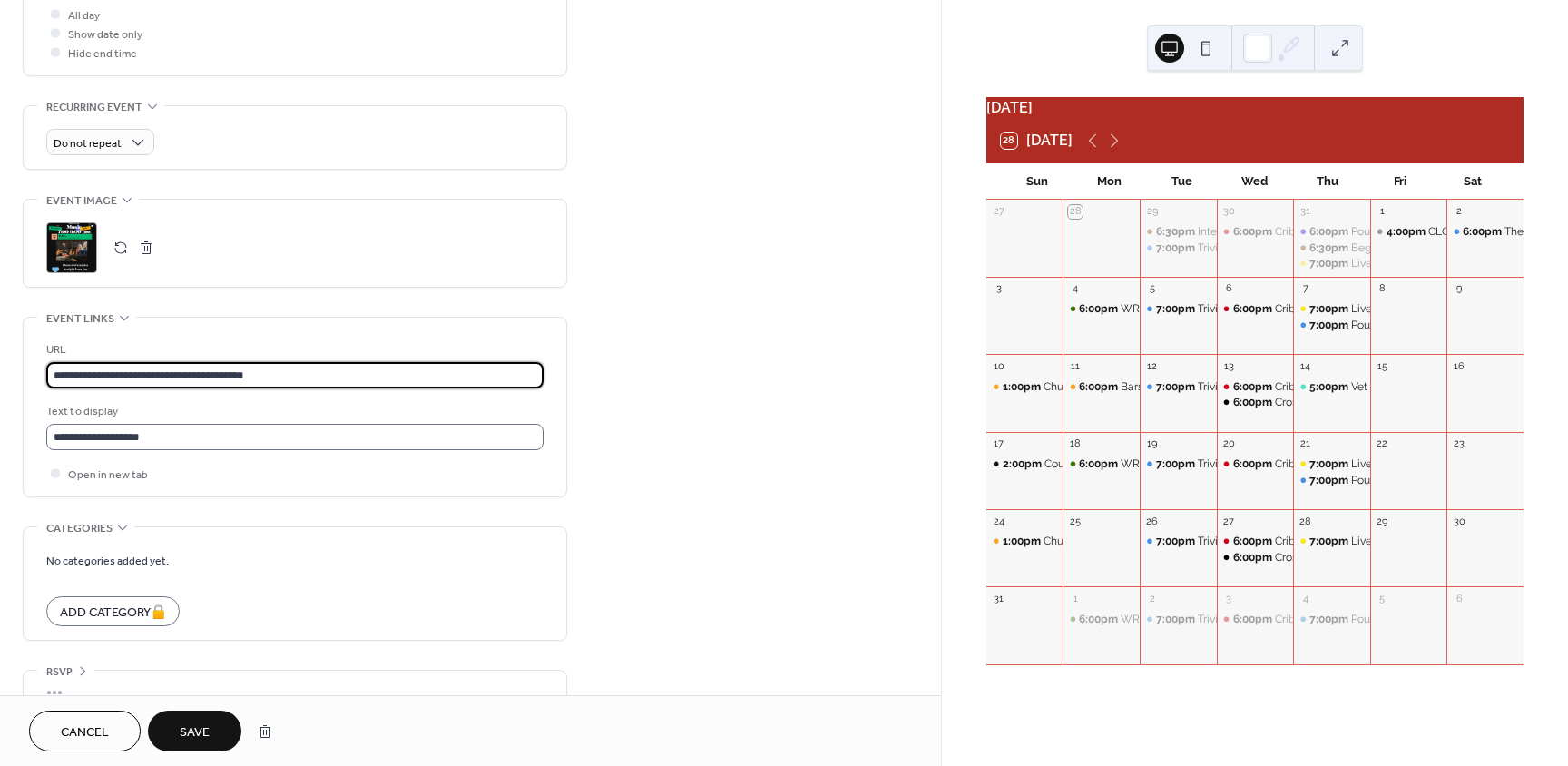 scroll, scrollTop: 0, scrollLeft: 0, axis: both 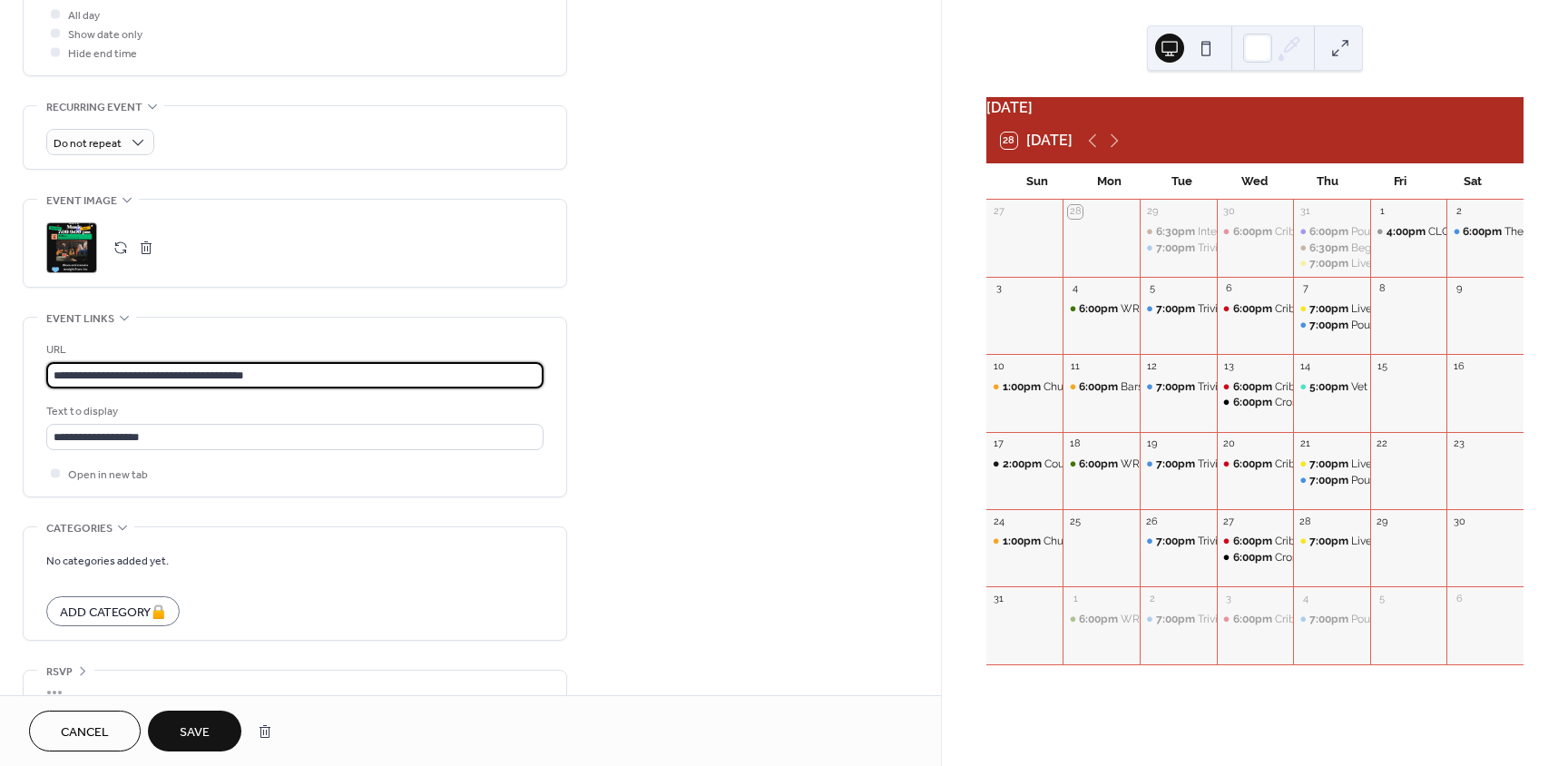type on "**********" 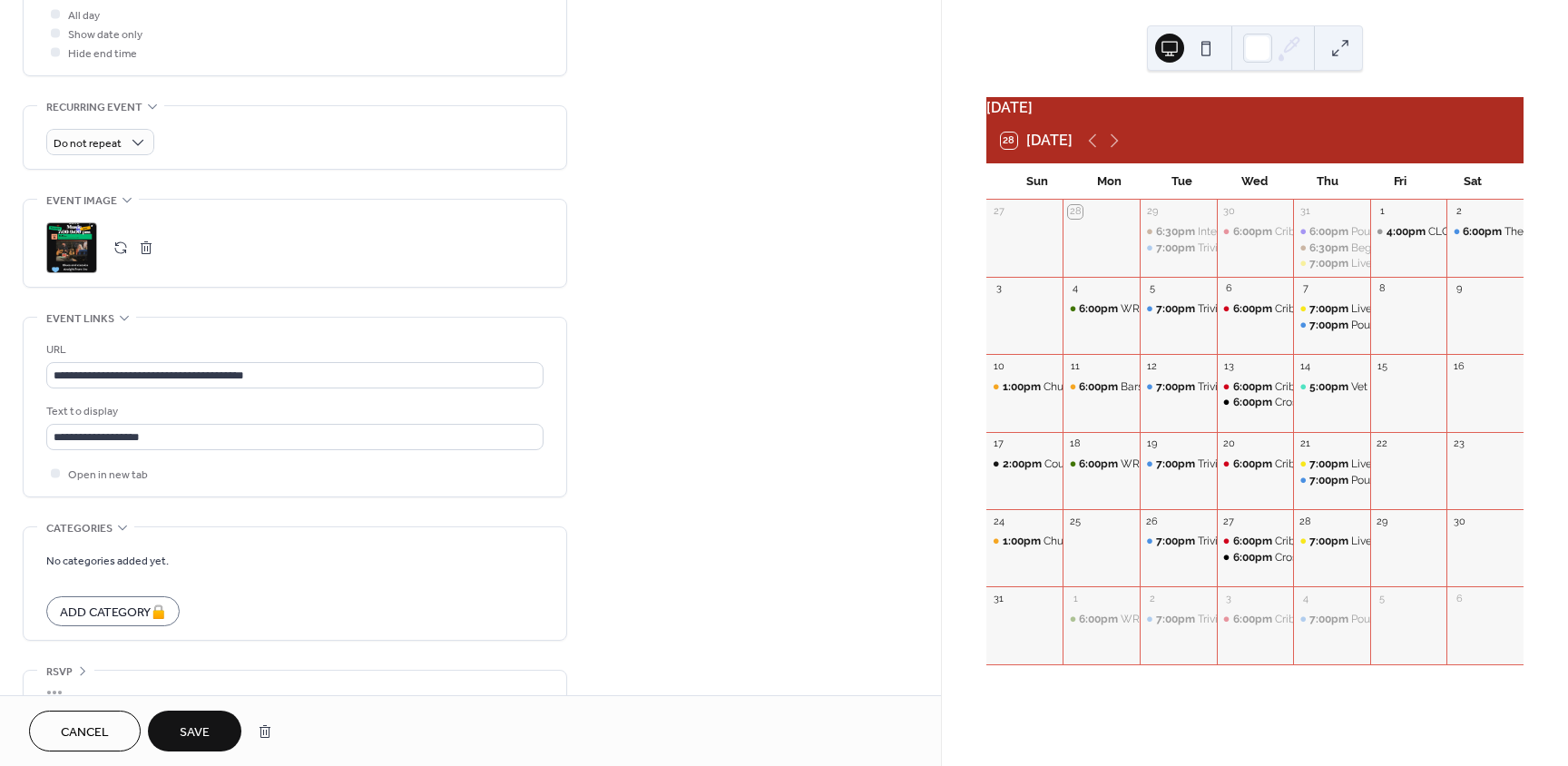 click on "**********" at bounding box center [295, 54] 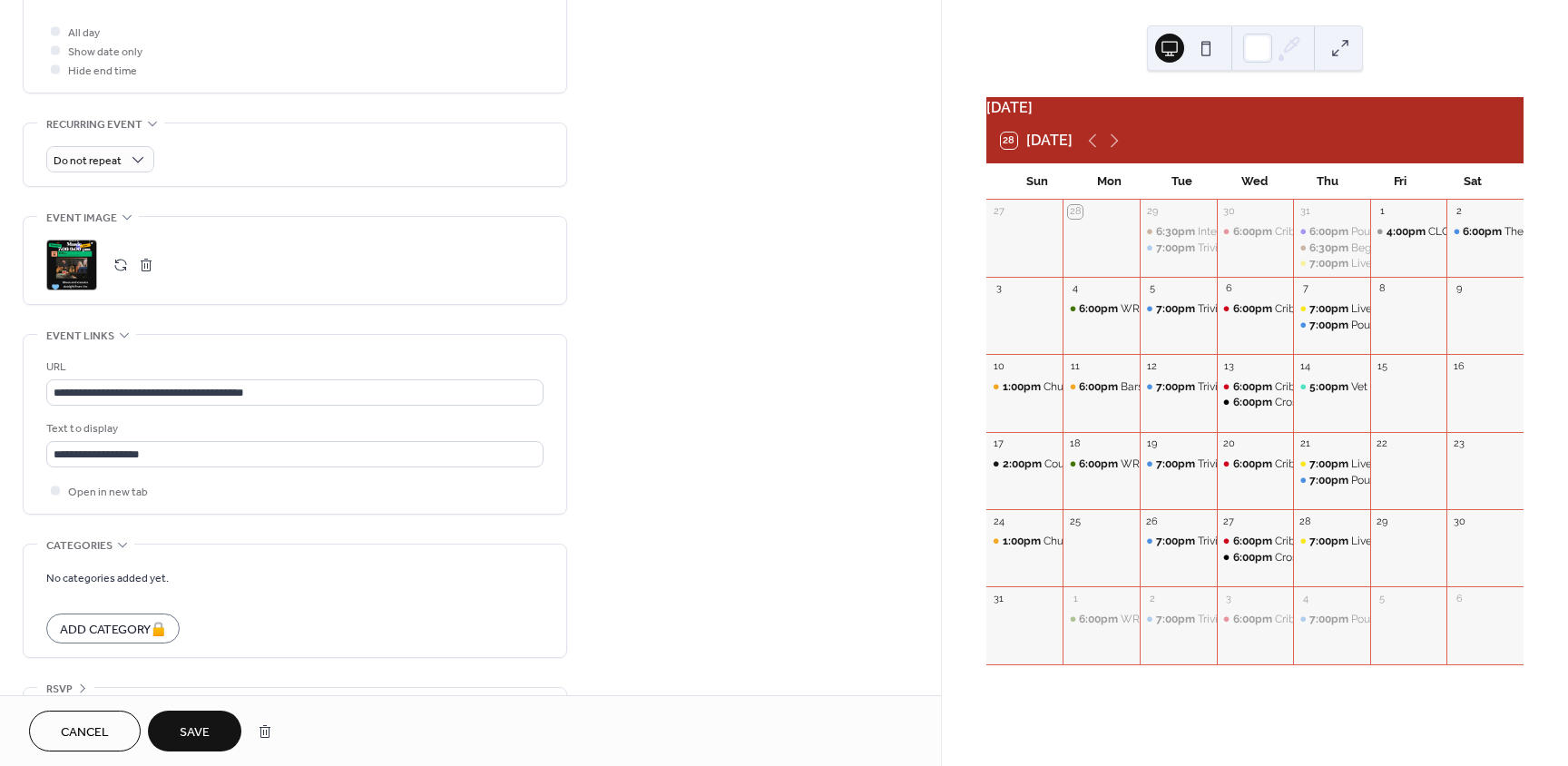 scroll, scrollTop: 730, scrollLeft: 0, axis: vertical 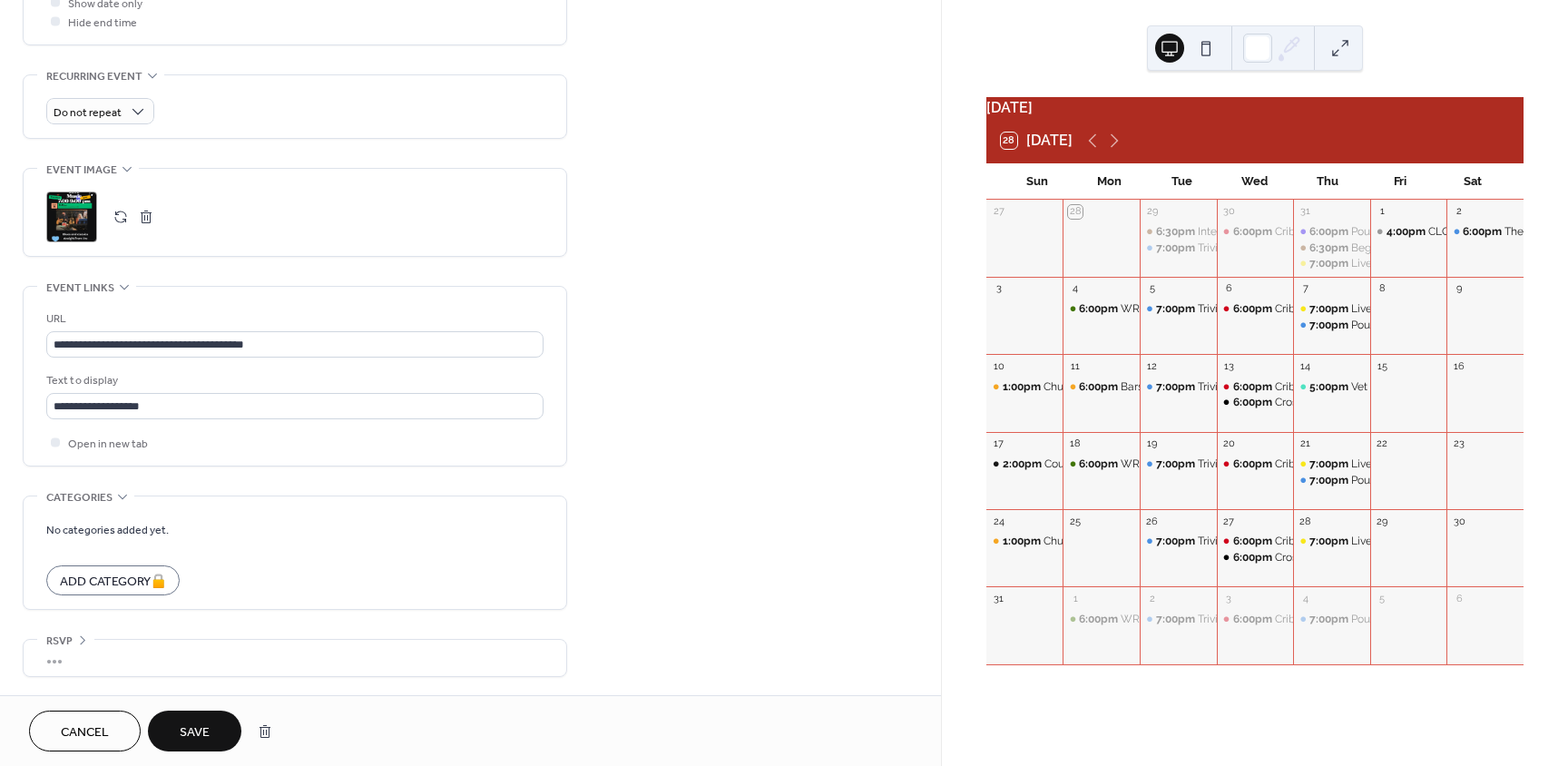 click on "Save" at bounding box center (194, 732) 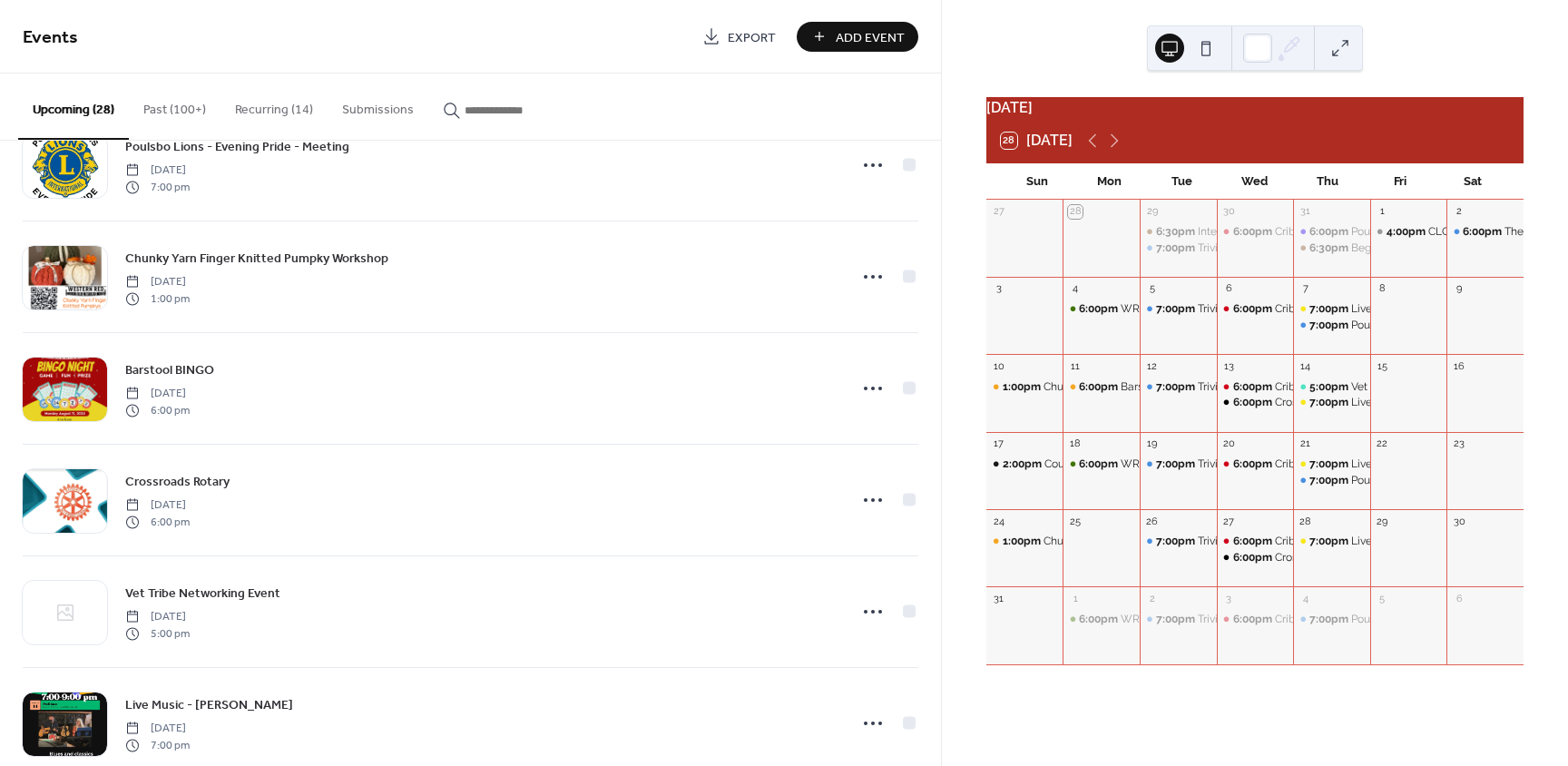 scroll, scrollTop: 633, scrollLeft: 0, axis: vertical 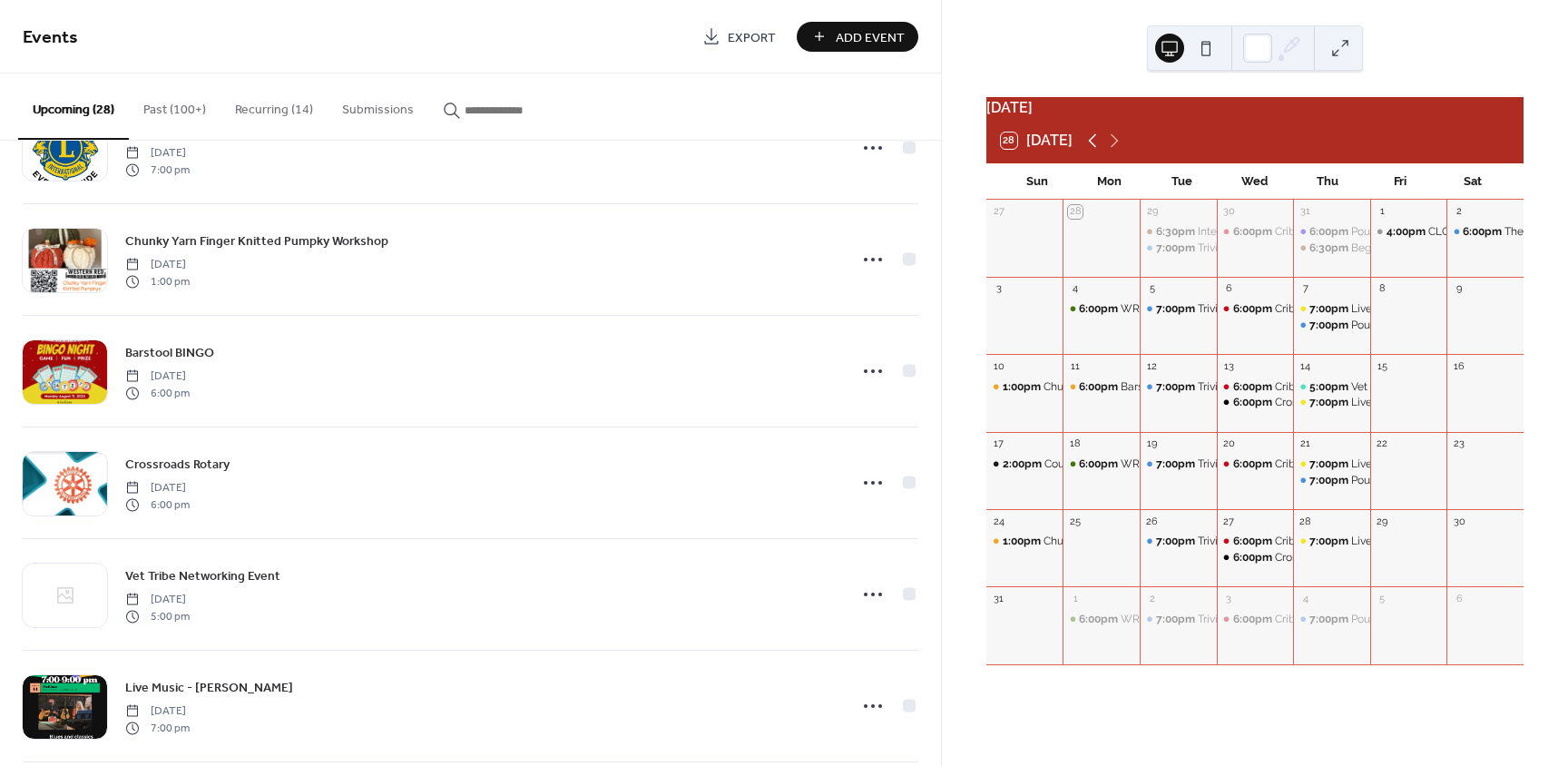 click 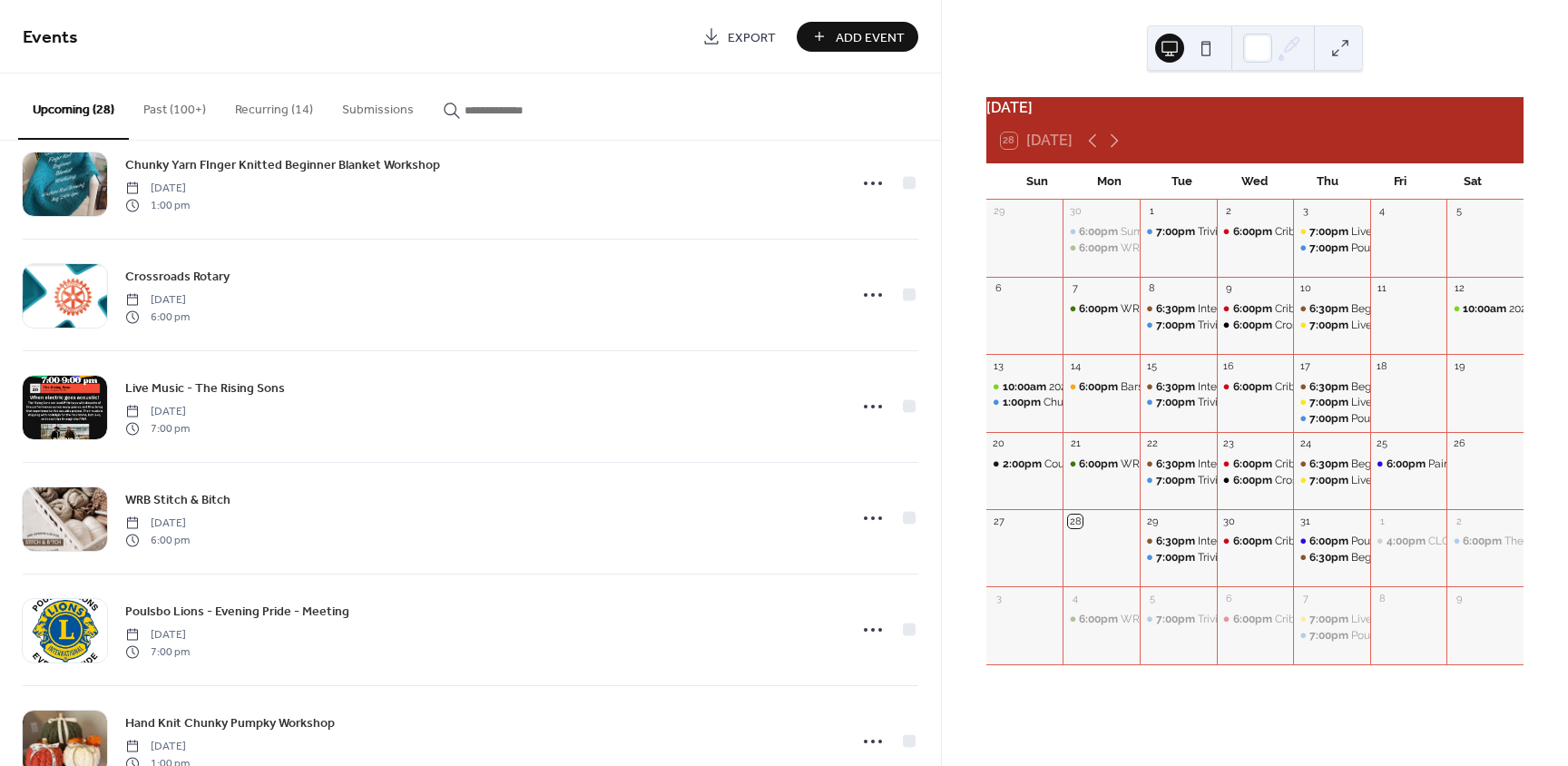 scroll, scrollTop: 1743, scrollLeft: 0, axis: vertical 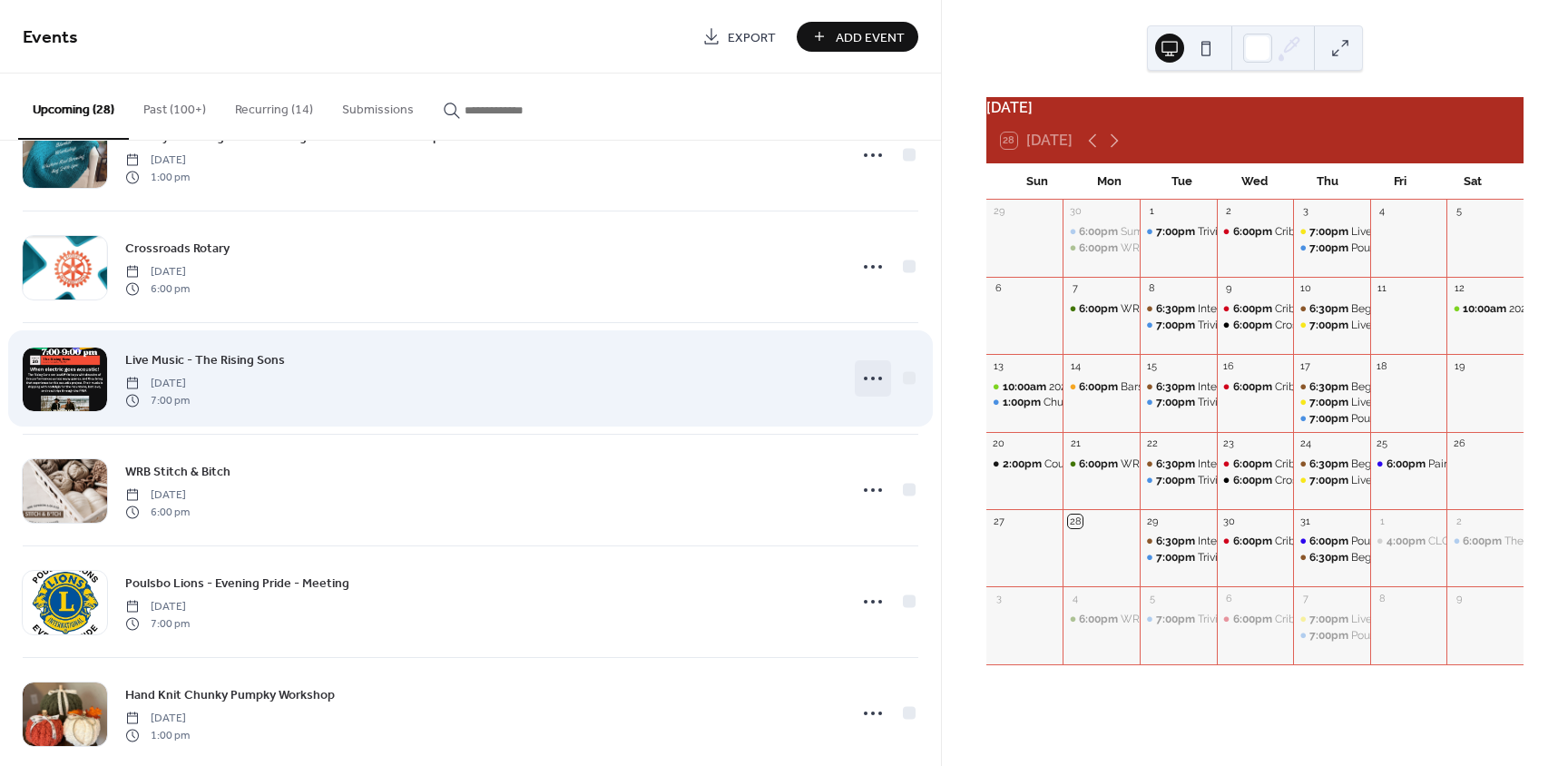 click 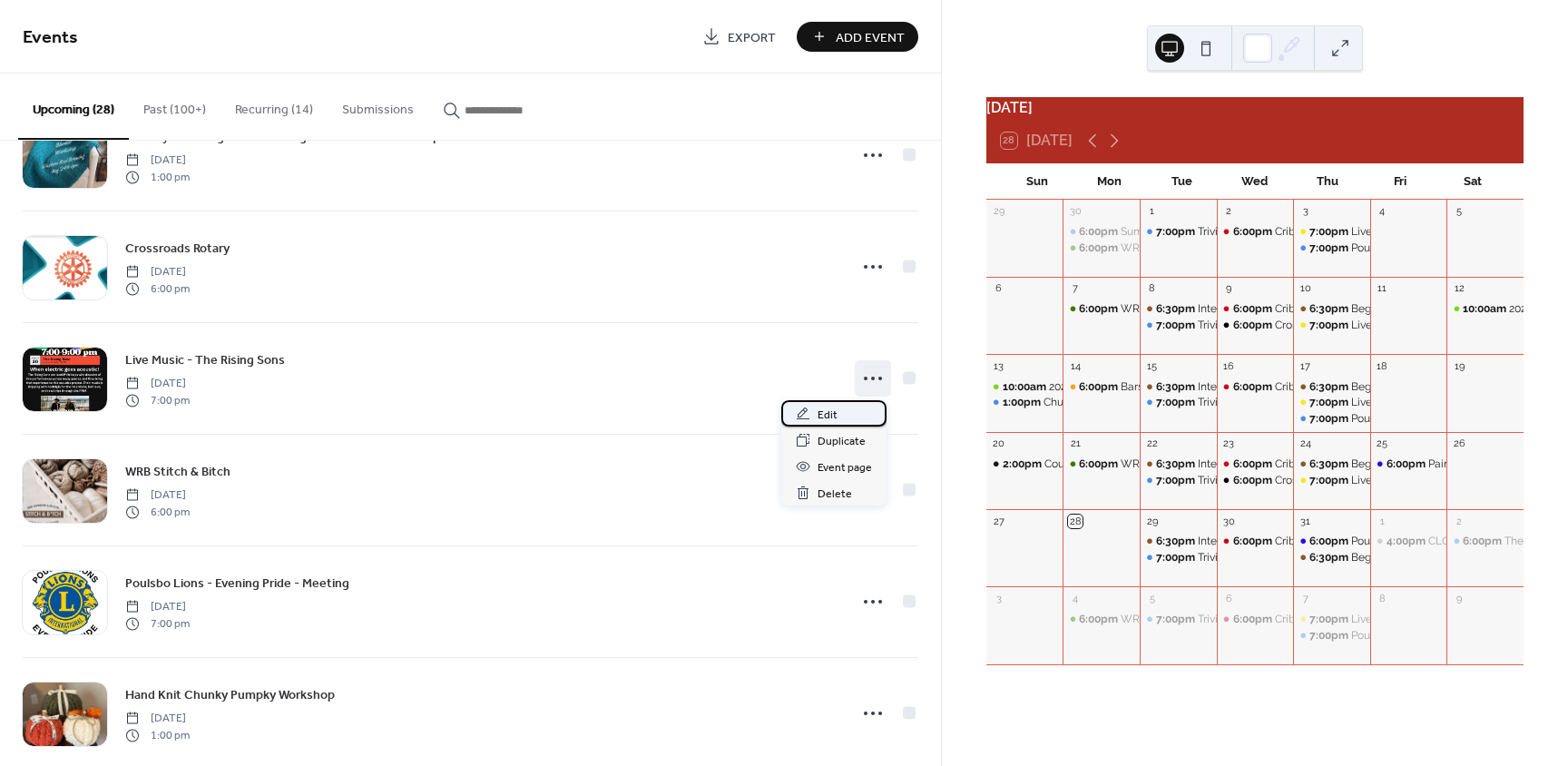 click on "Edit" at bounding box center (828, 415) 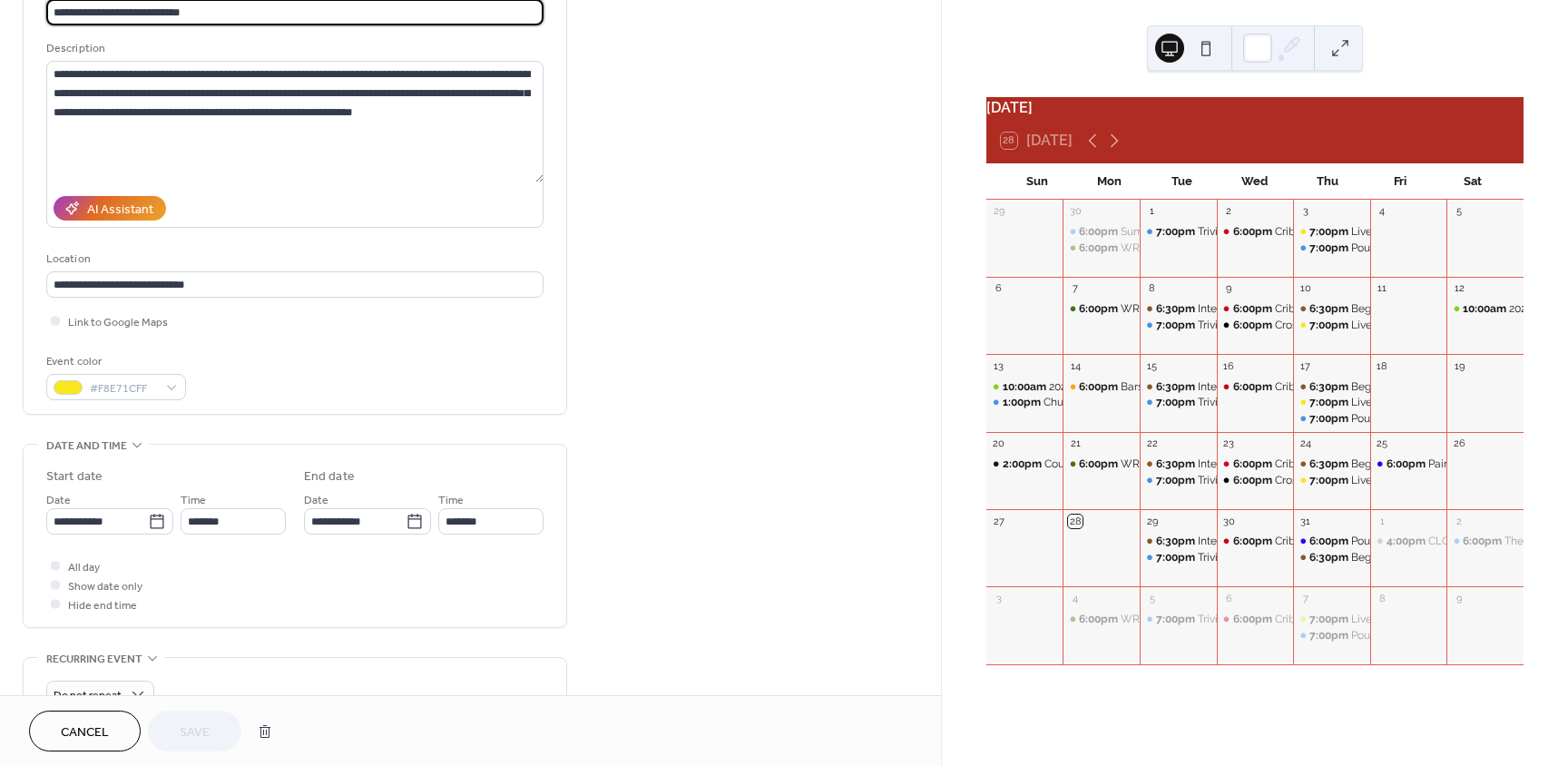 scroll, scrollTop: 148, scrollLeft: 0, axis: vertical 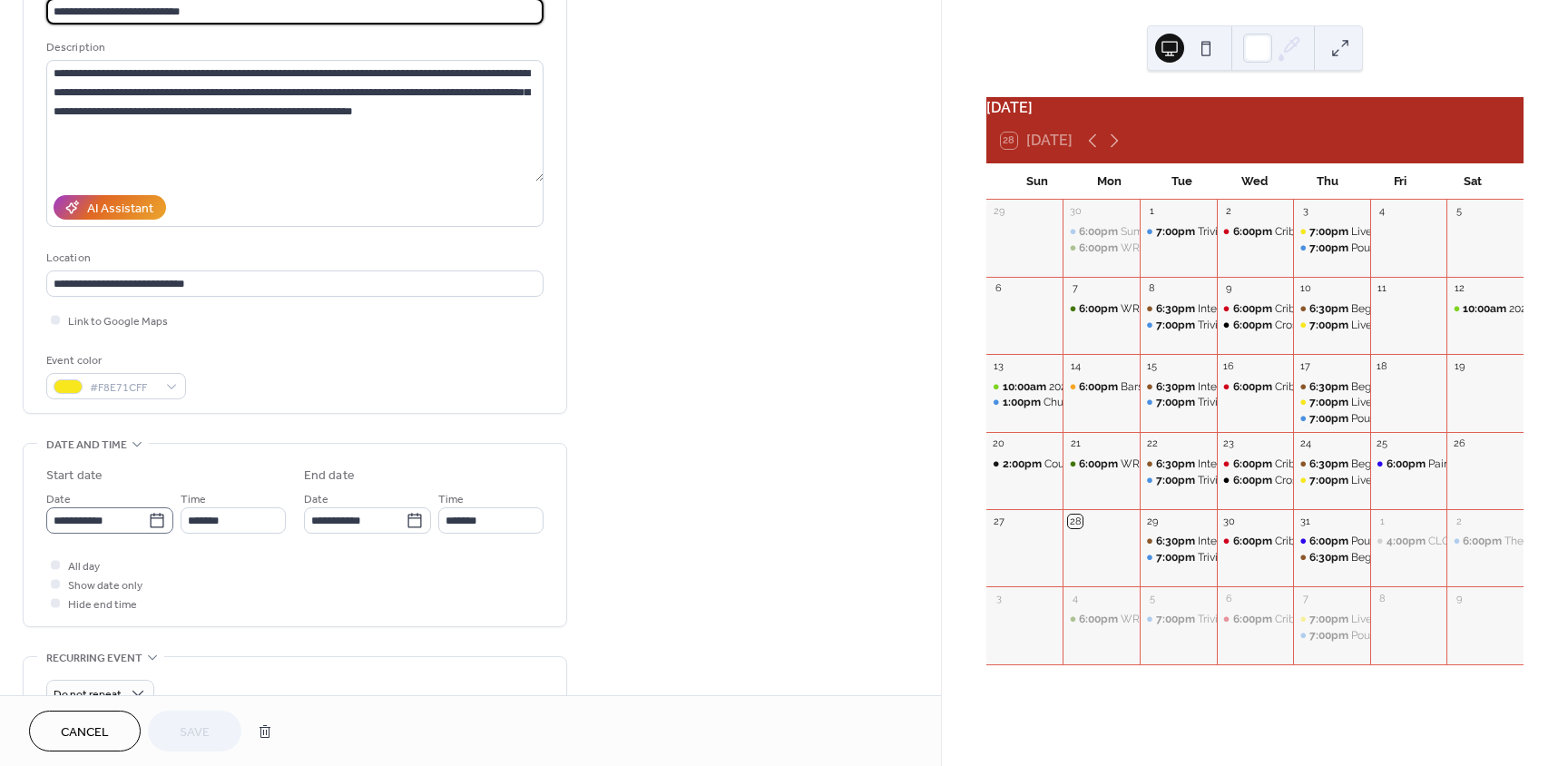 click 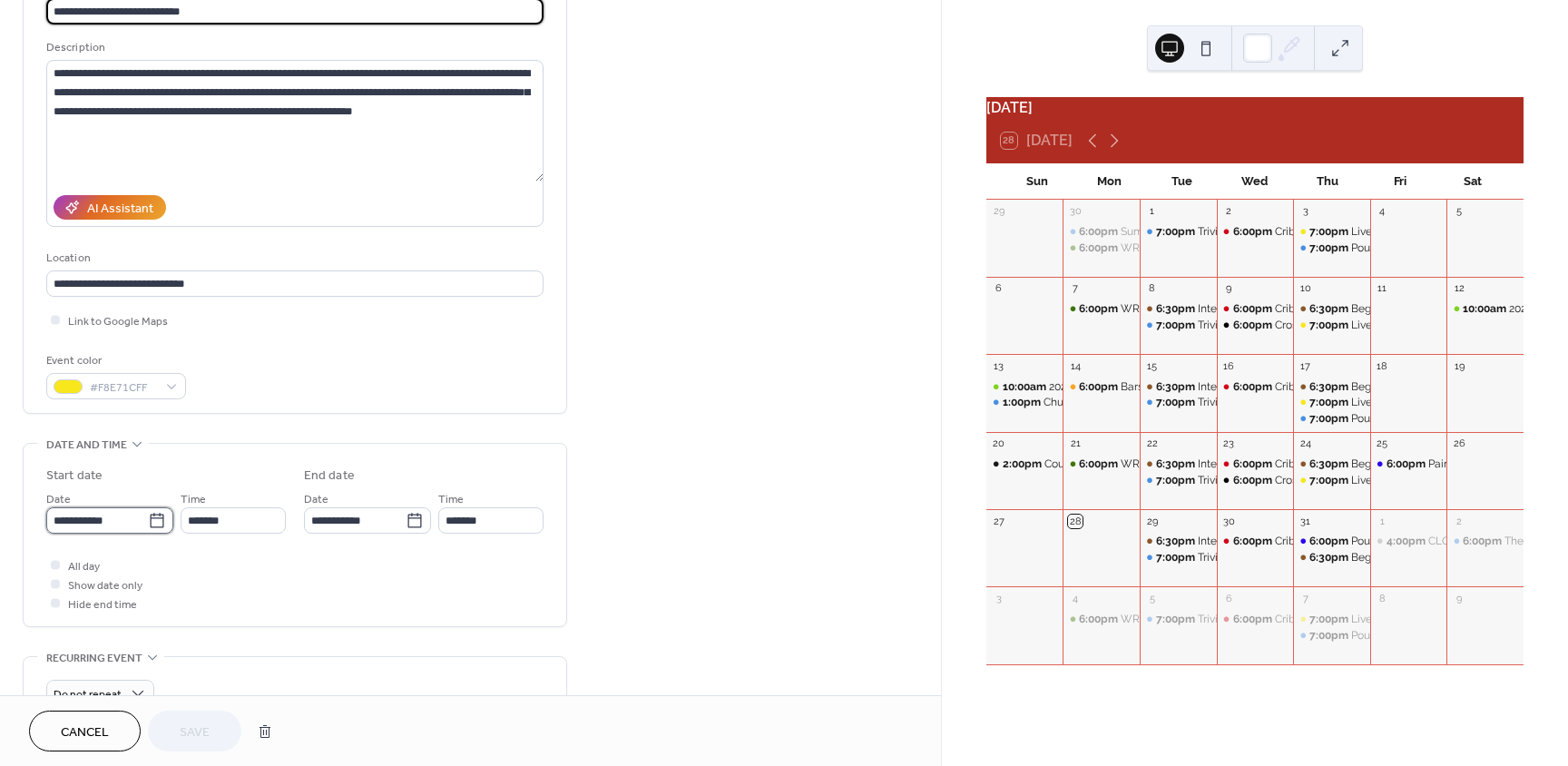 click on "**********" at bounding box center [97, 520] 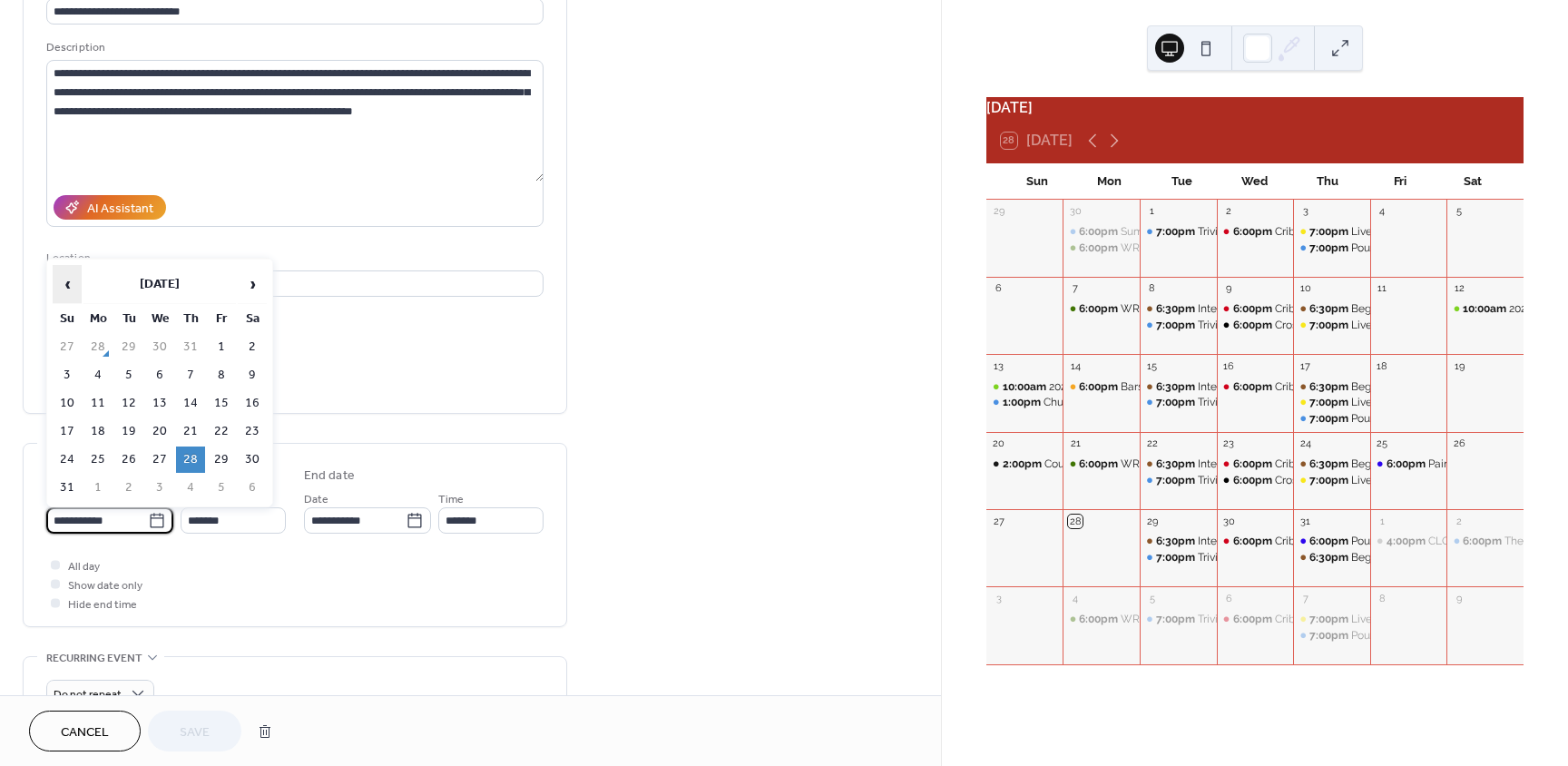 click on "‹" at bounding box center [67, 284] 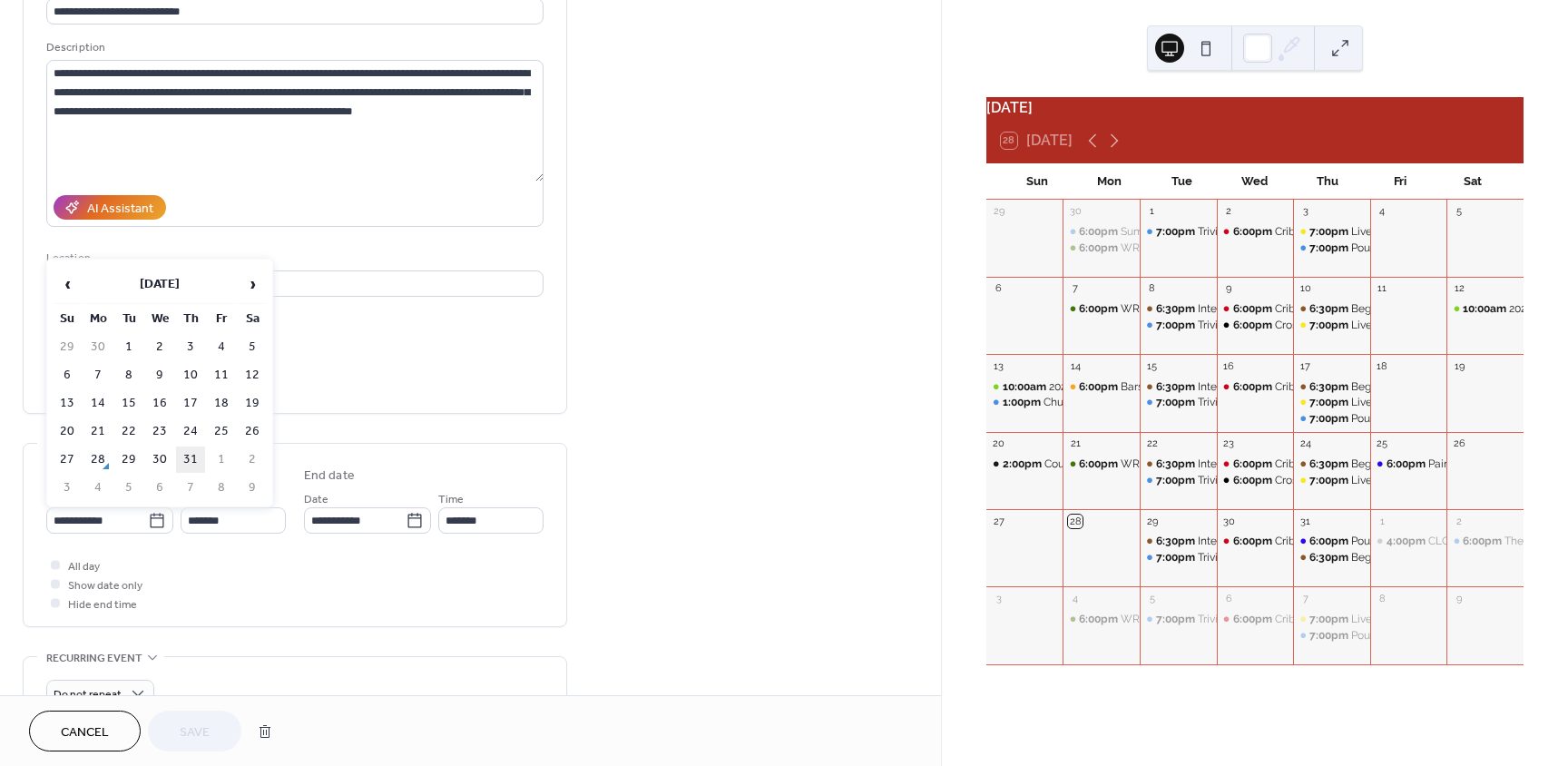 click on "31" at bounding box center (191, 459) 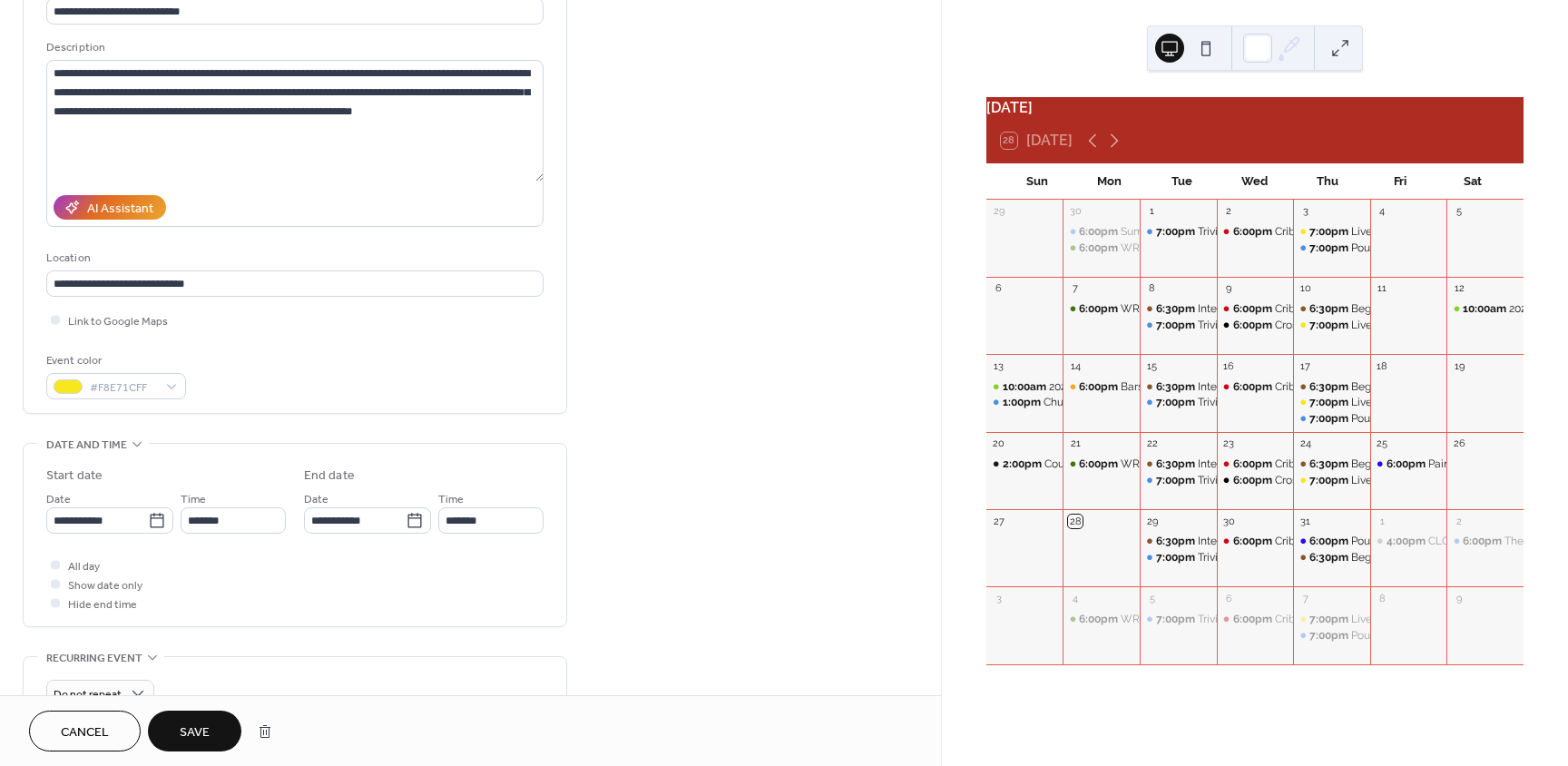 click on "All day Show date only Hide end time" at bounding box center (295, 584) 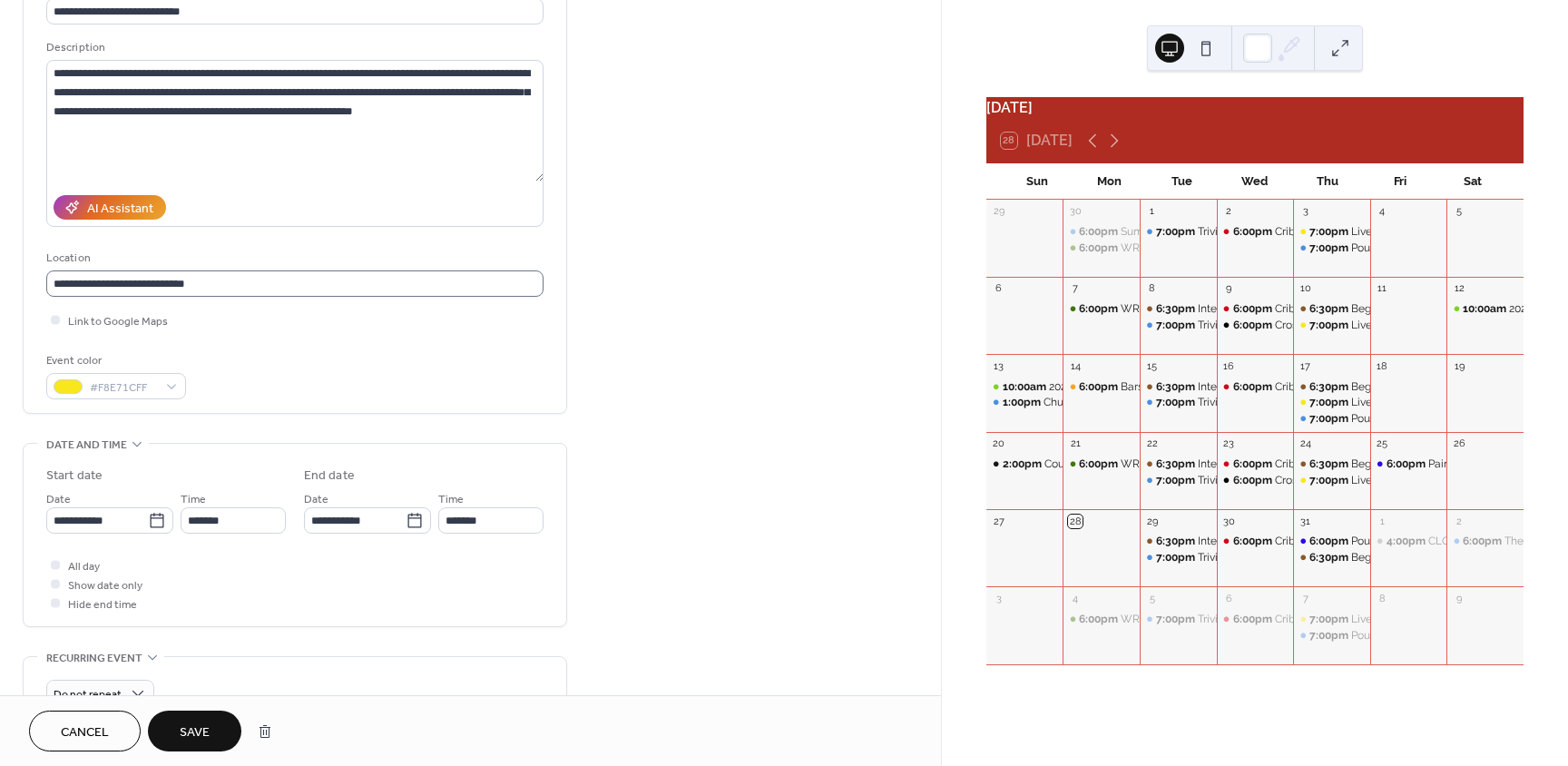 scroll, scrollTop: 1, scrollLeft: 0, axis: vertical 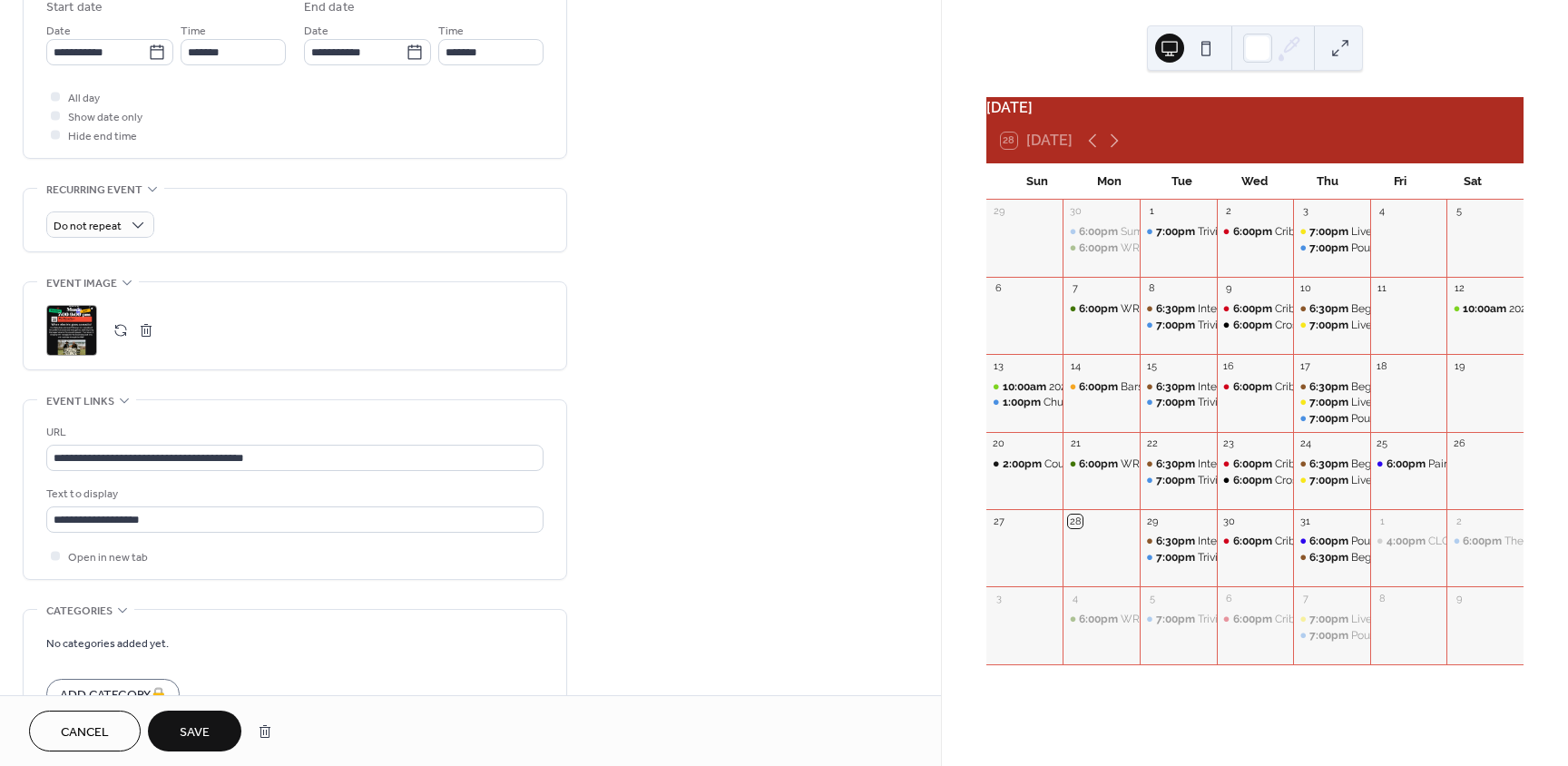 click at bounding box center [146, 330] 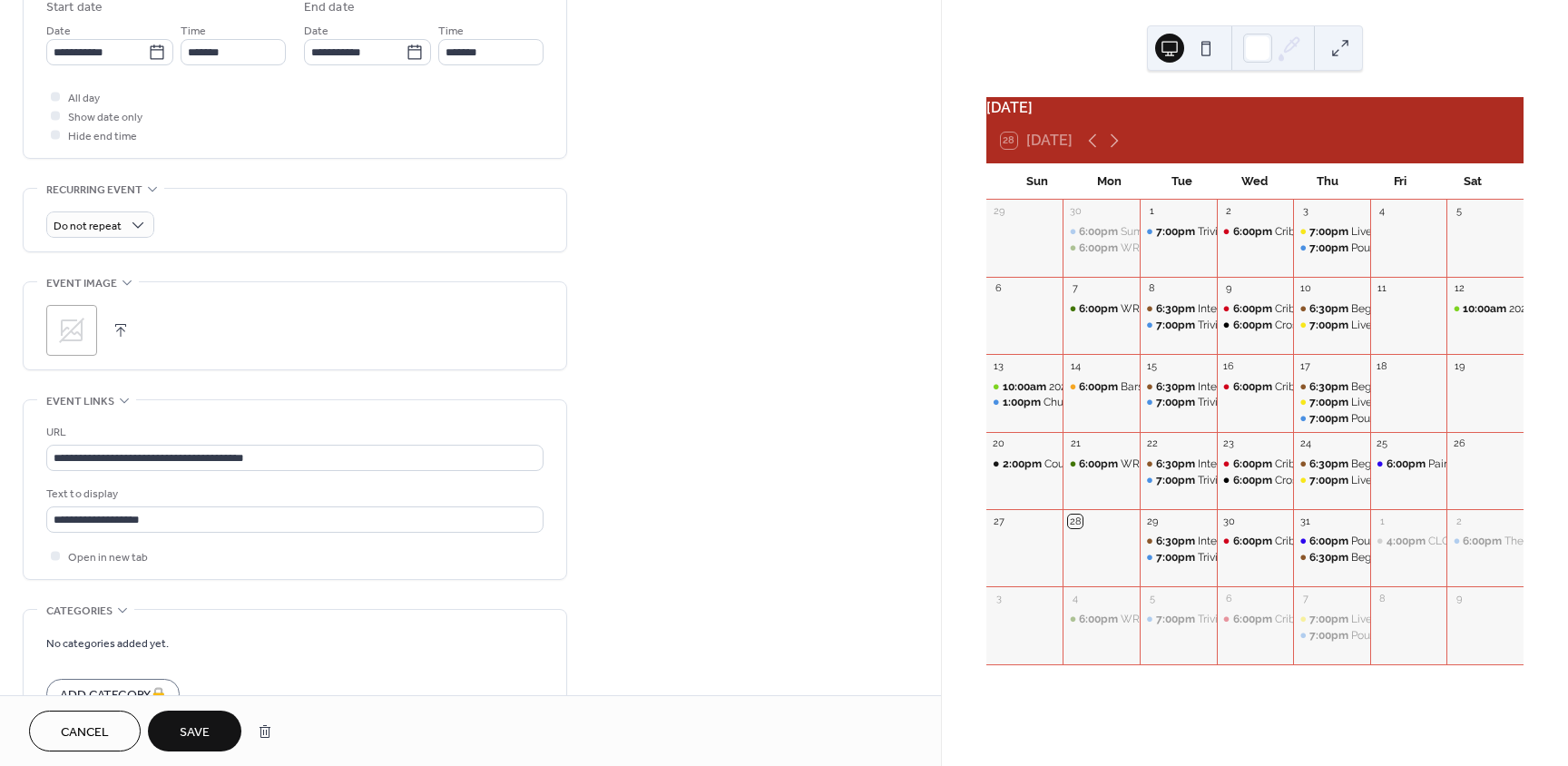 click 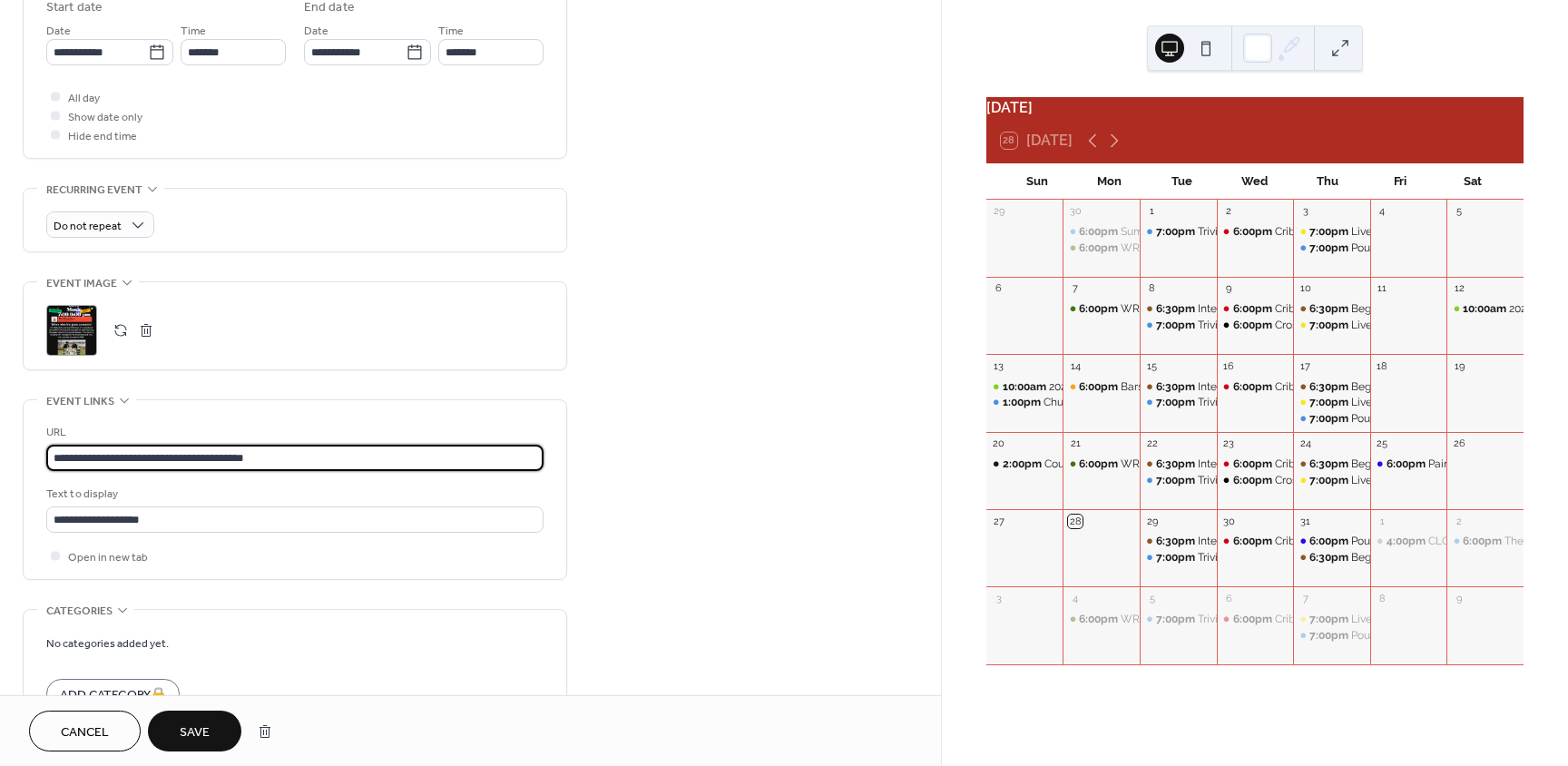 click on "**********" at bounding box center [295, 457] 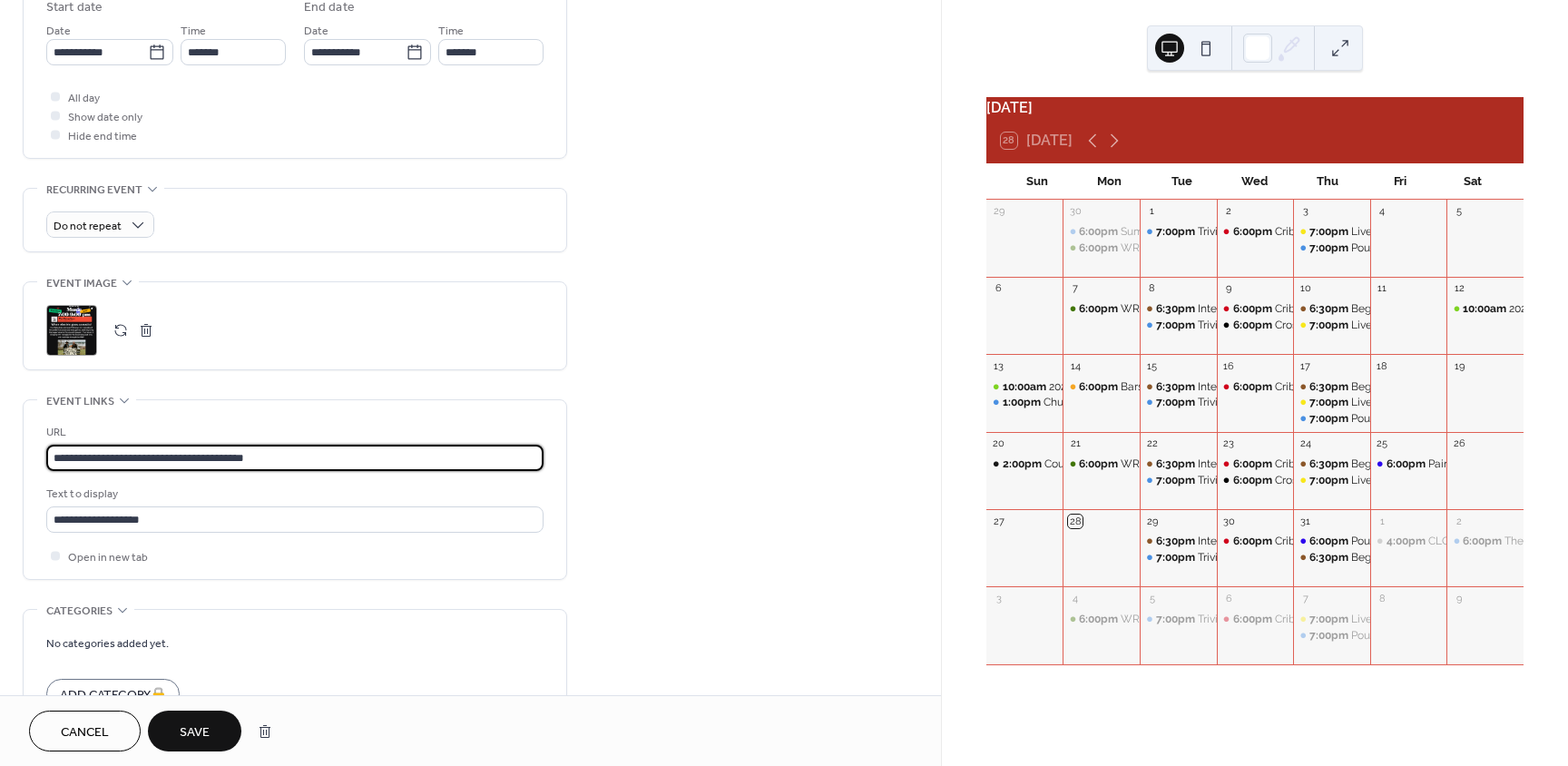 paste 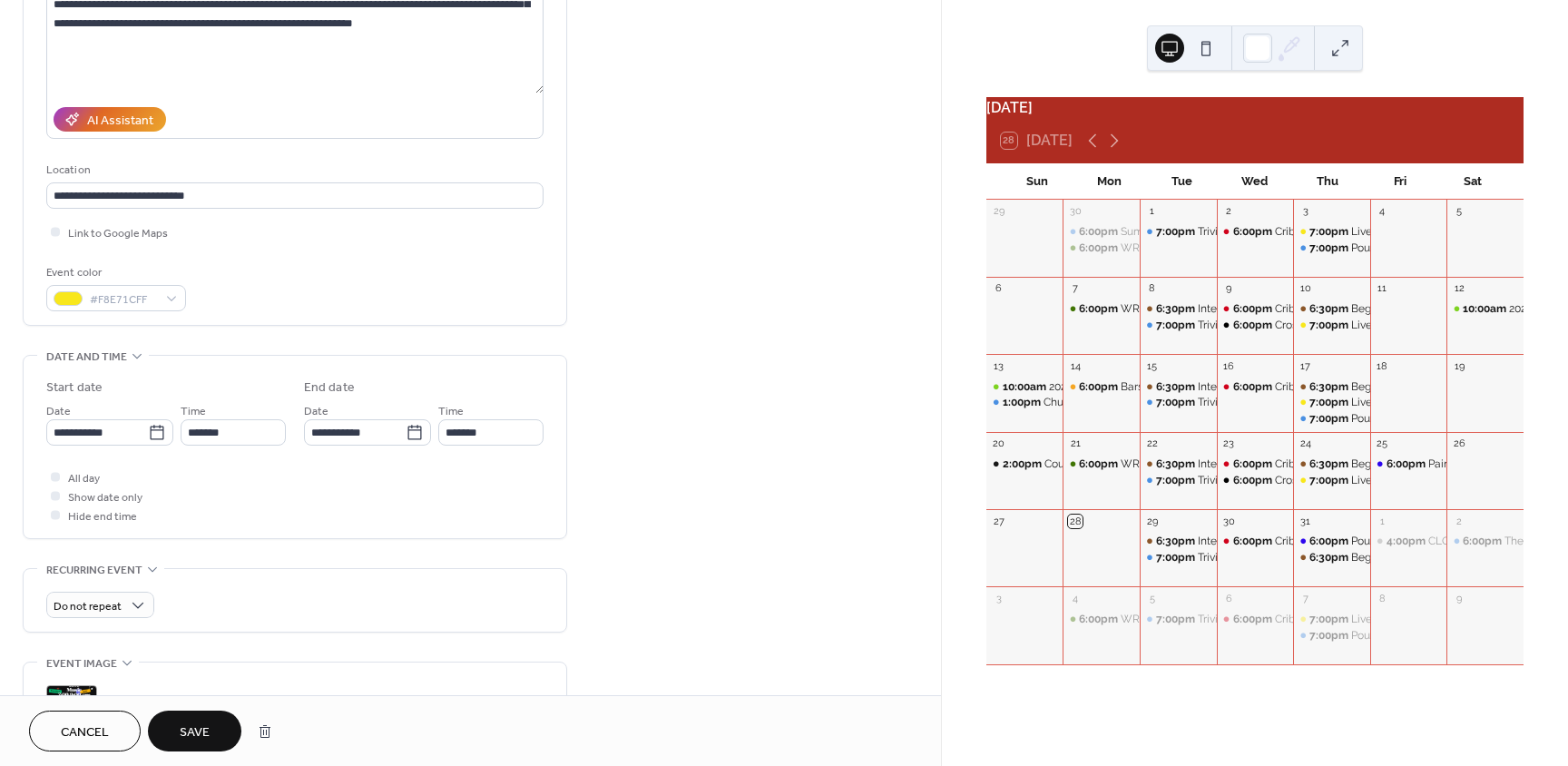 scroll, scrollTop: 235, scrollLeft: 0, axis: vertical 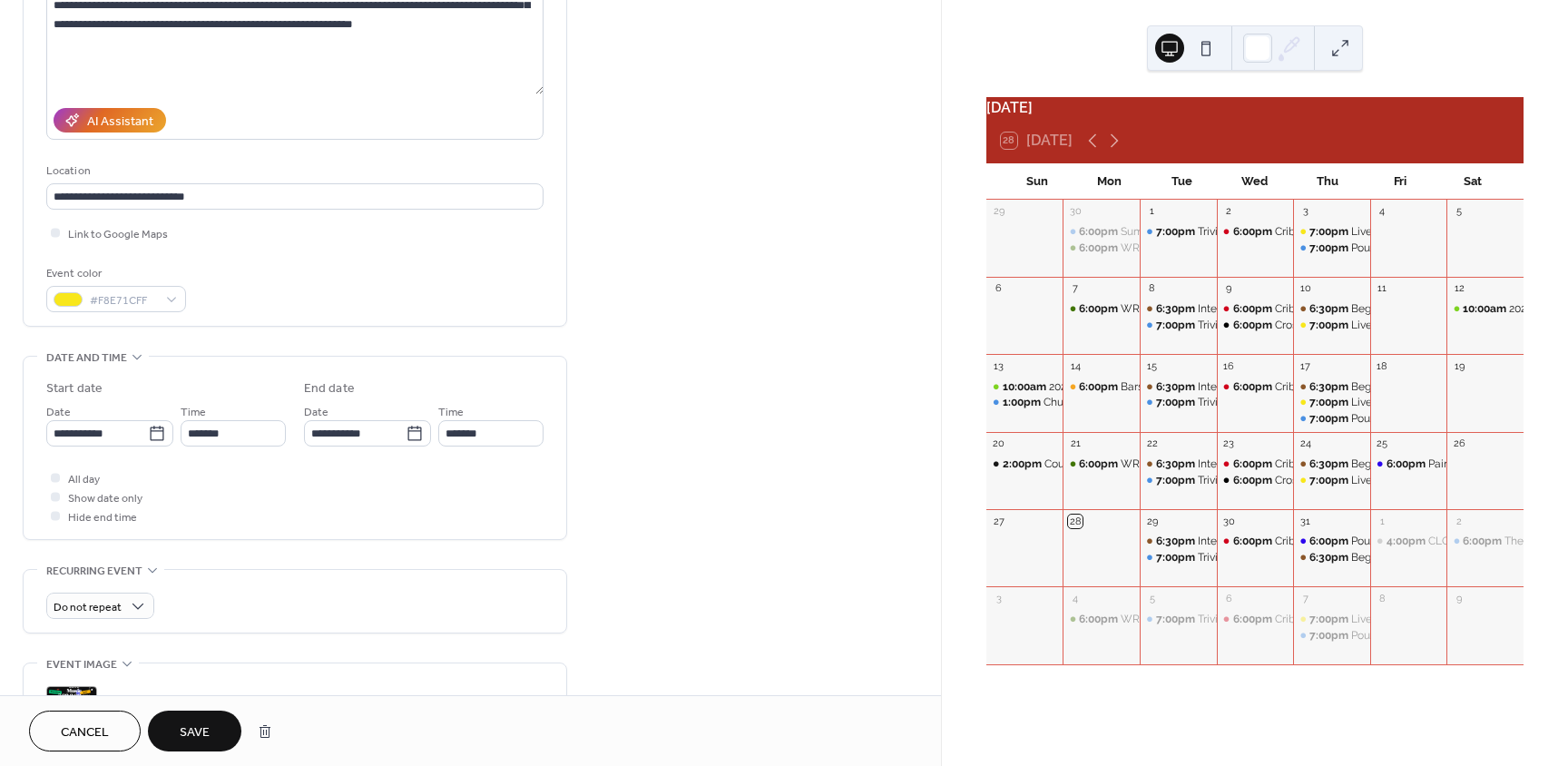 type on "**********" 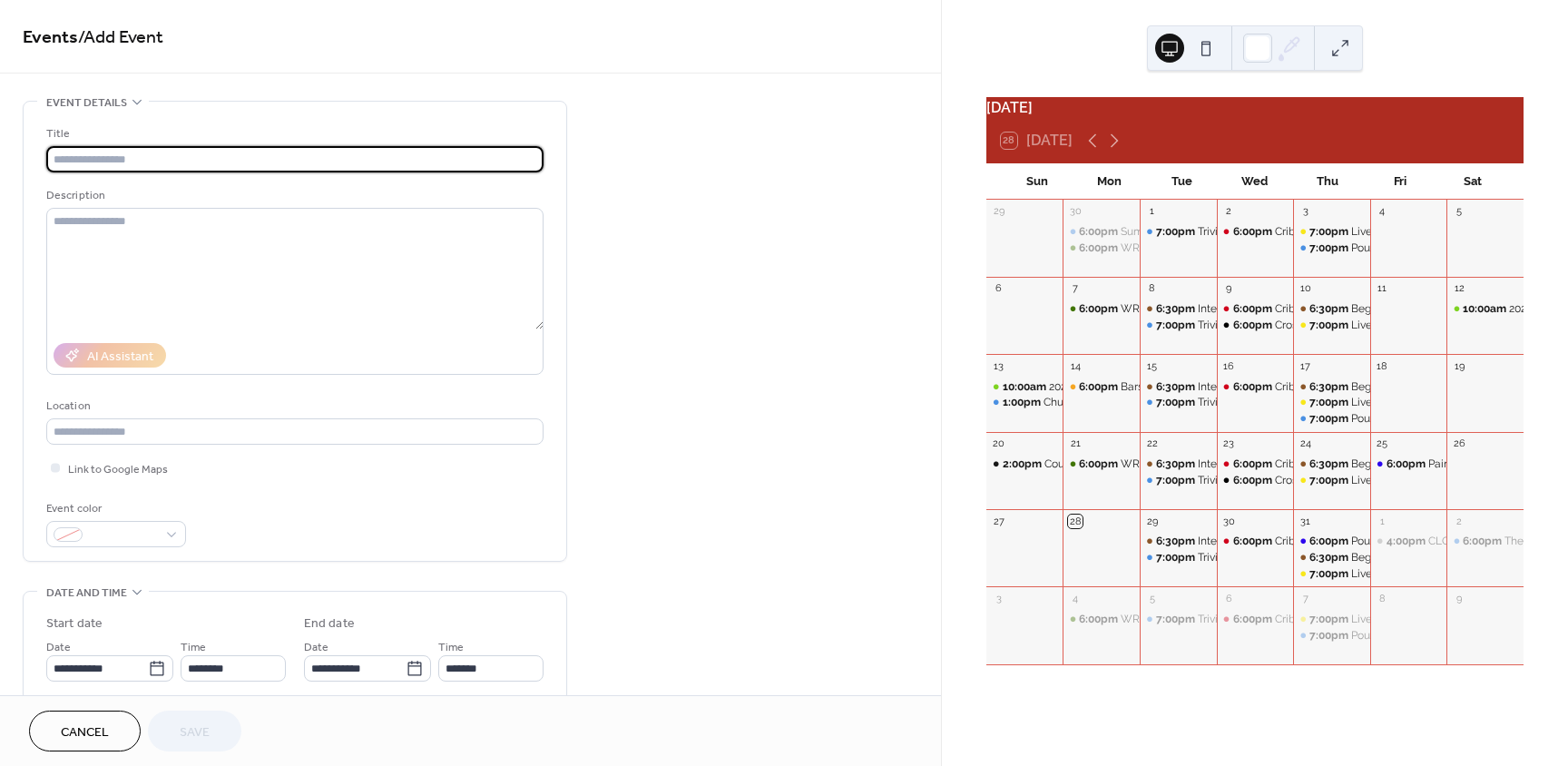 scroll, scrollTop: 0, scrollLeft: 0, axis: both 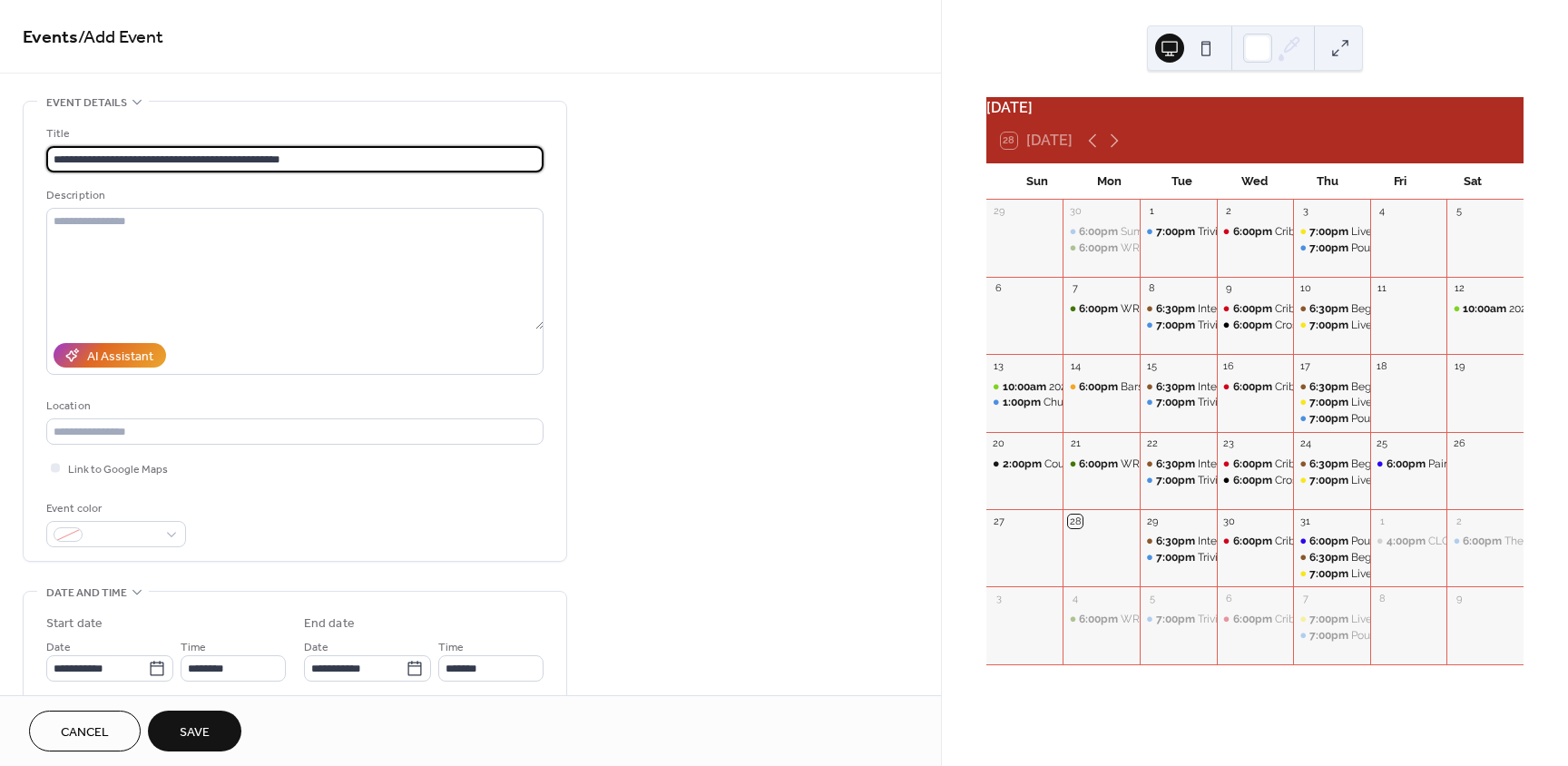 type on "**********" 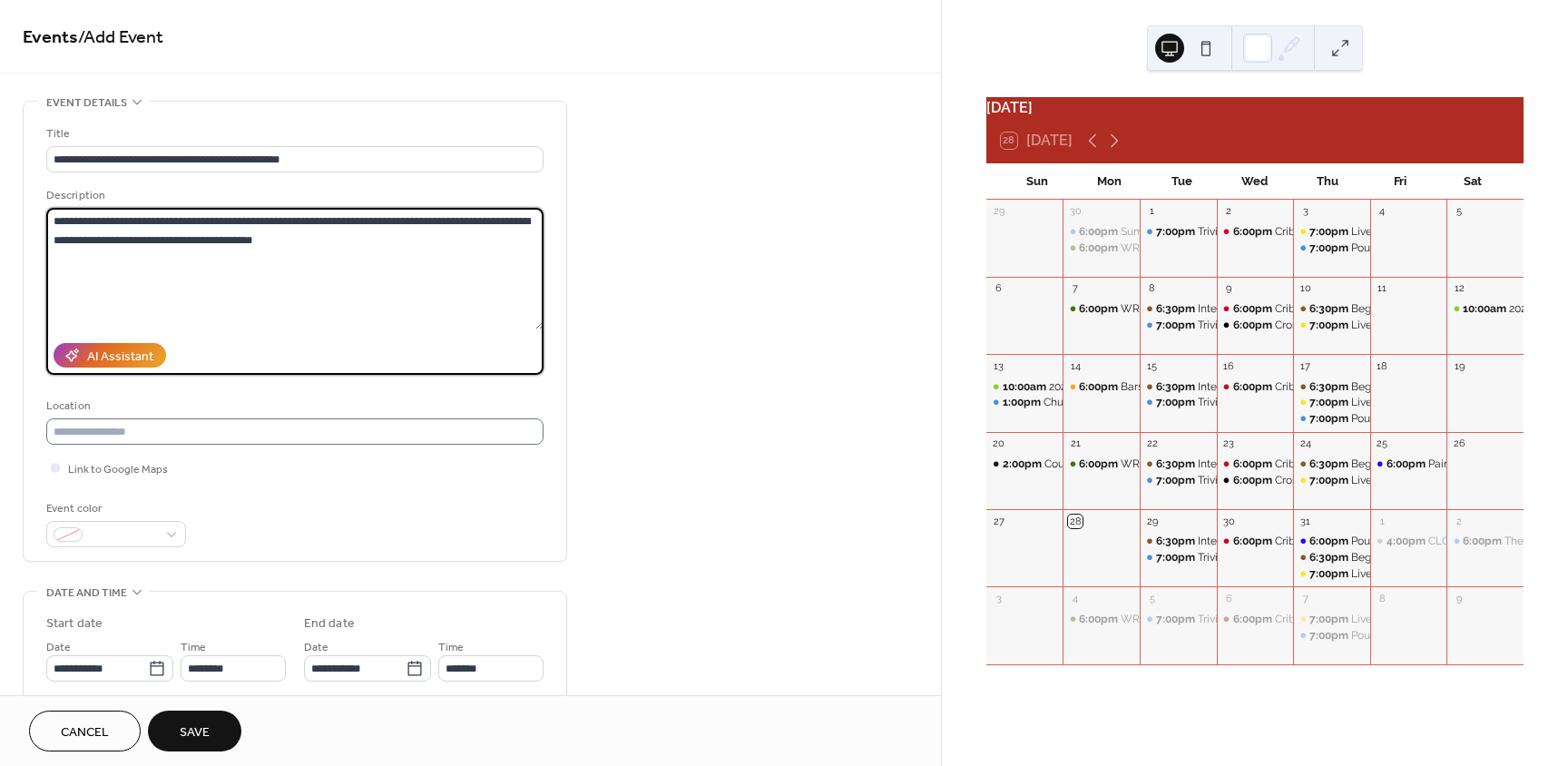 type on "**********" 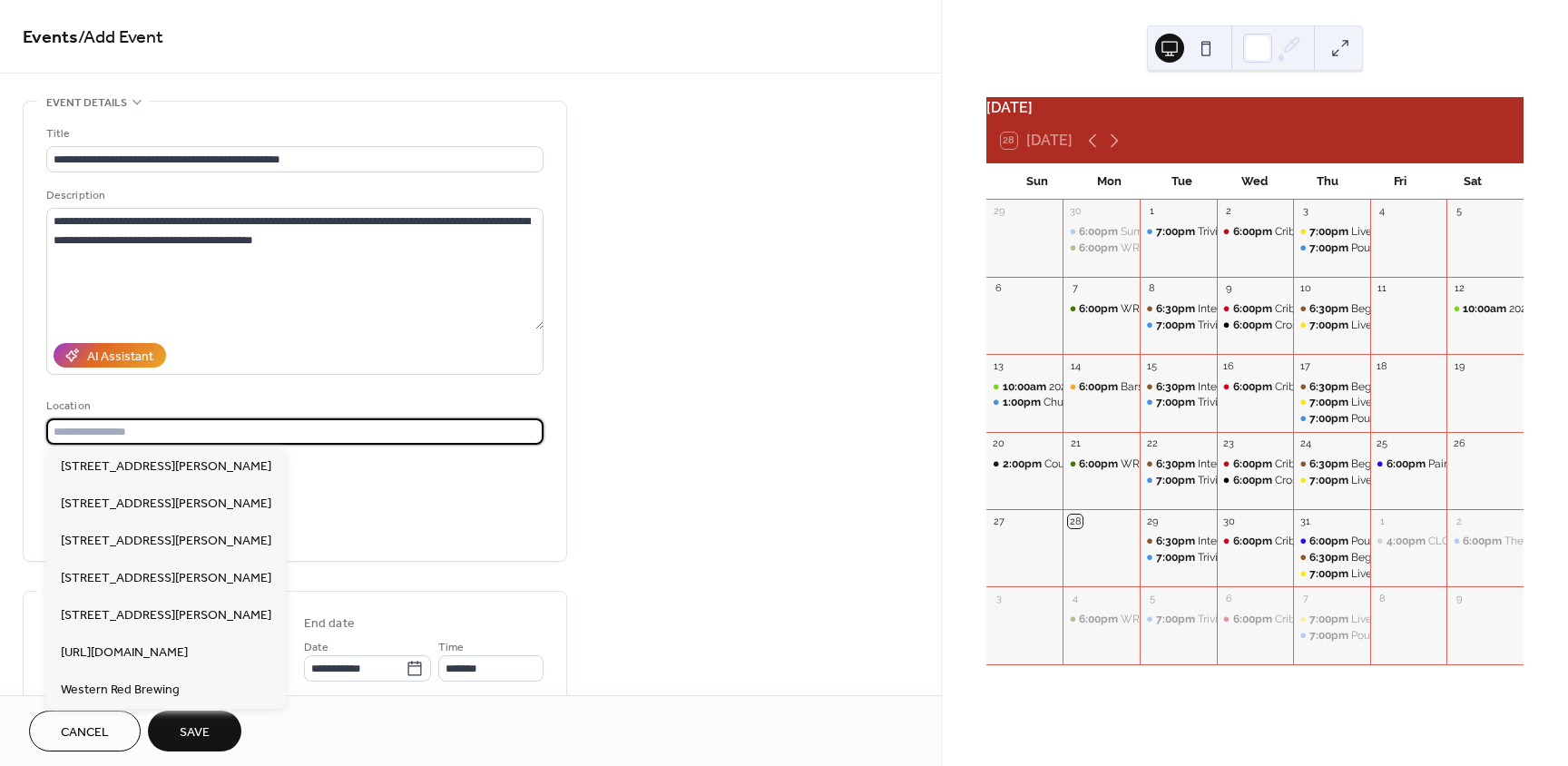 click at bounding box center [295, 431] 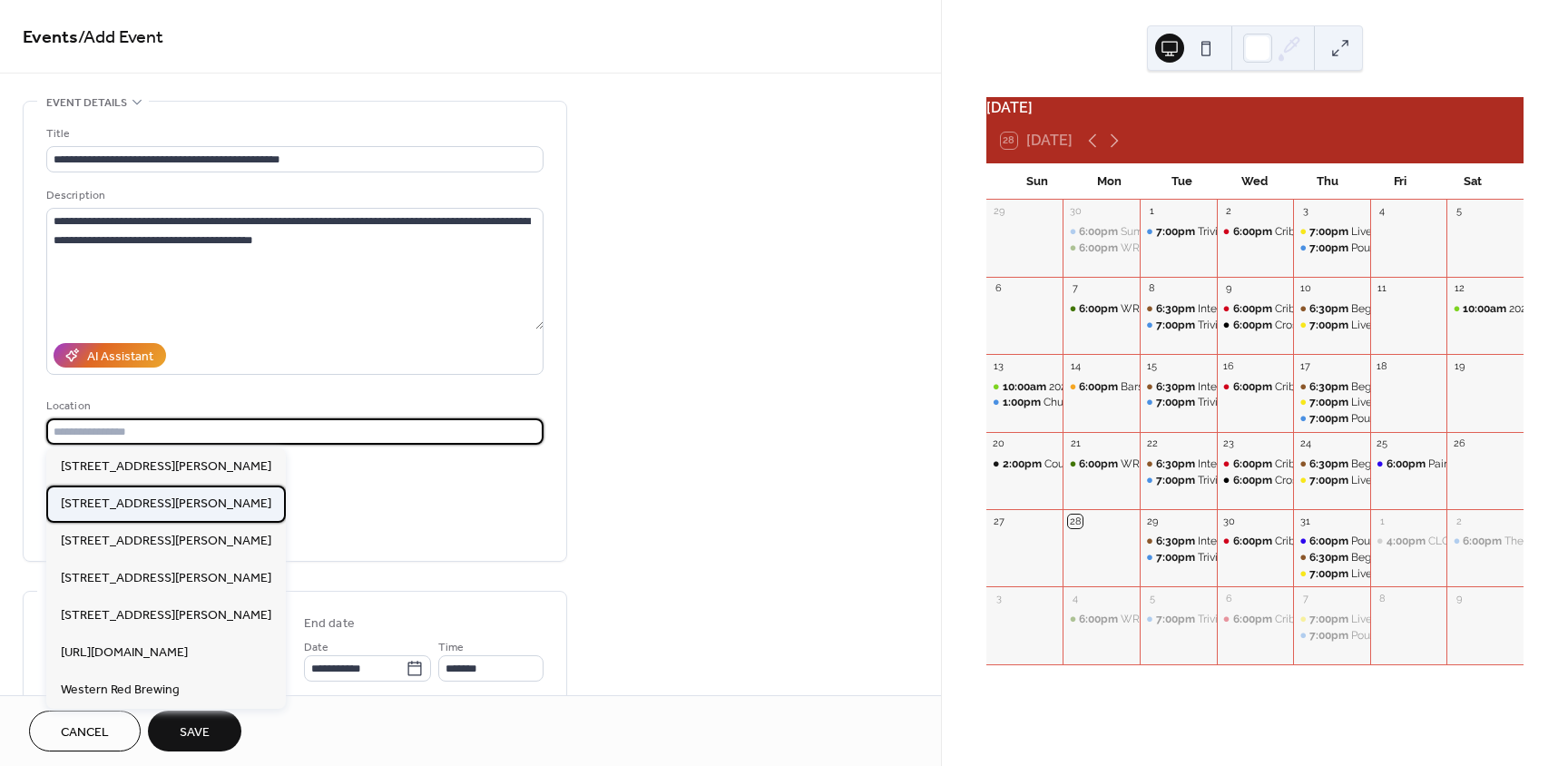 click on "19168 Jensen Way NE Suite 100" at bounding box center [166, 504] 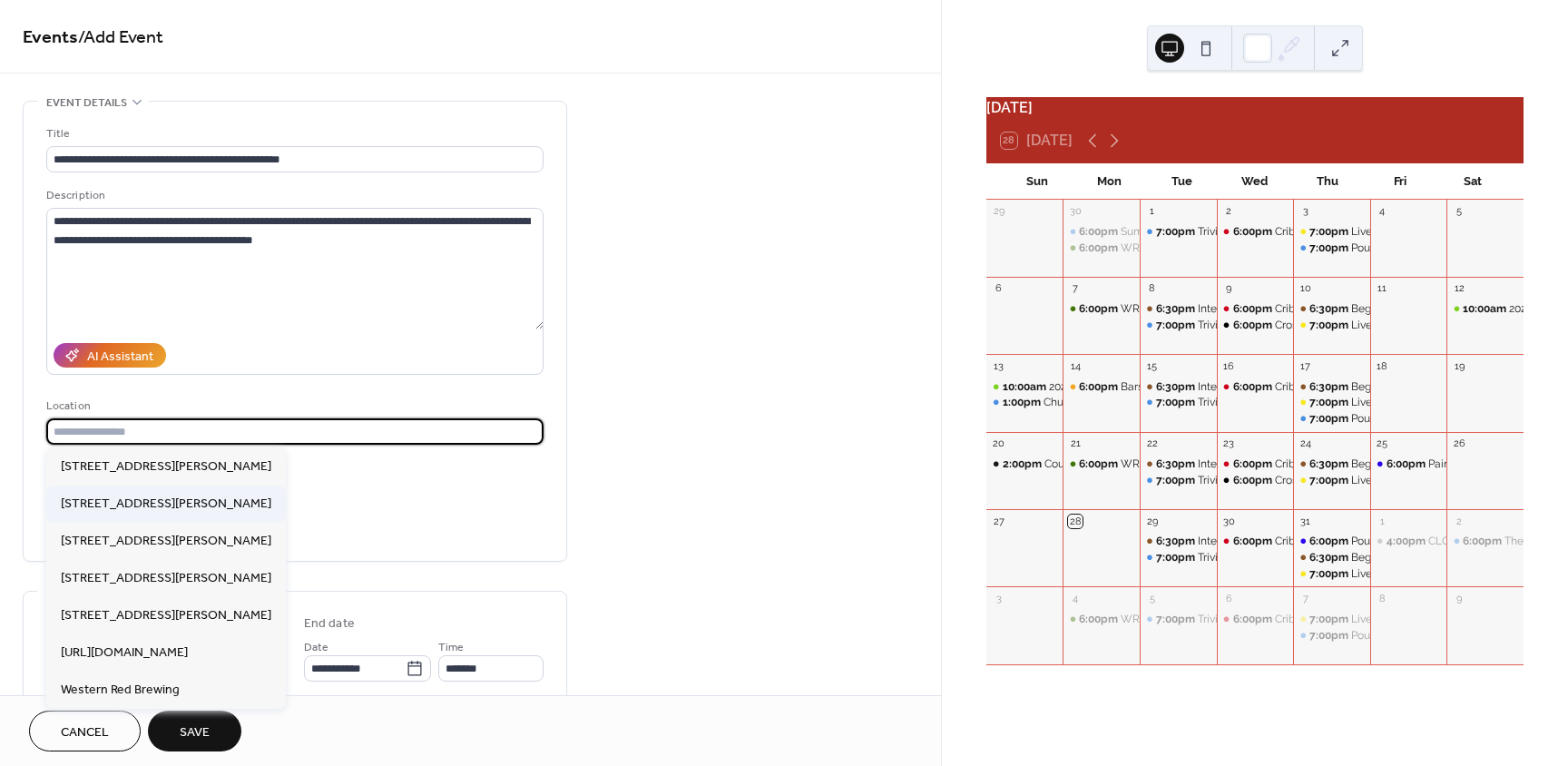 type on "**********" 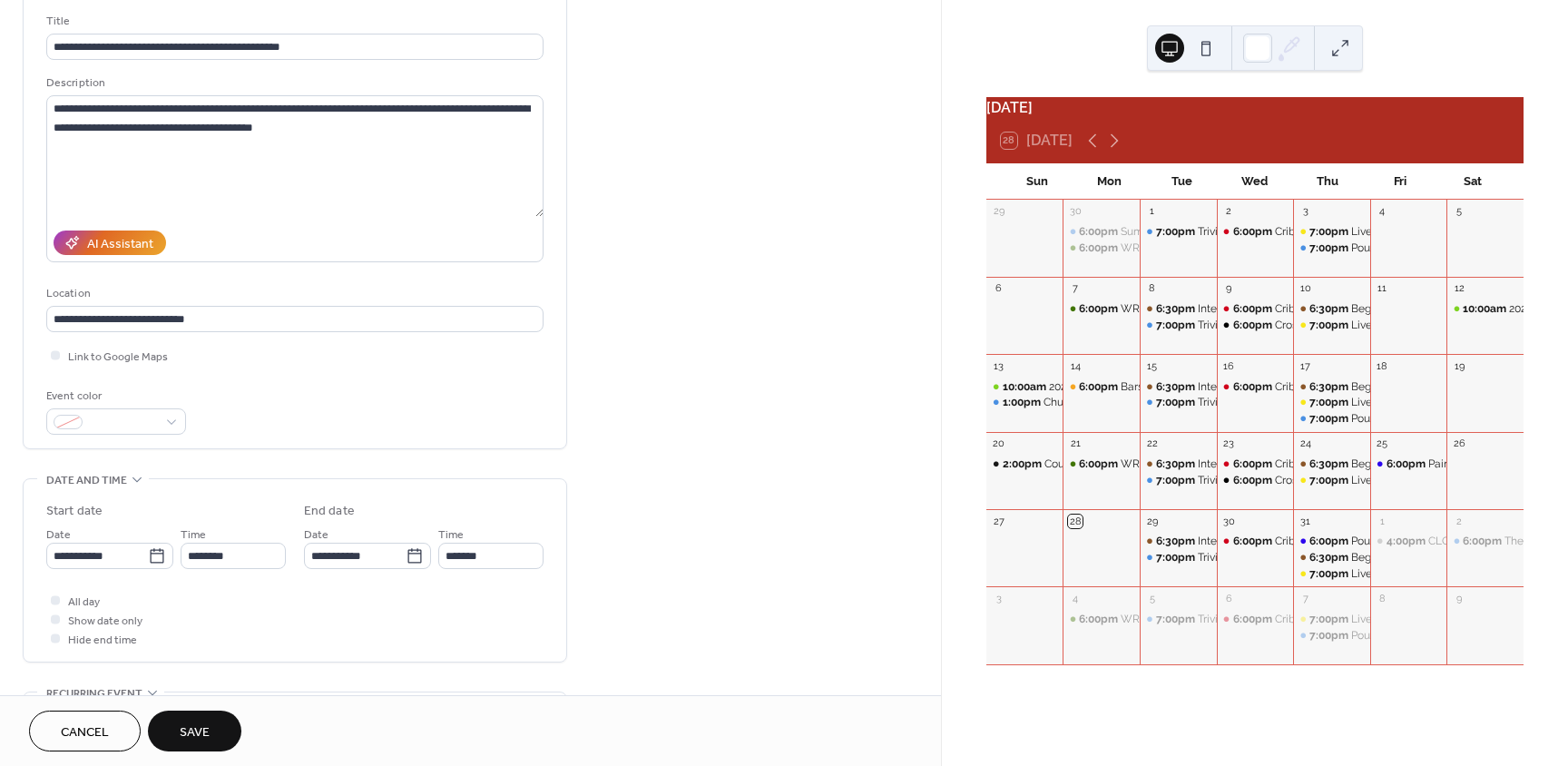 scroll, scrollTop: 114, scrollLeft: 0, axis: vertical 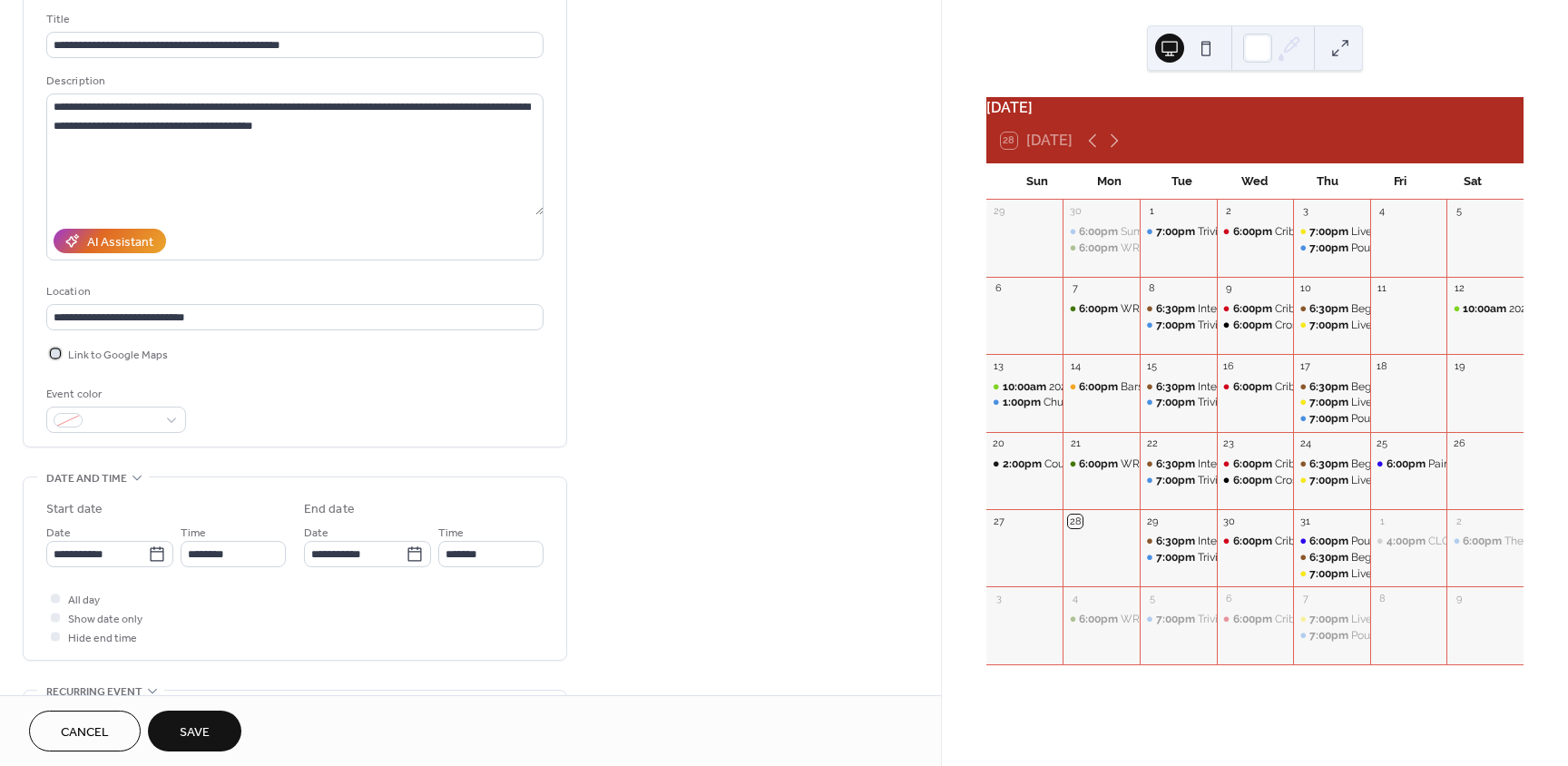 click at bounding box center [55, 353] 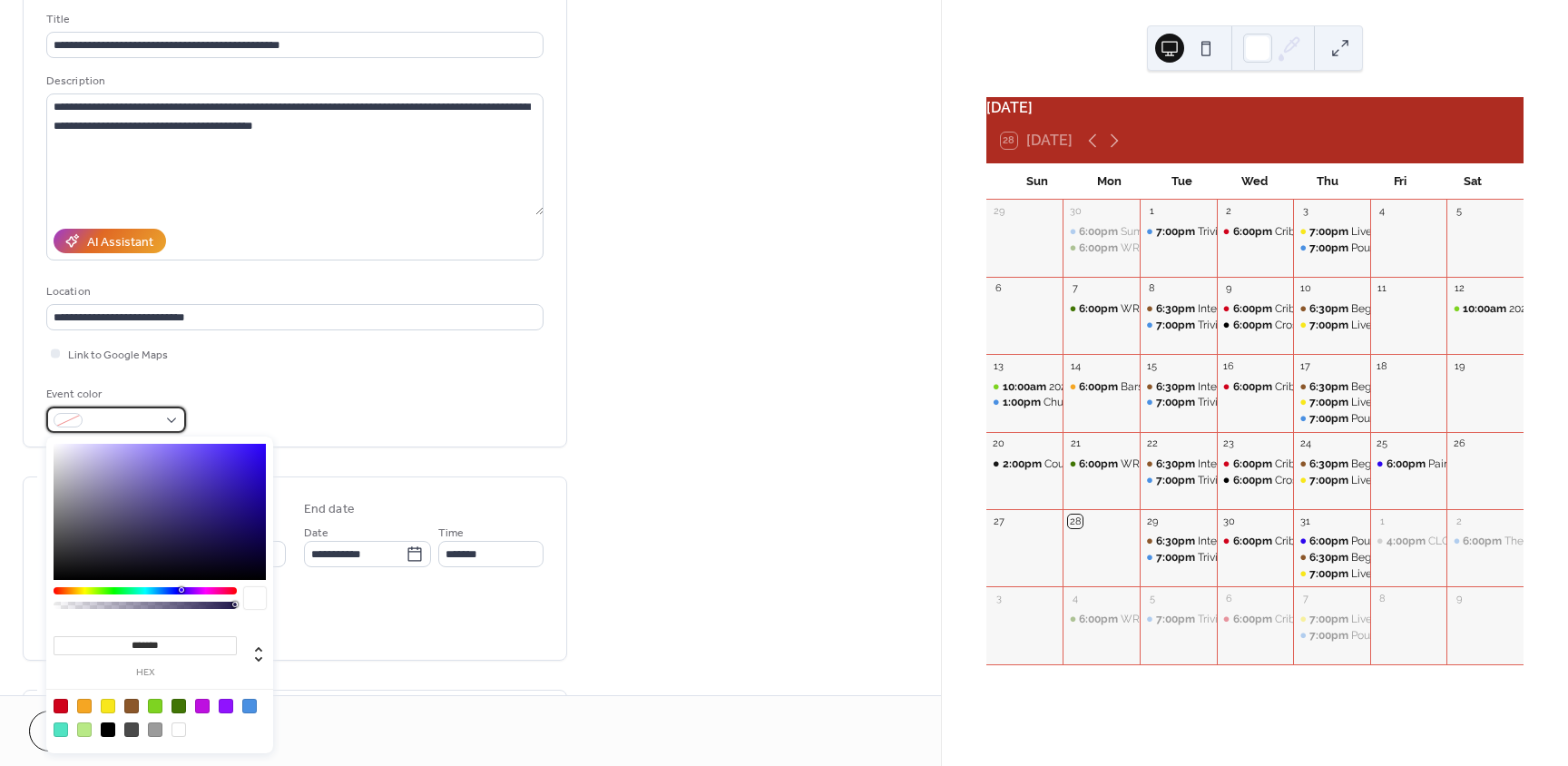 click at bounding box center [123, 421] 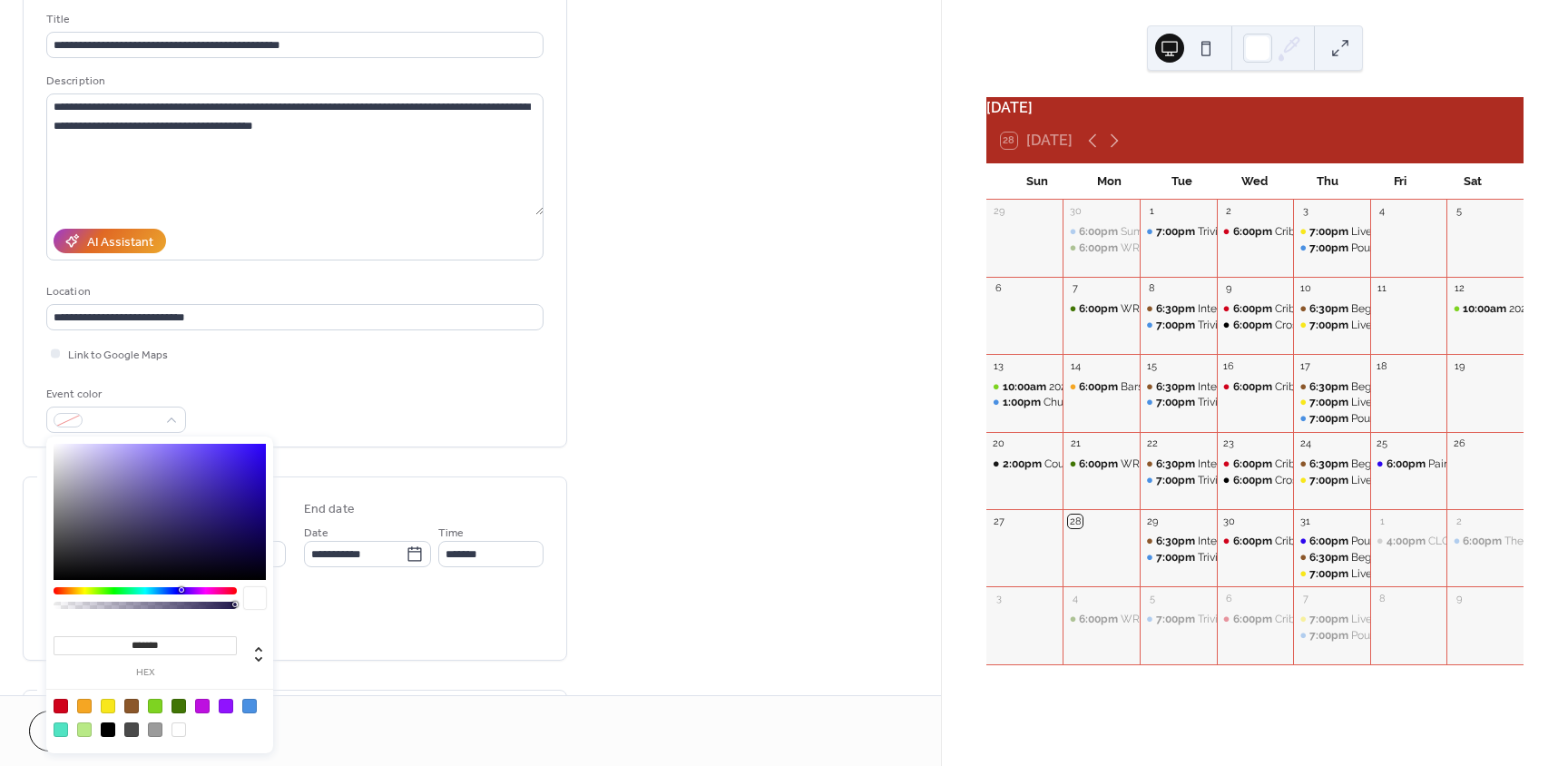click at bounding box center (84, 706) 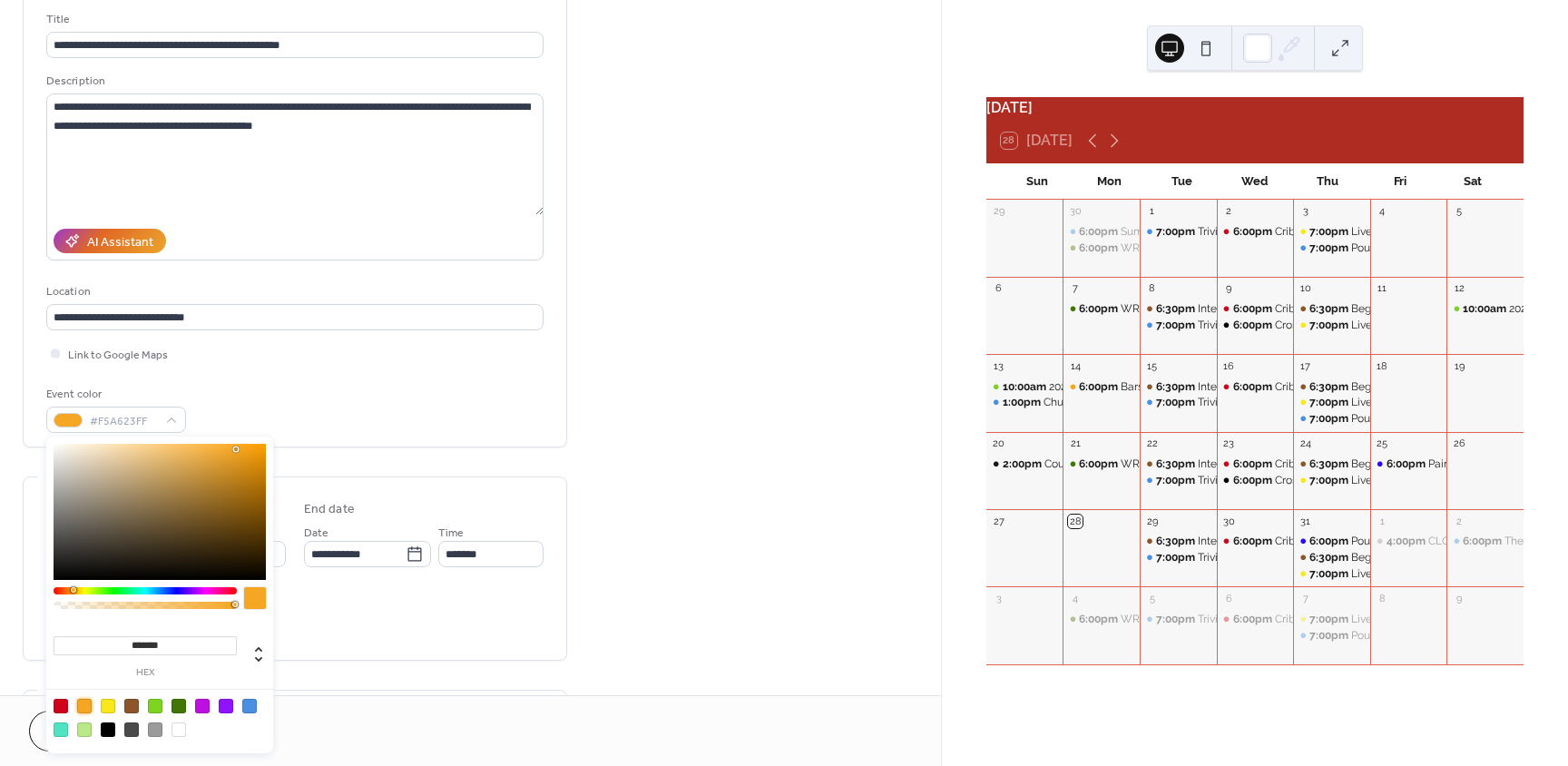 click on "Event color #F5A623FF" at bounding box center [295, 408] 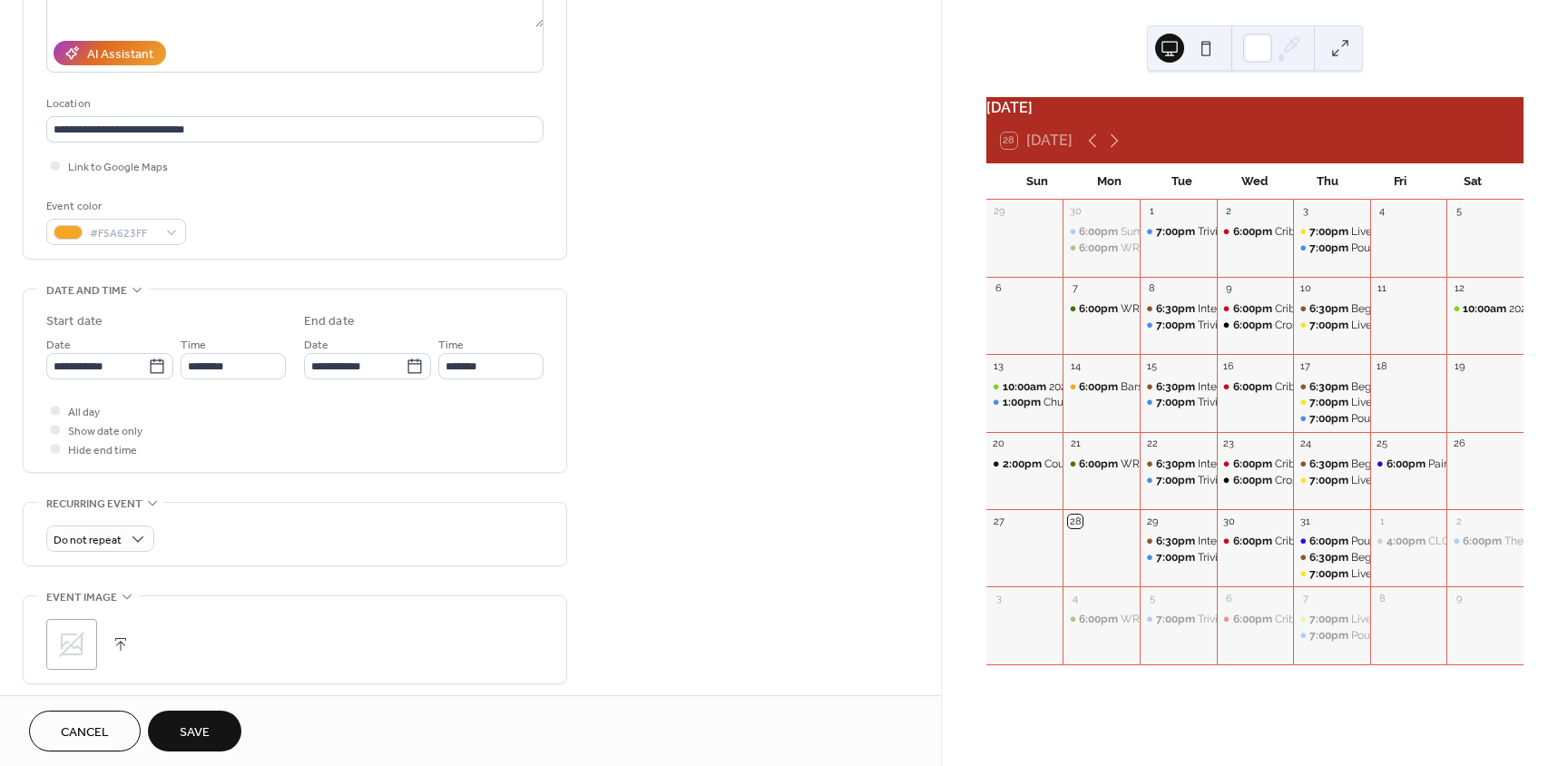 scroll, scrollTop: 337, scrollLeft: 0, axis: vertical 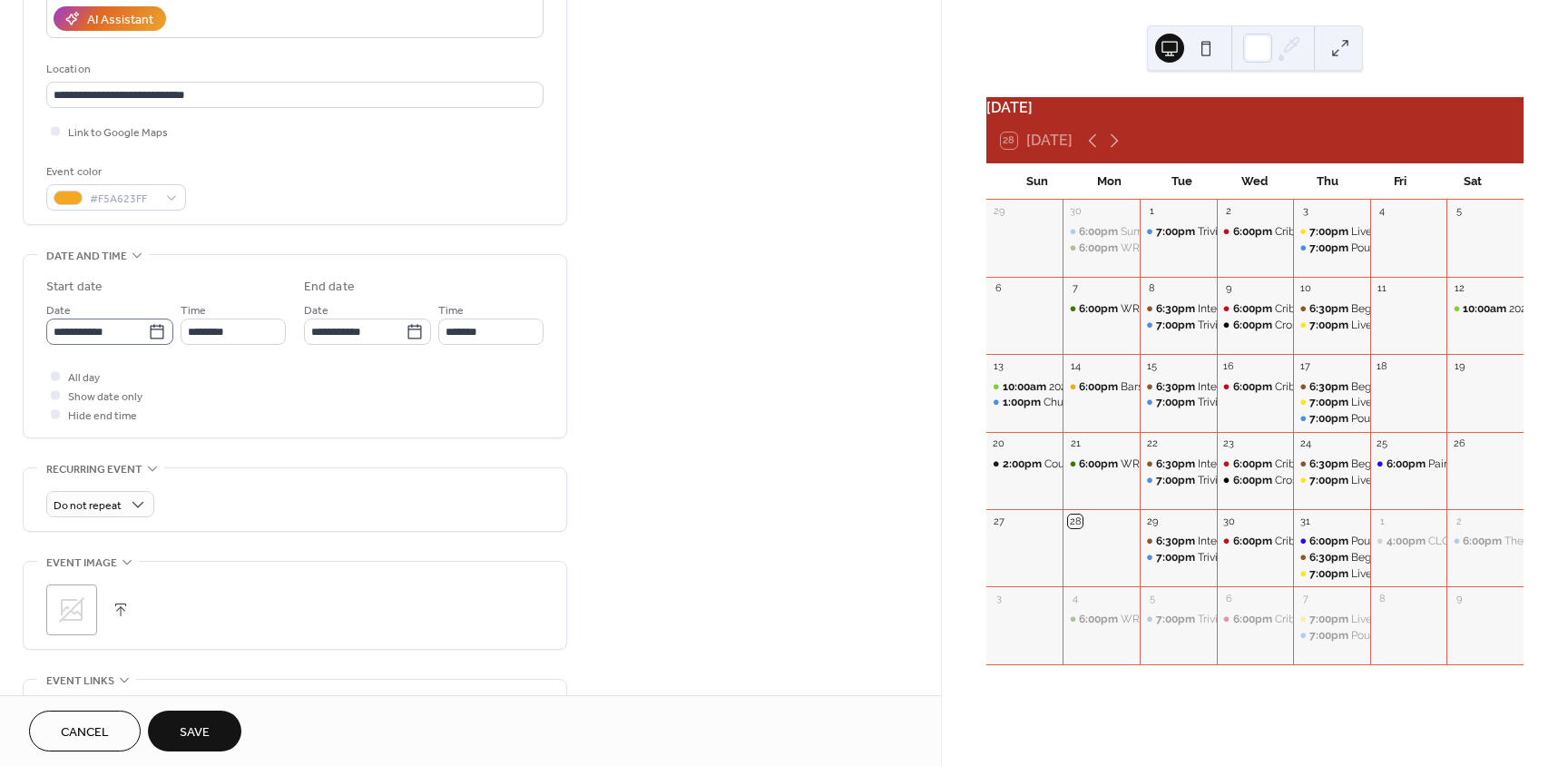 click 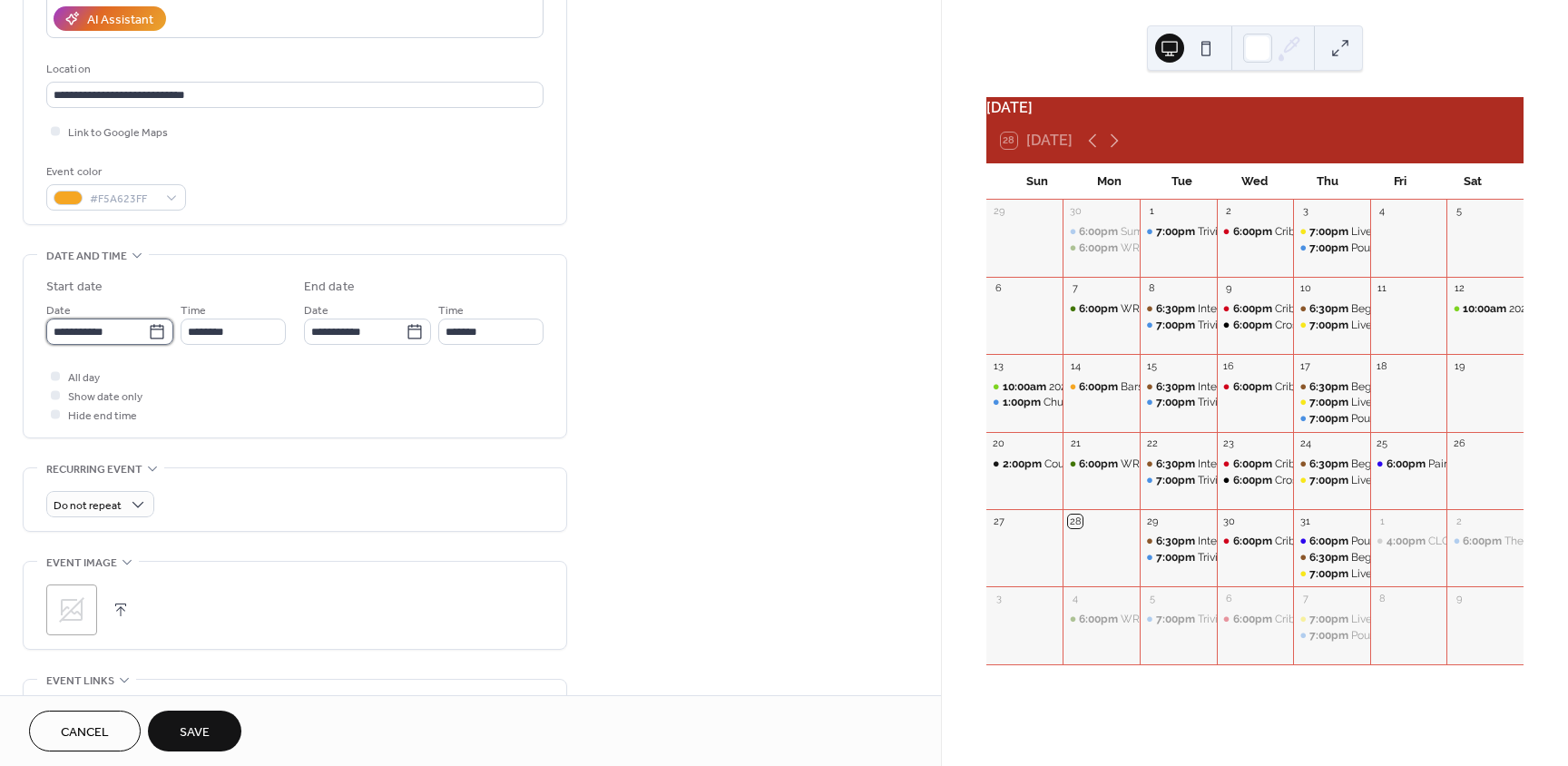 click on "**********" at bounding box center (97, 331) 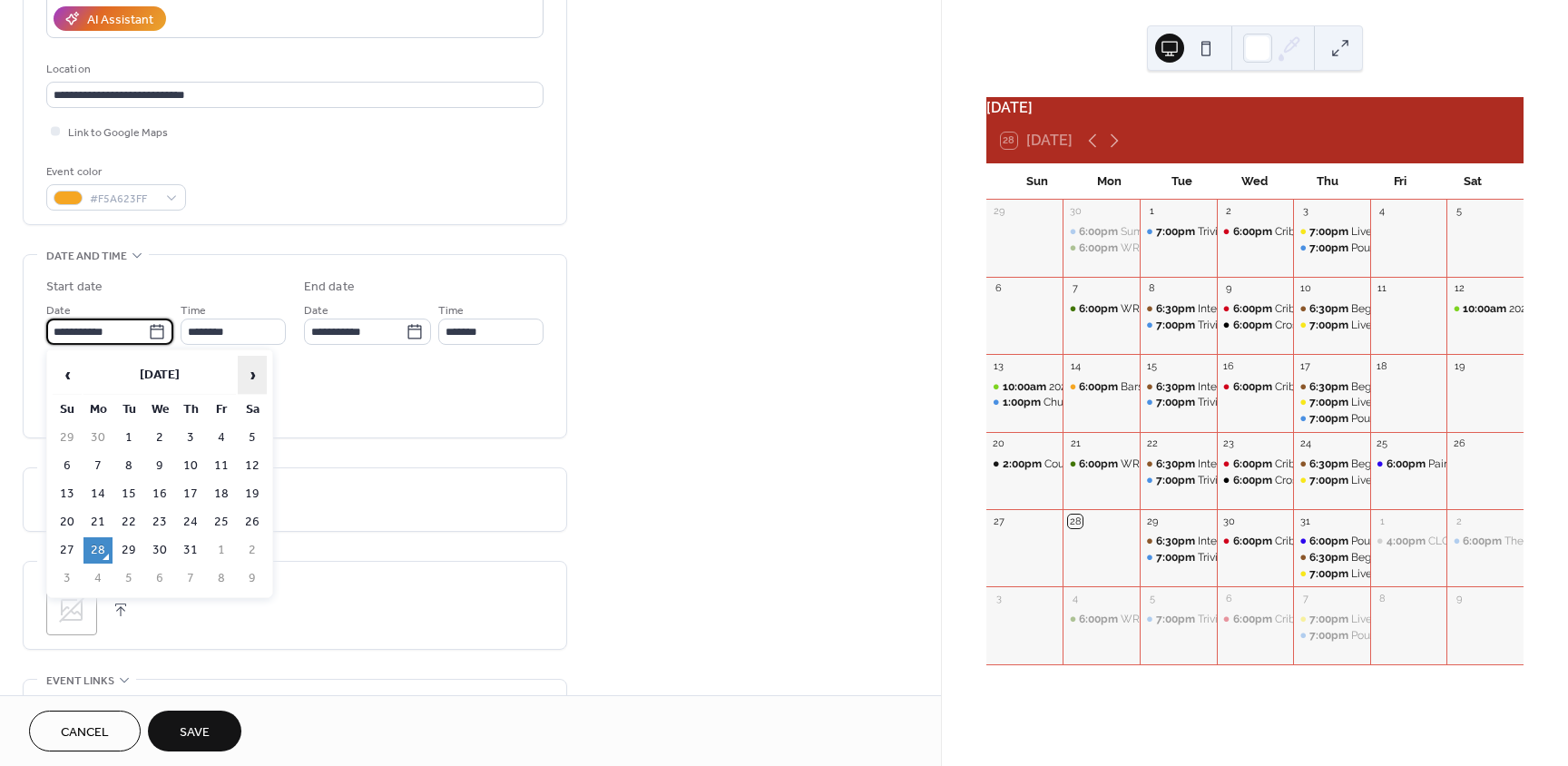 click on "›" at bounding box center (252, 375) 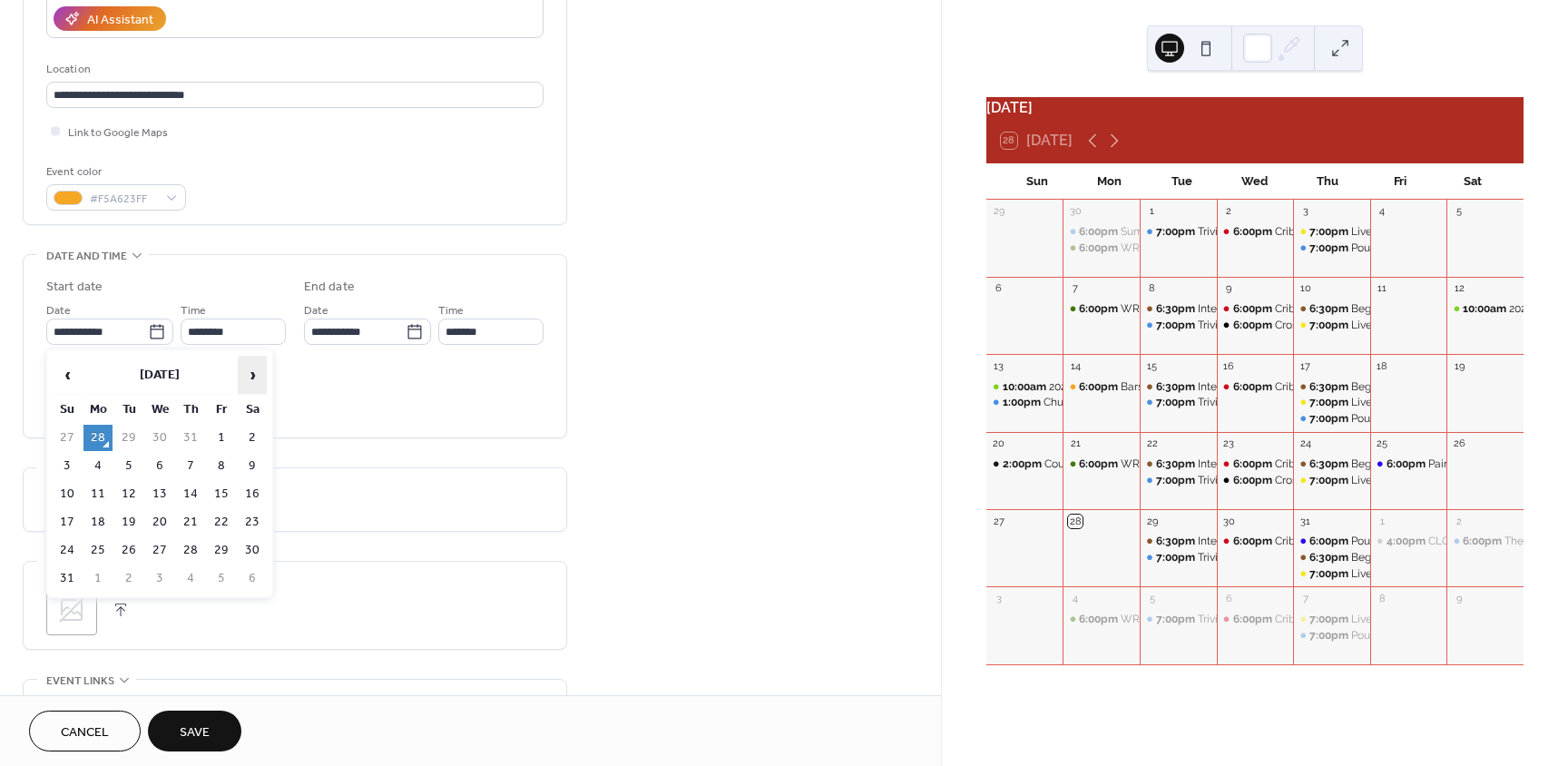 click on "›" at bounding box center (252, 375) 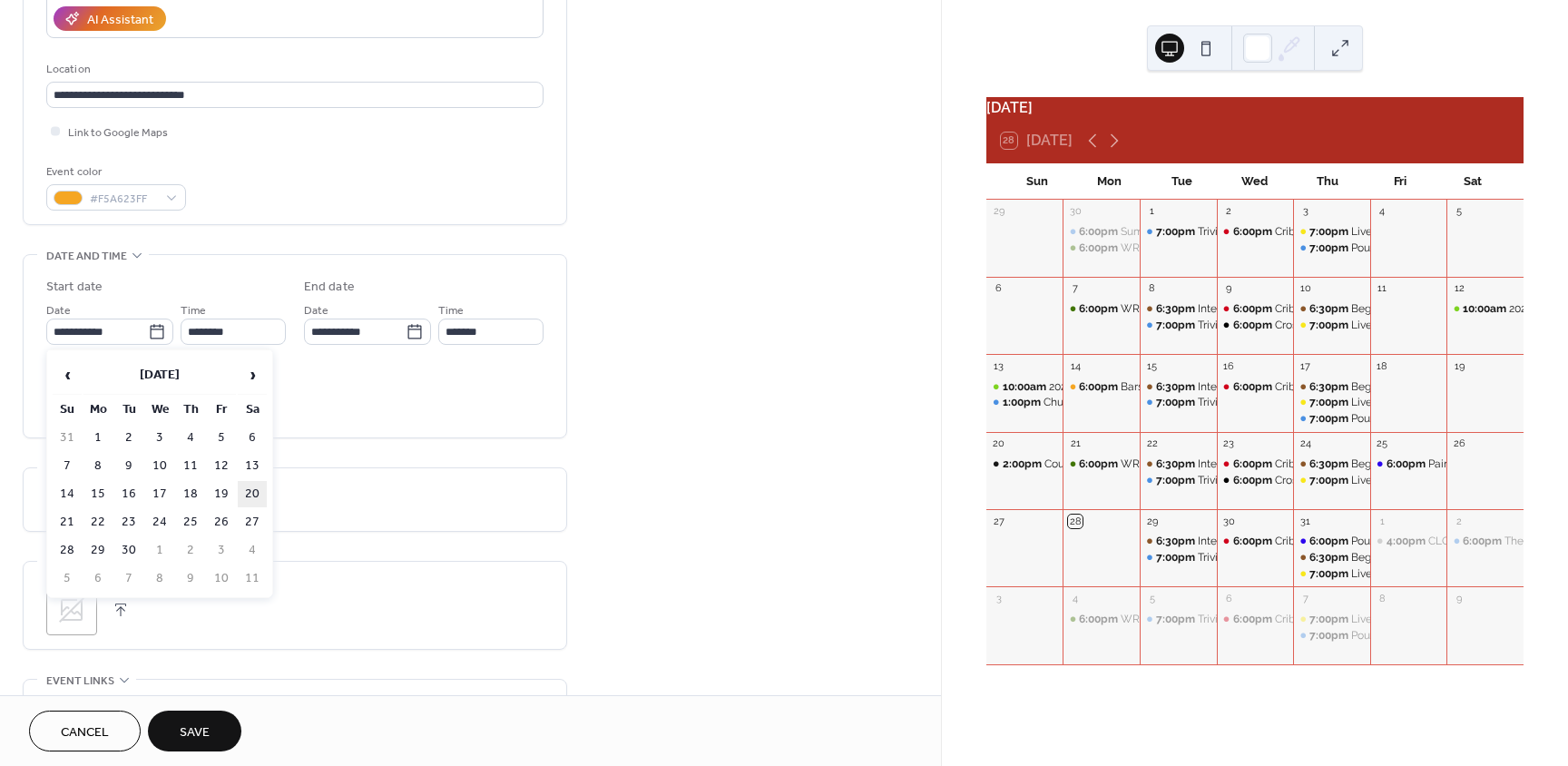 click on "20" at bounding box center (252, 494) 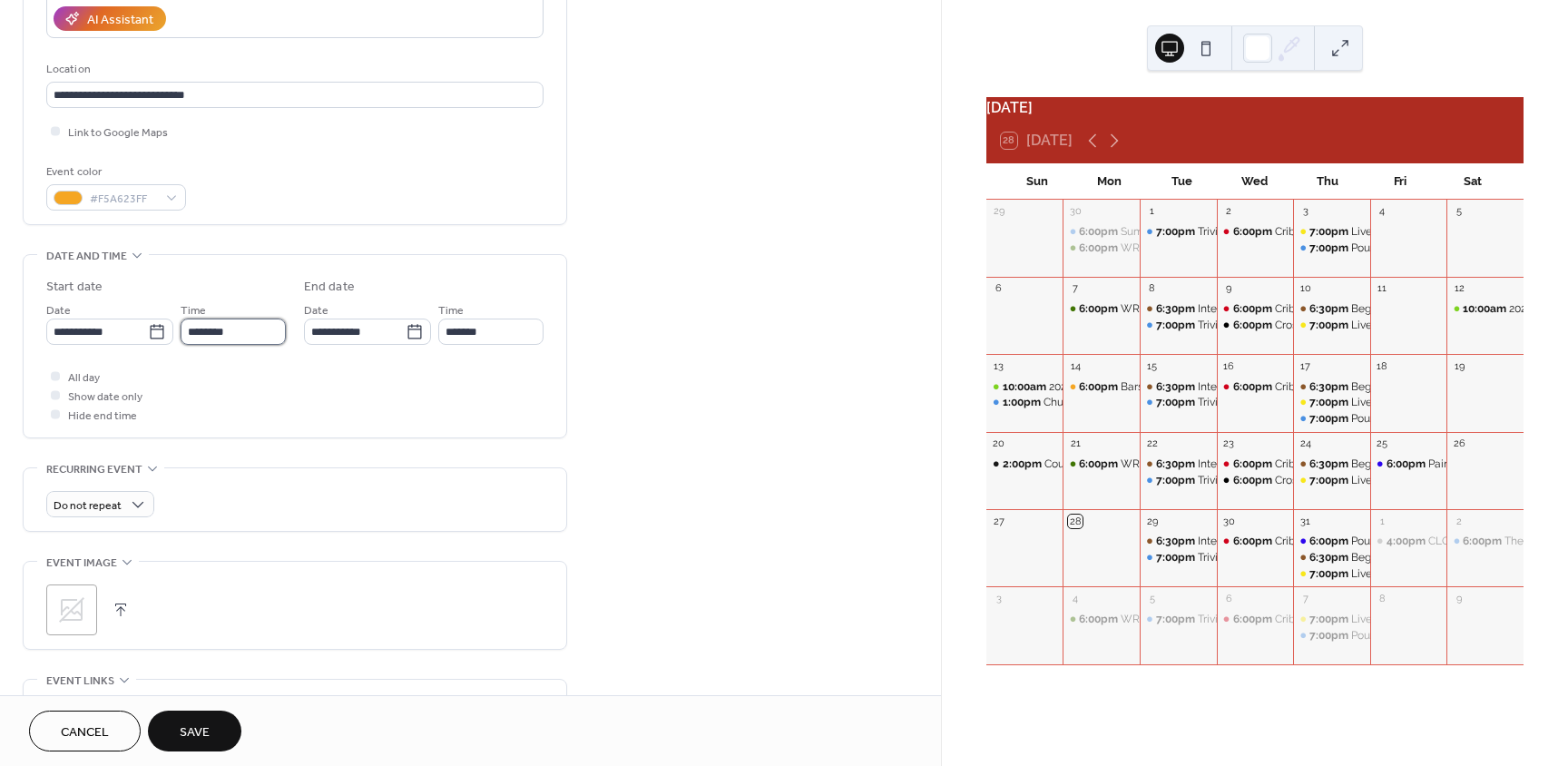 click on "********" at bounding box center [233, 331] 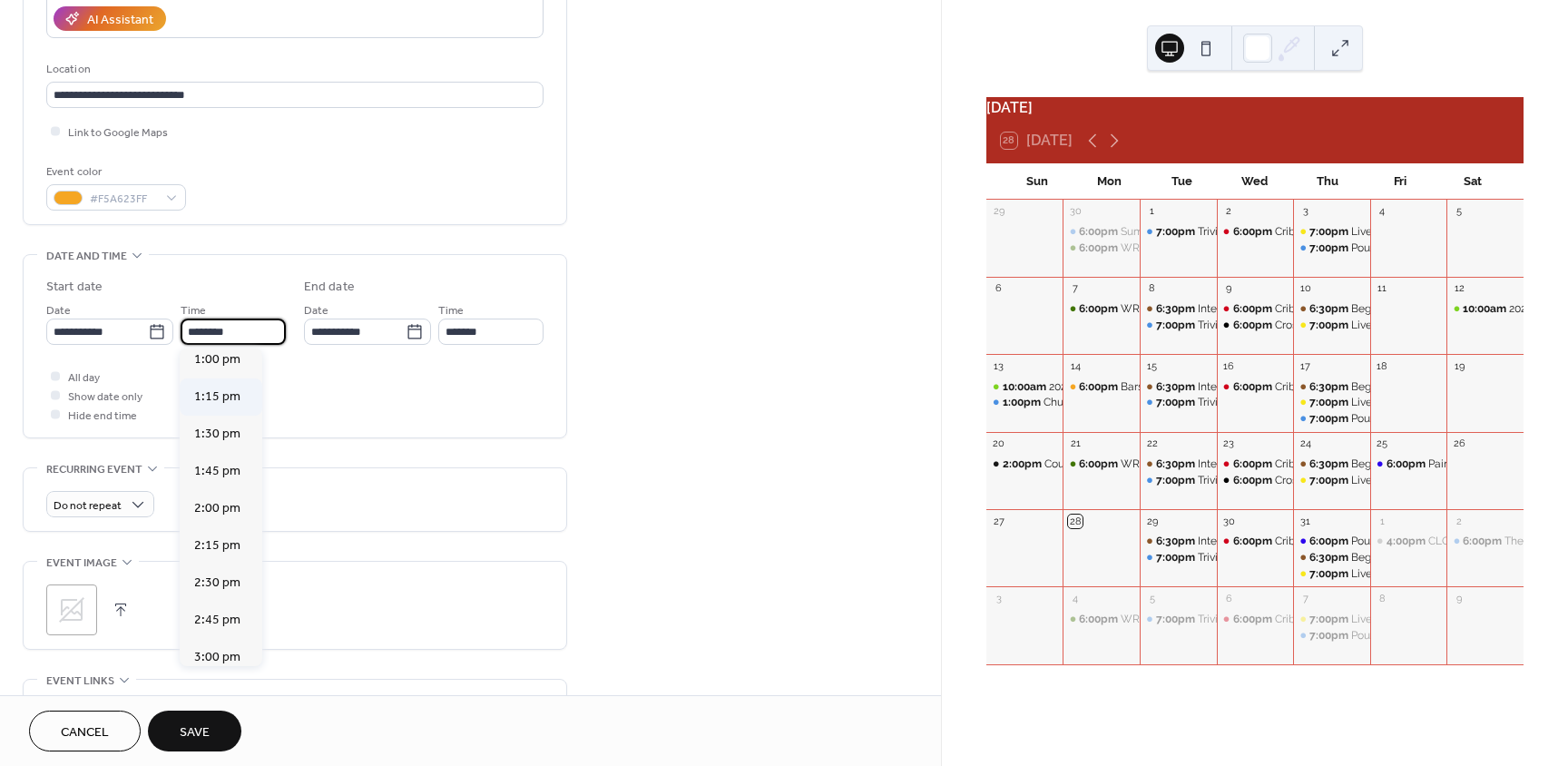 scroll, scrollTop: 1943, scrollLeft: 0, axis: vertical 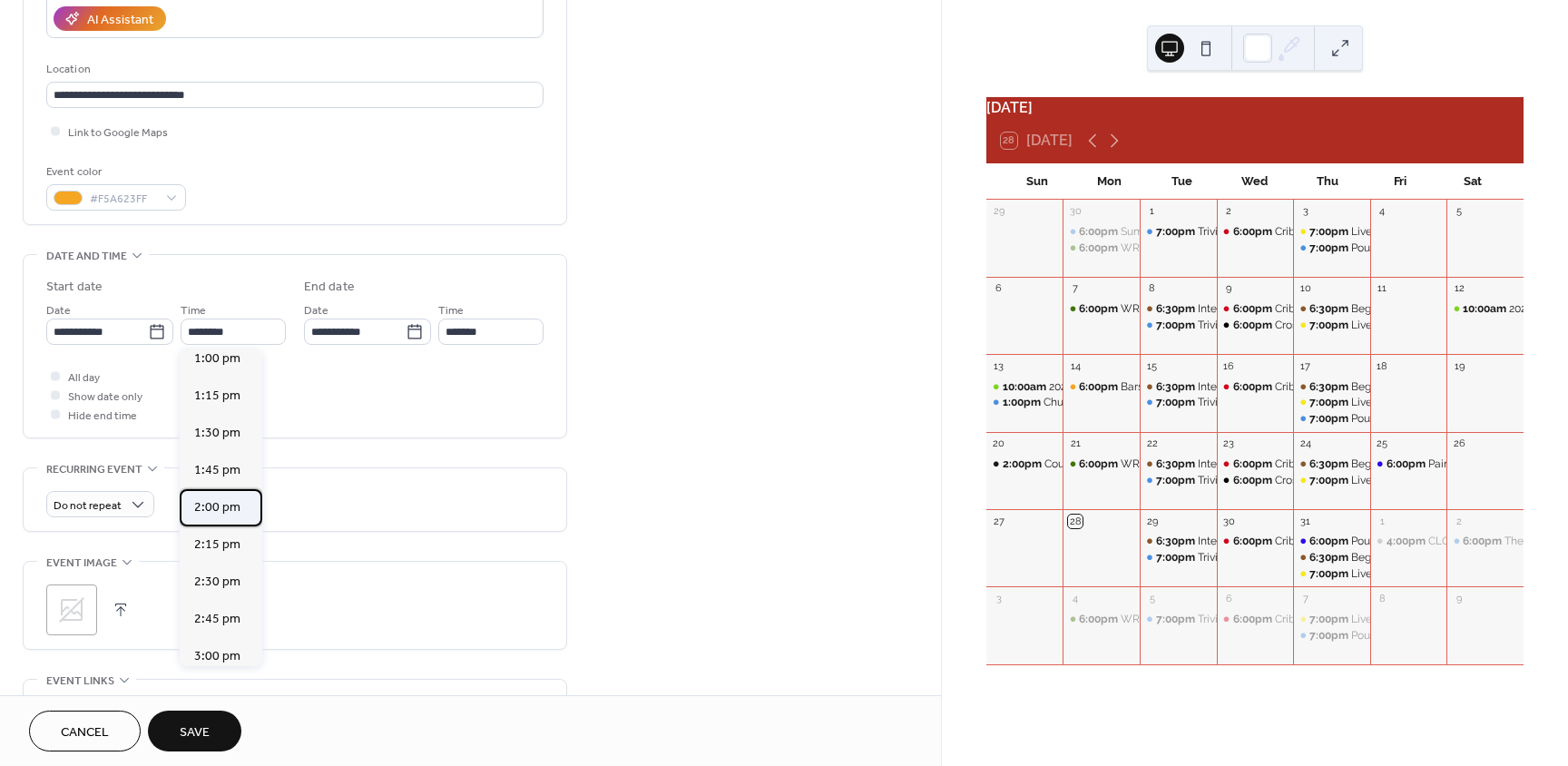 click on "2:00 pm" at bounding box center [217, 507] 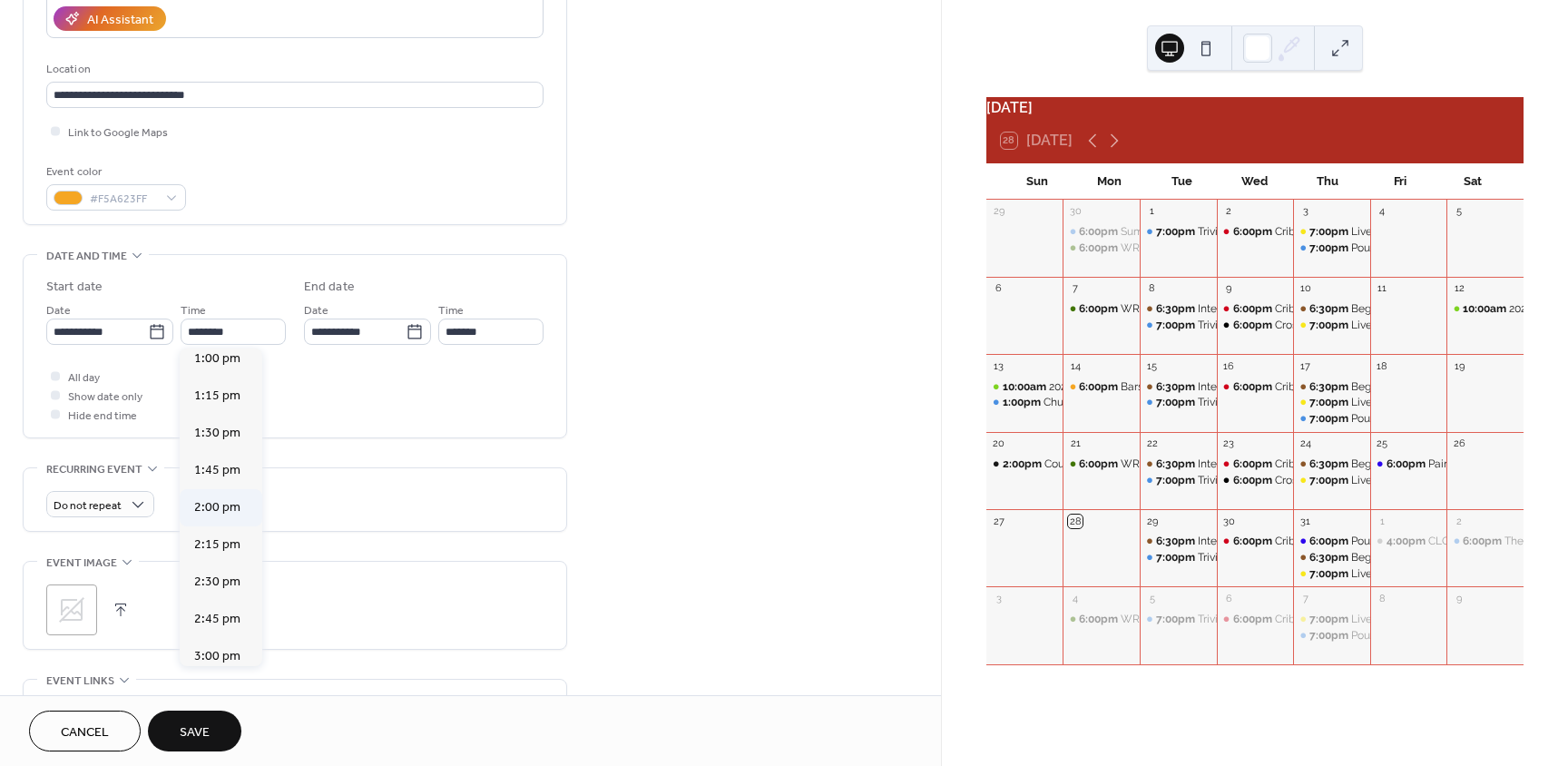 type on "*******" 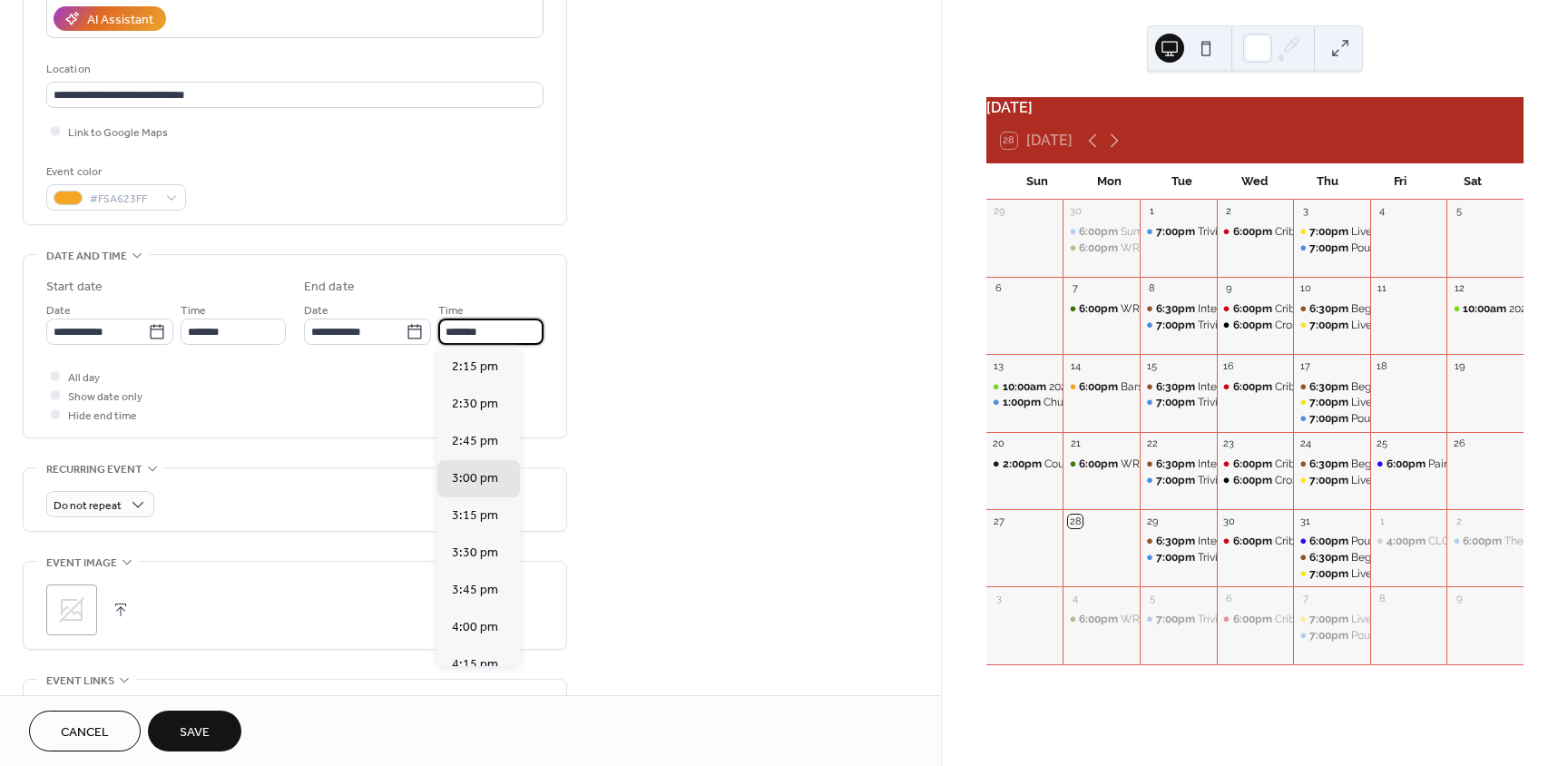 click on "*******" at bounding box center (491, 331) 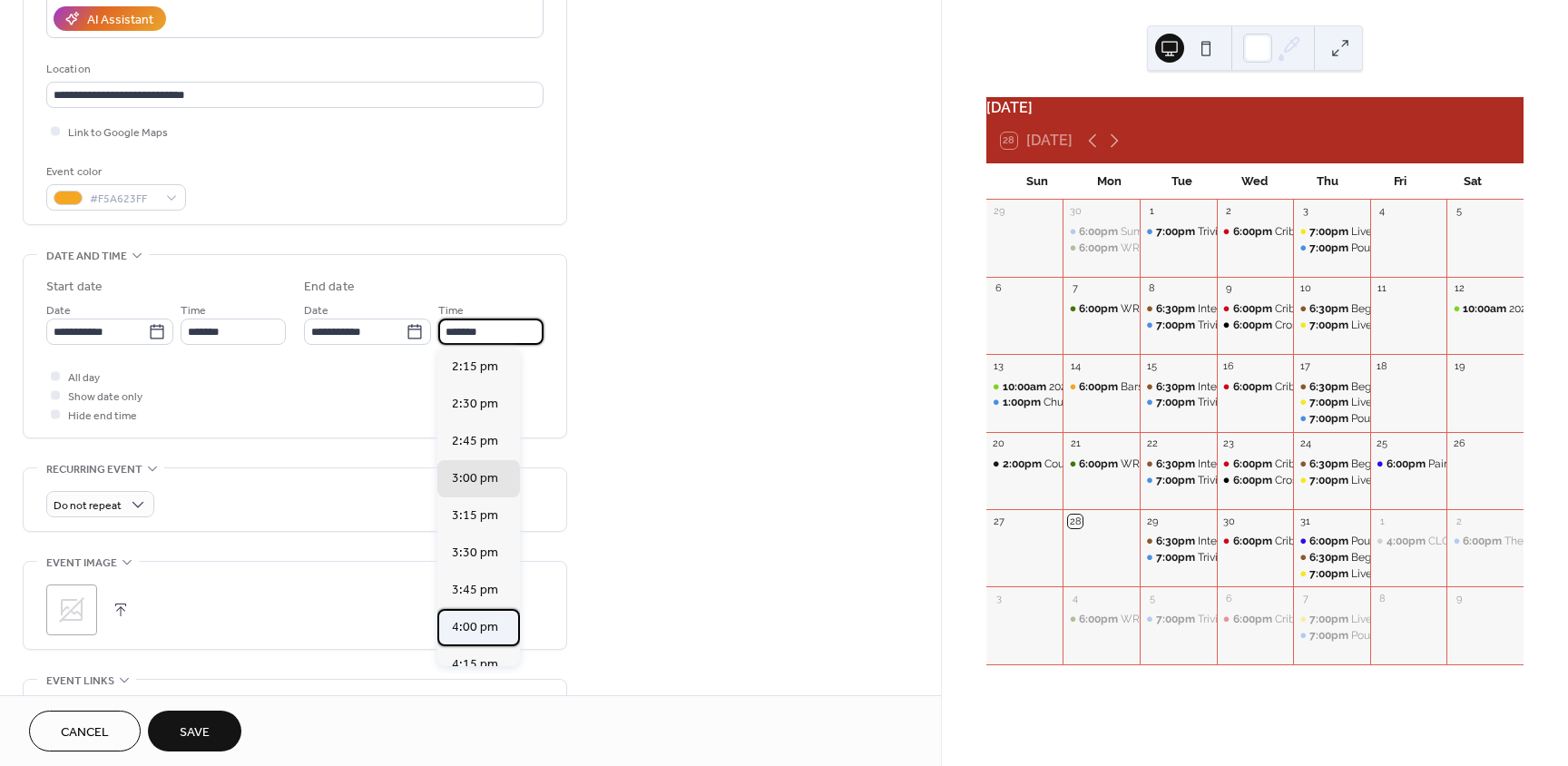 click on "4:00 pm" at bounding box center (475, 627) 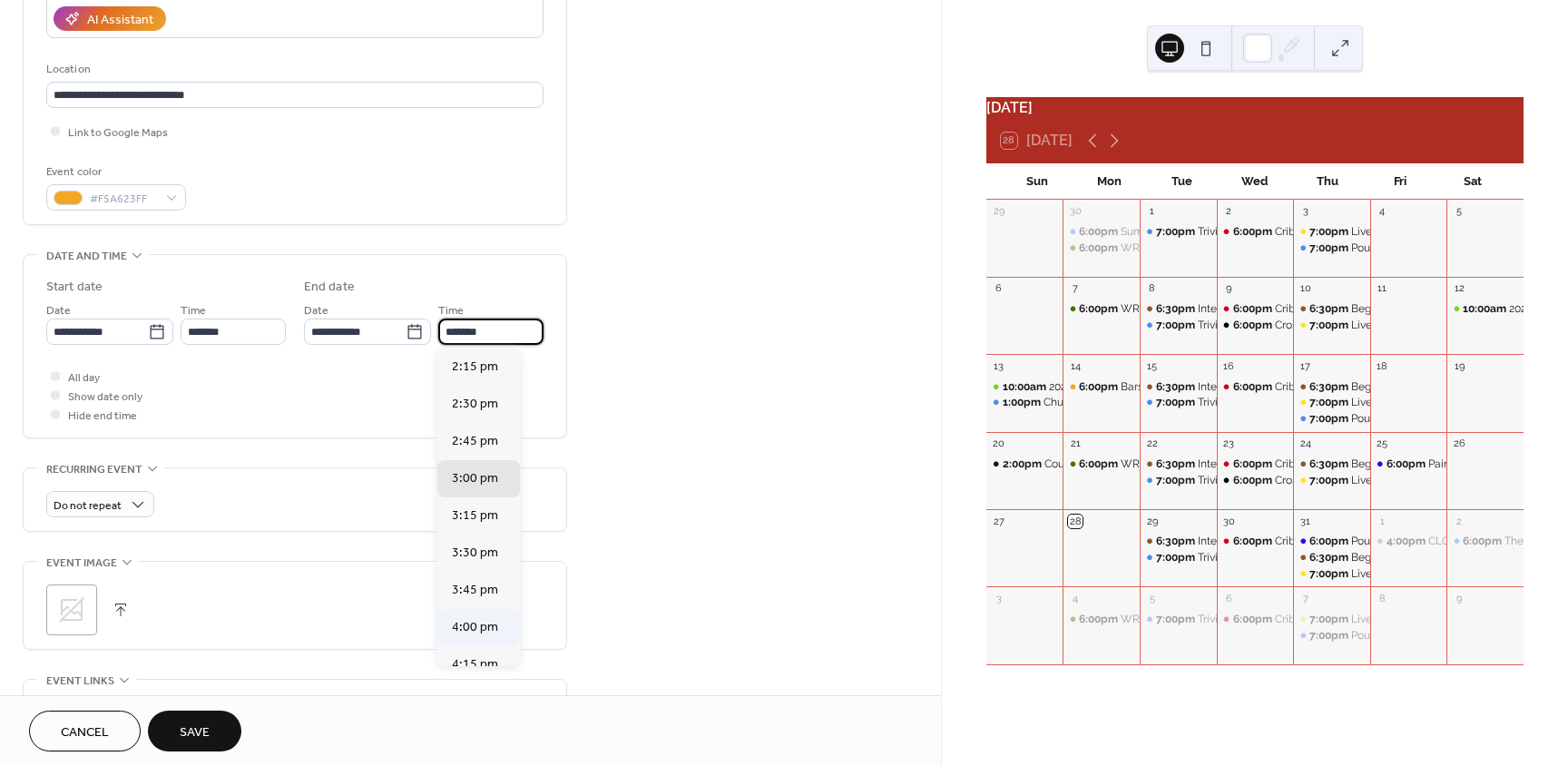 type on "*******" 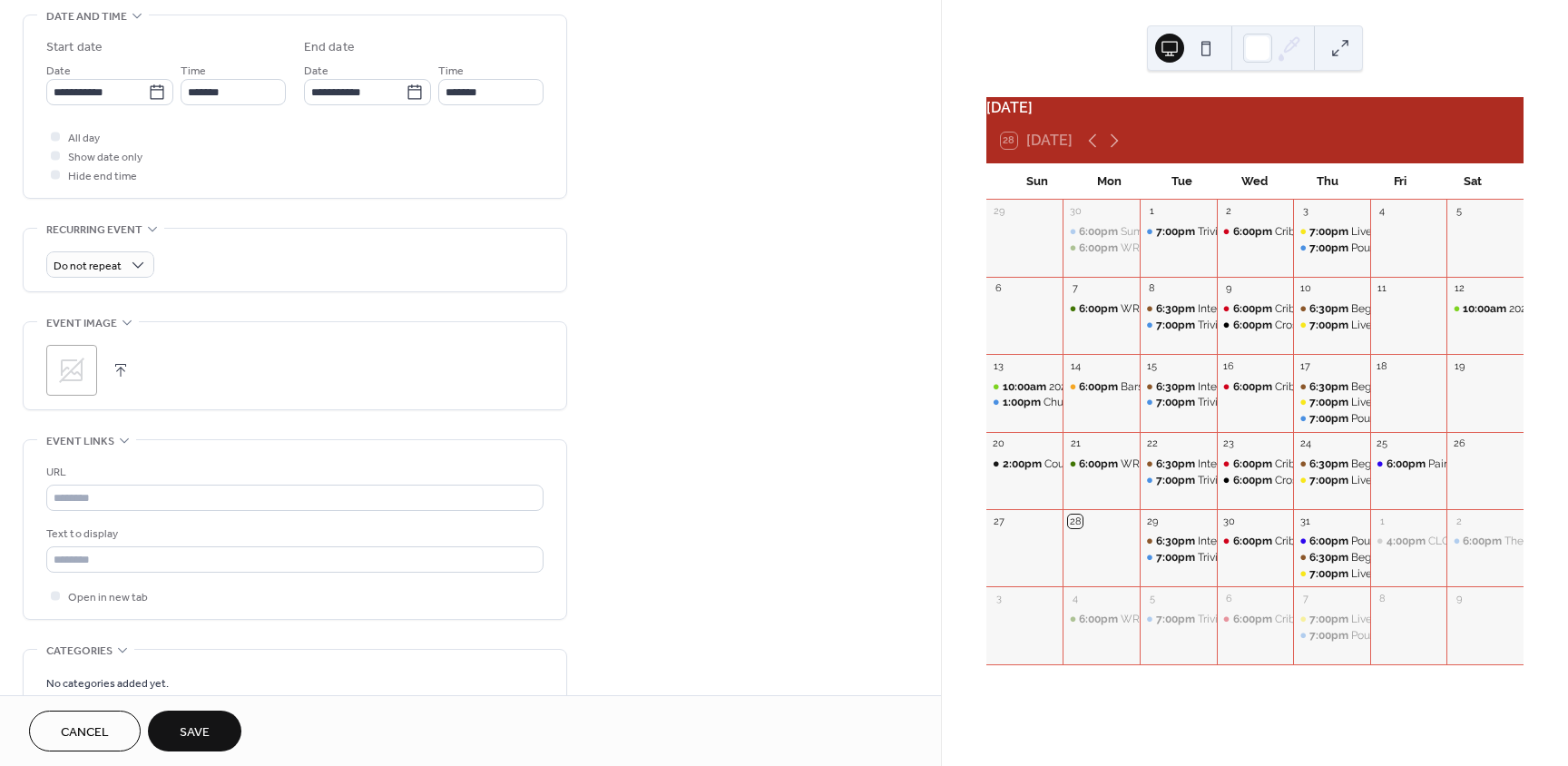 scroll, scrollTop: 577, scrollLeft: 0, axis: vertical 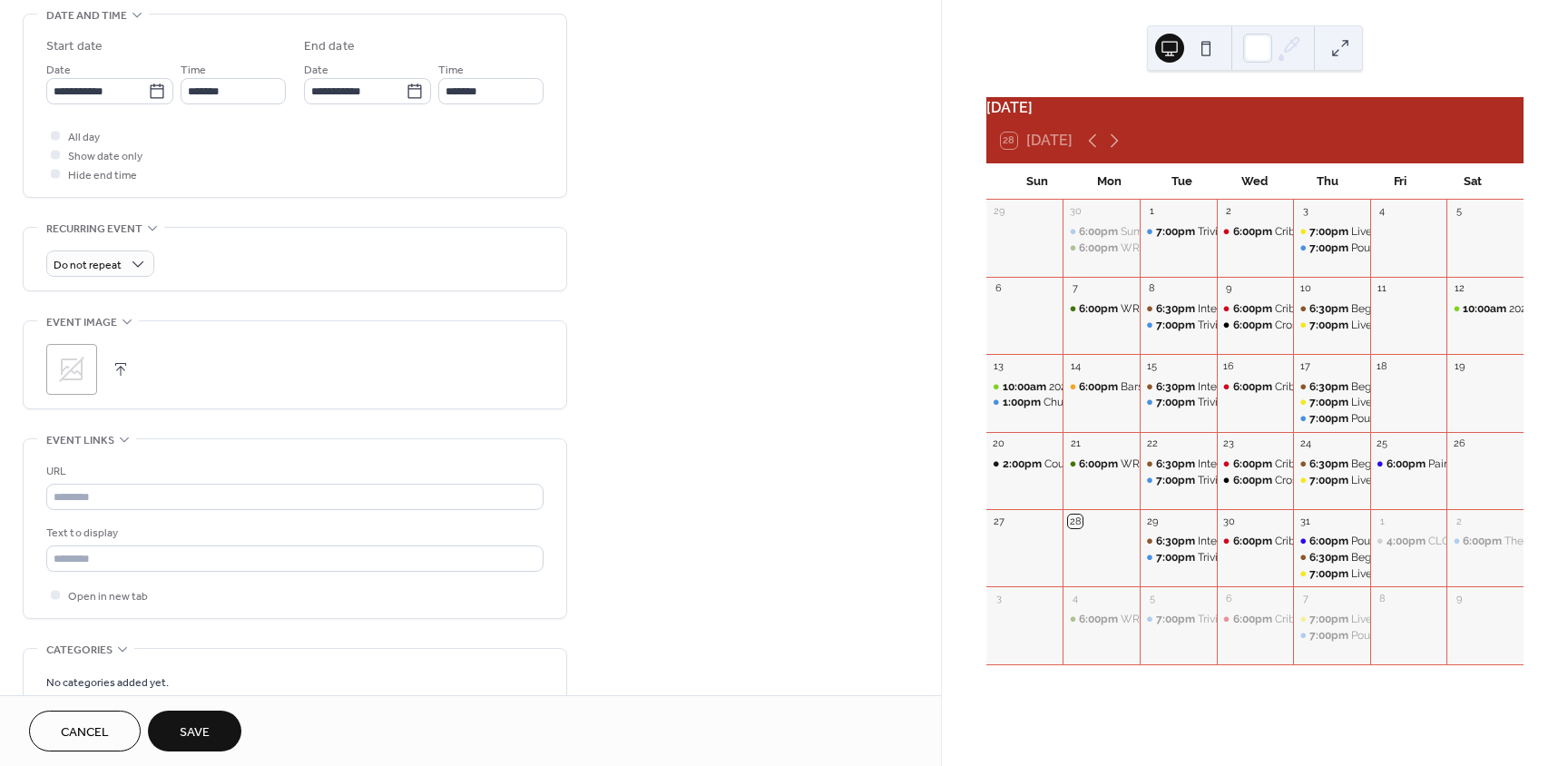 click on ";" at bounding box center (72, 369) 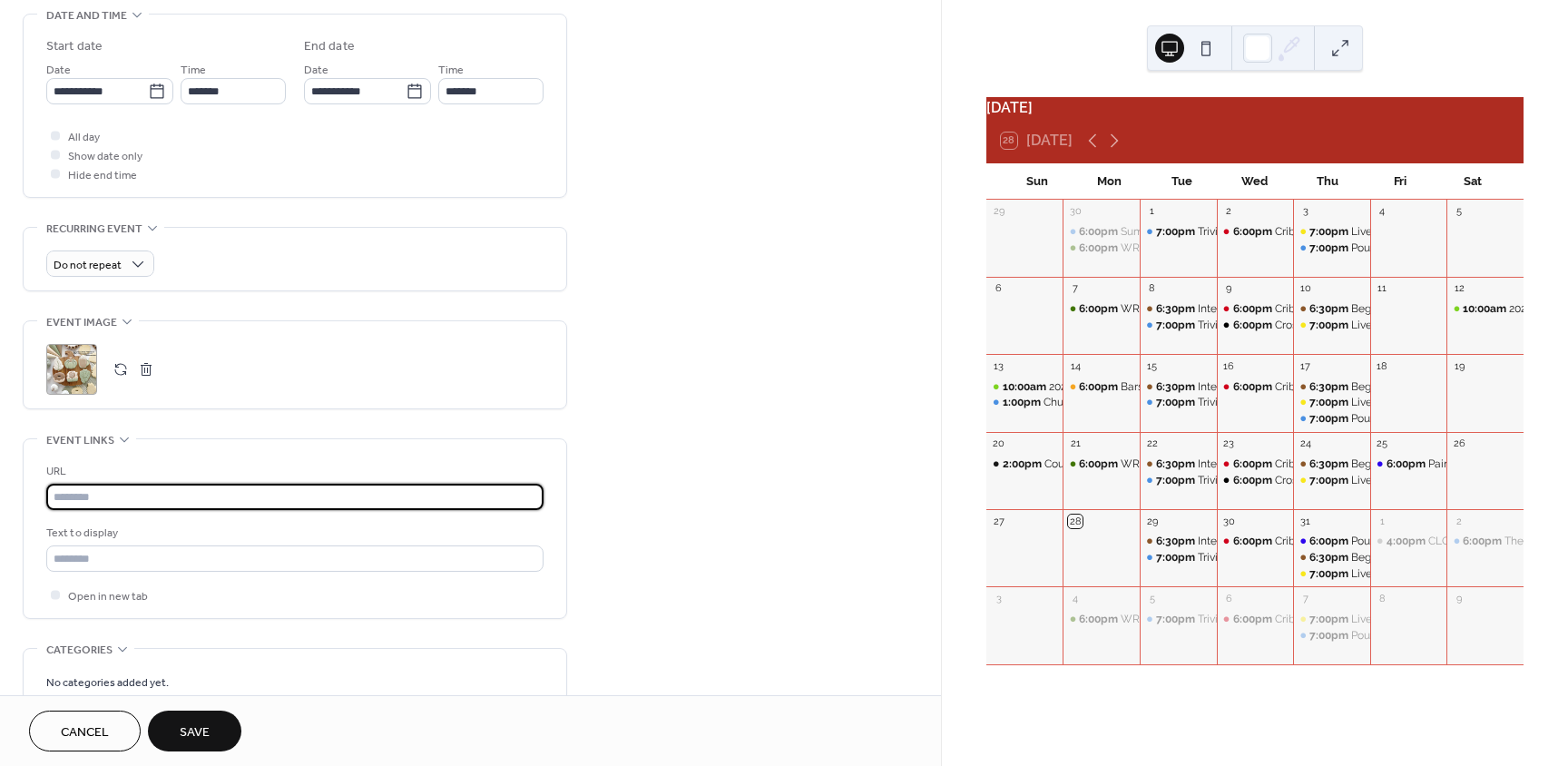 click at bounding box center [295, 496] 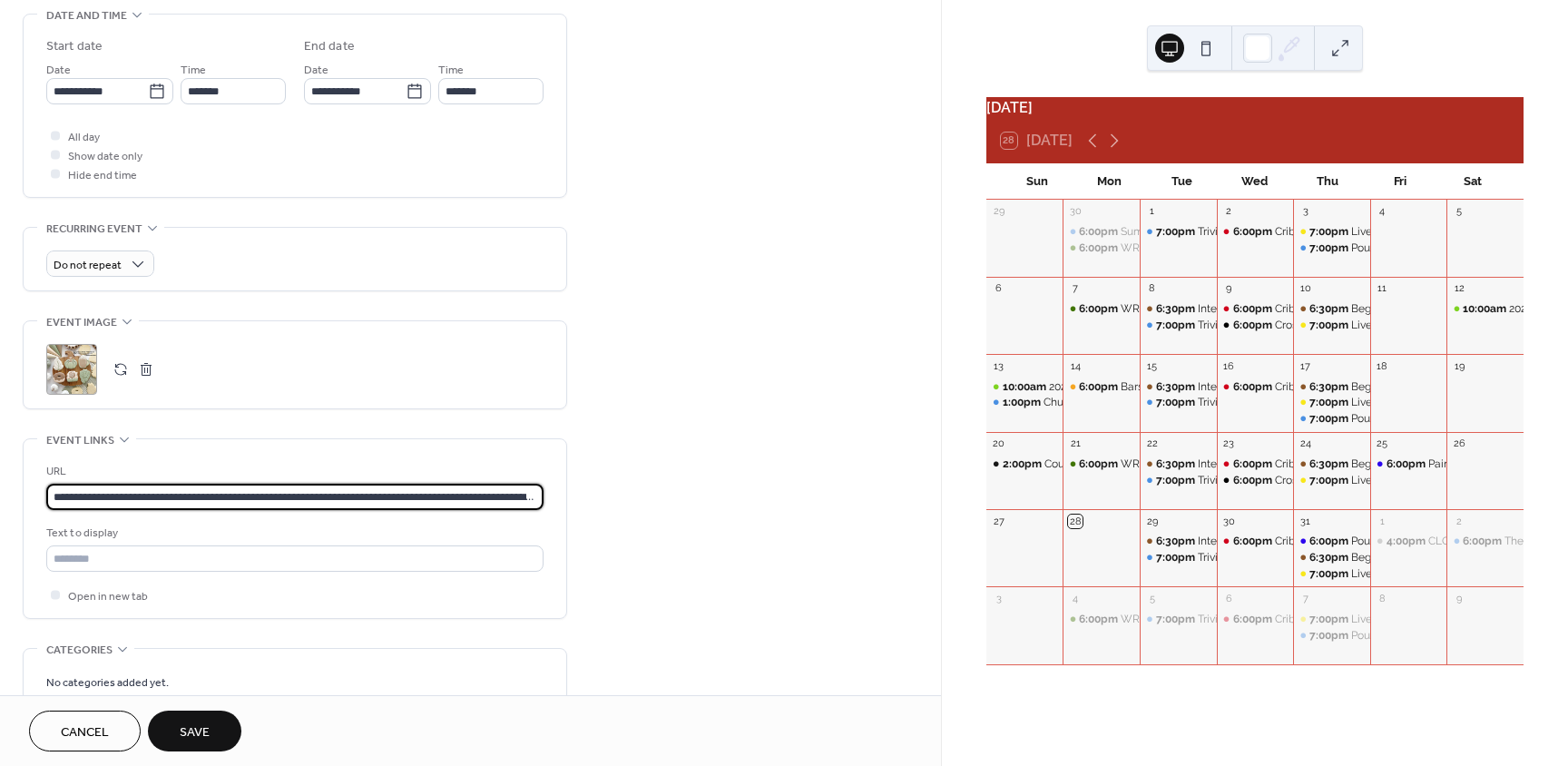 scroll, scrollTop: 0, scrollLeft: 358, axis: horizontal 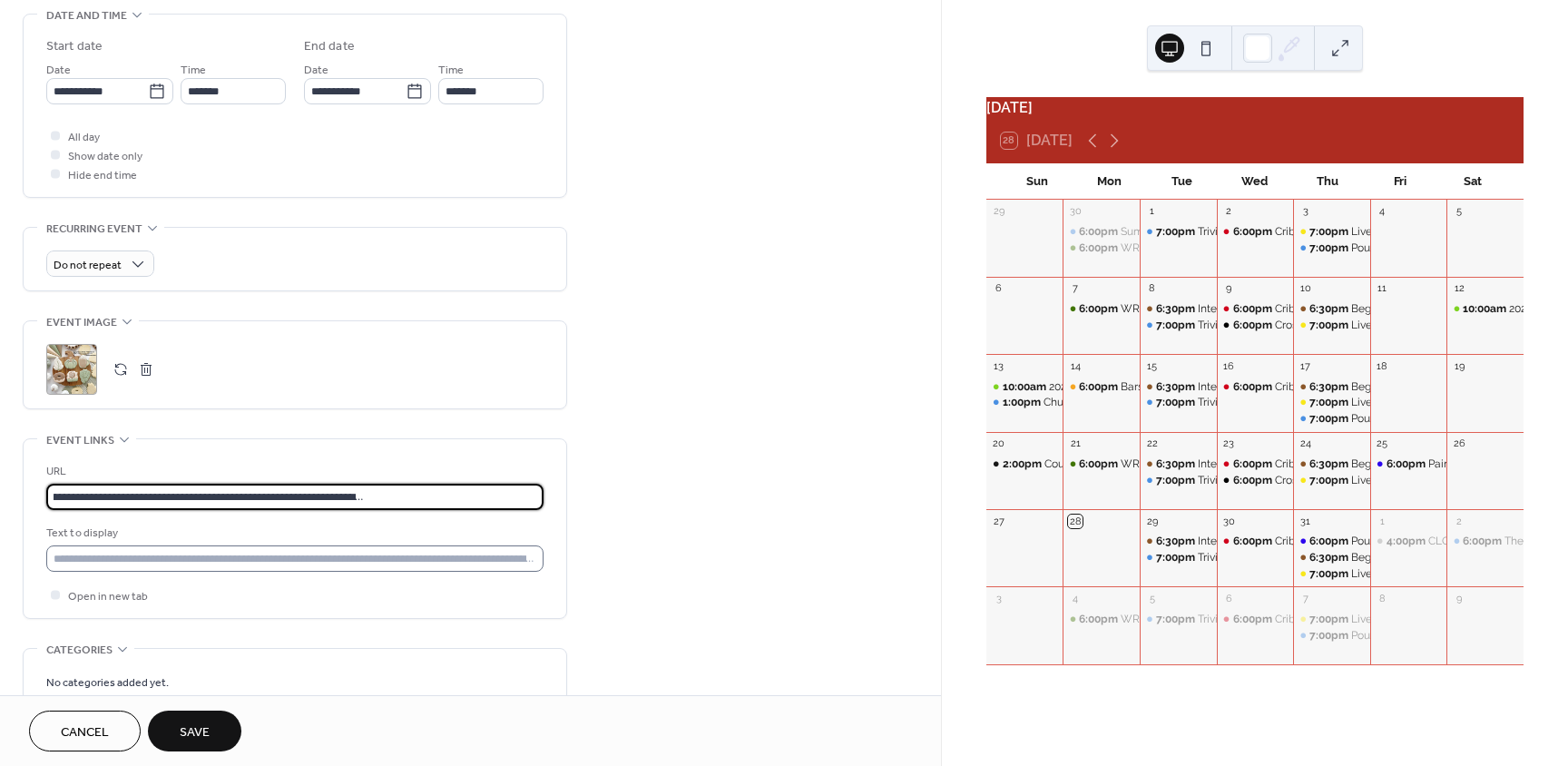 type on "**********" 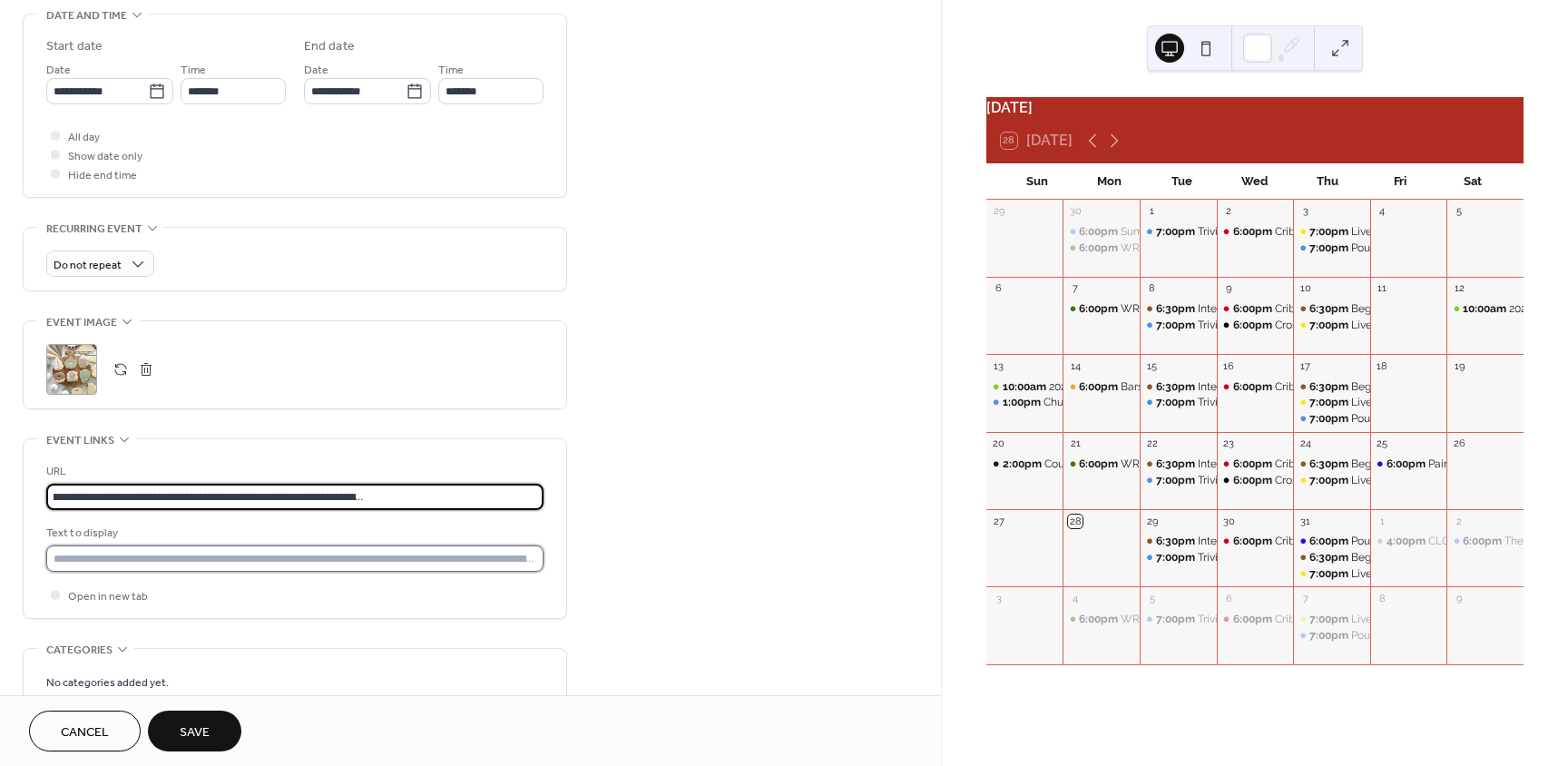 click at bounding box center [295, 558] 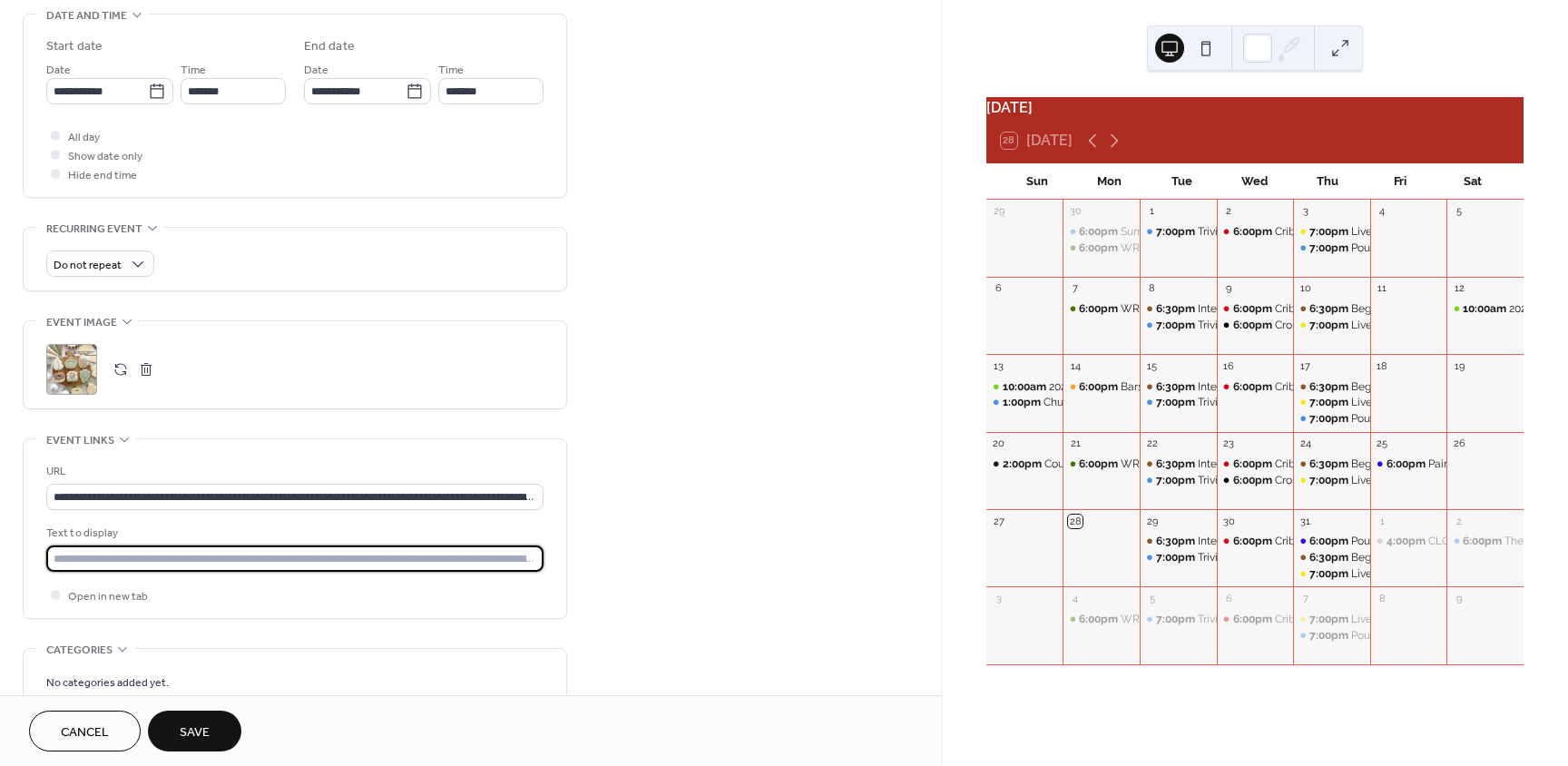 type on "**********" 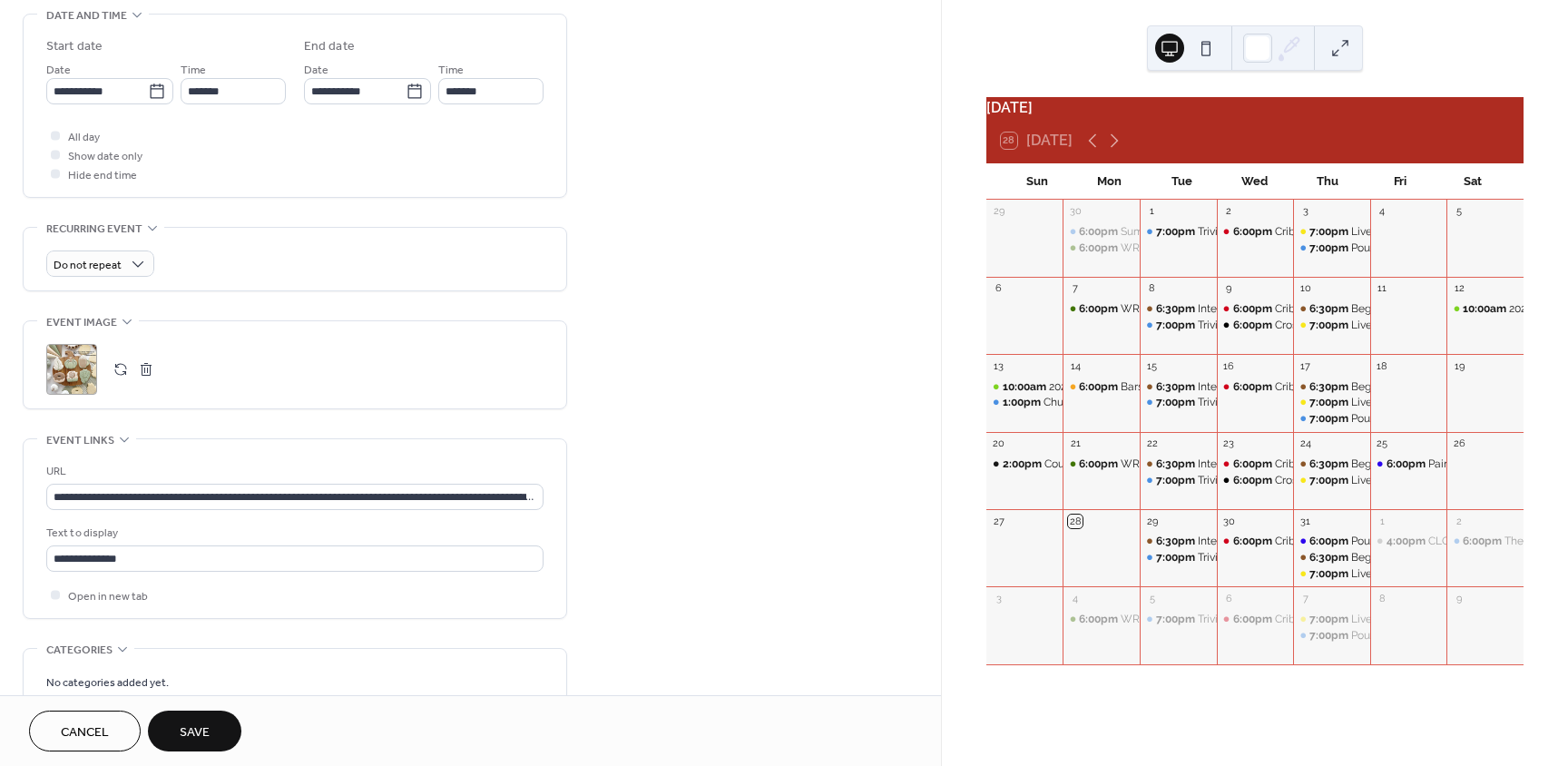 click on ";" at bounding box center [295, 369] 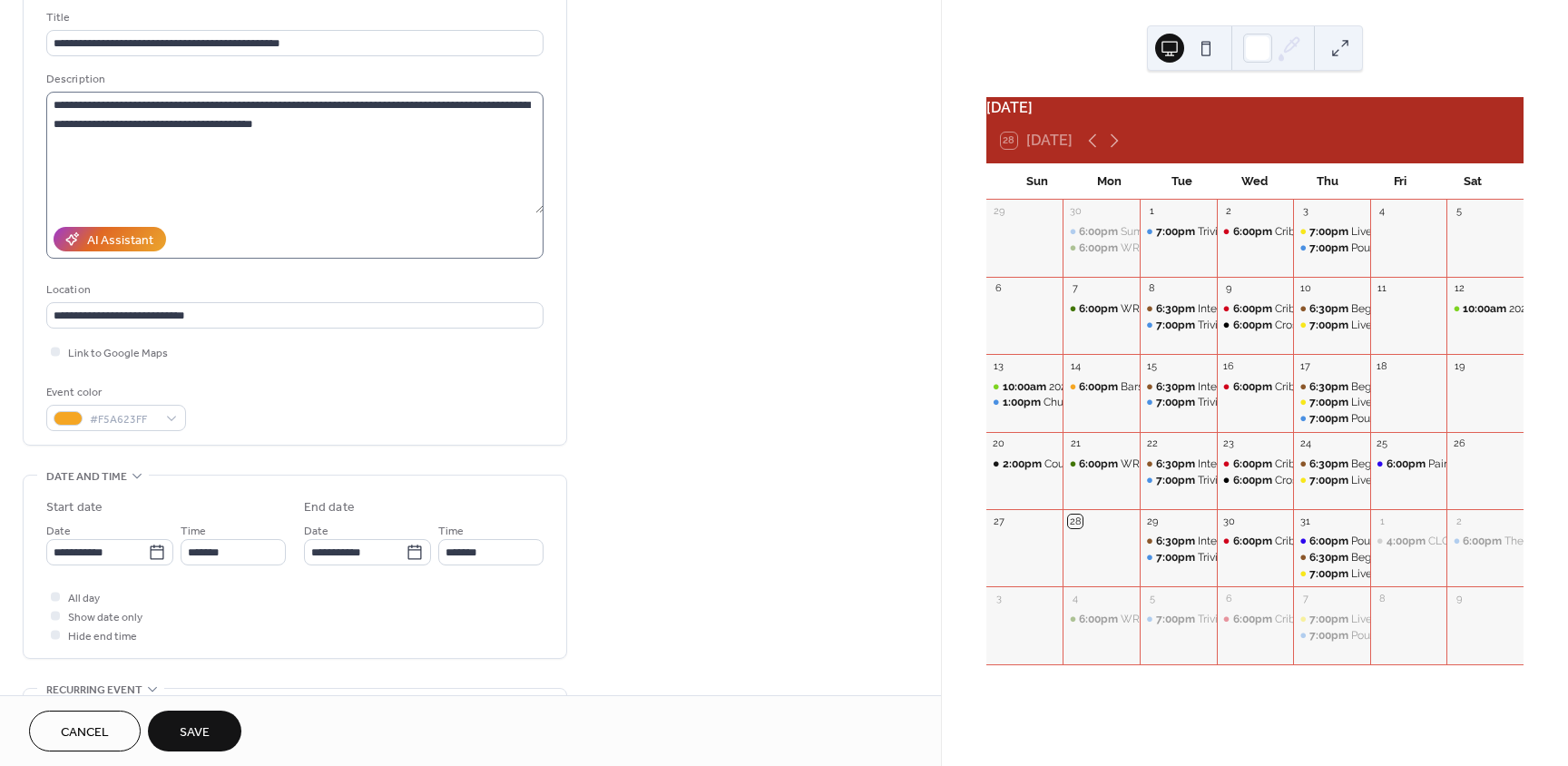 scroll, scrollTop: 115, scrollLeft: 0, axis: vertical 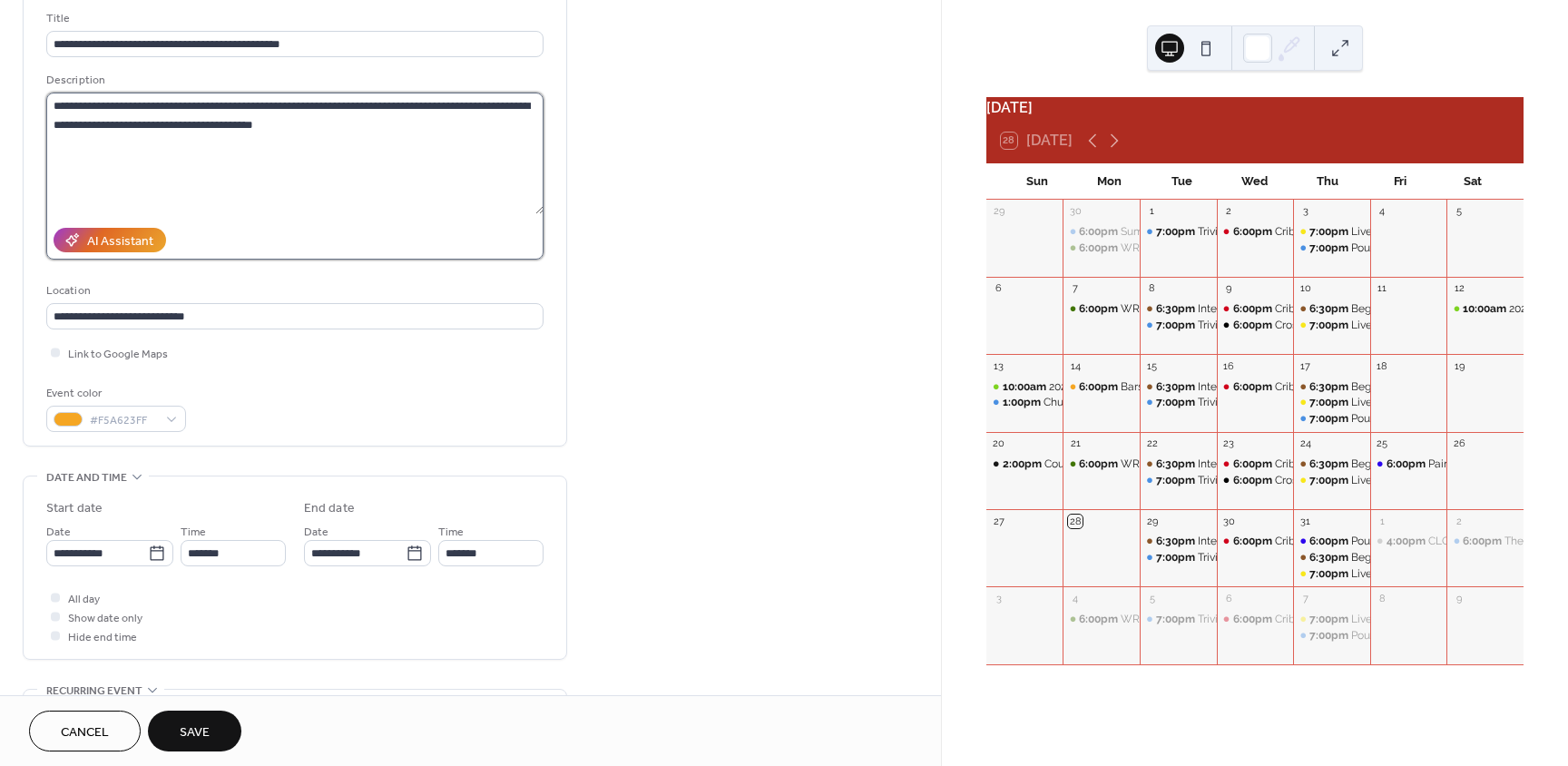 click on "**********" at bounding box center (295, 153) 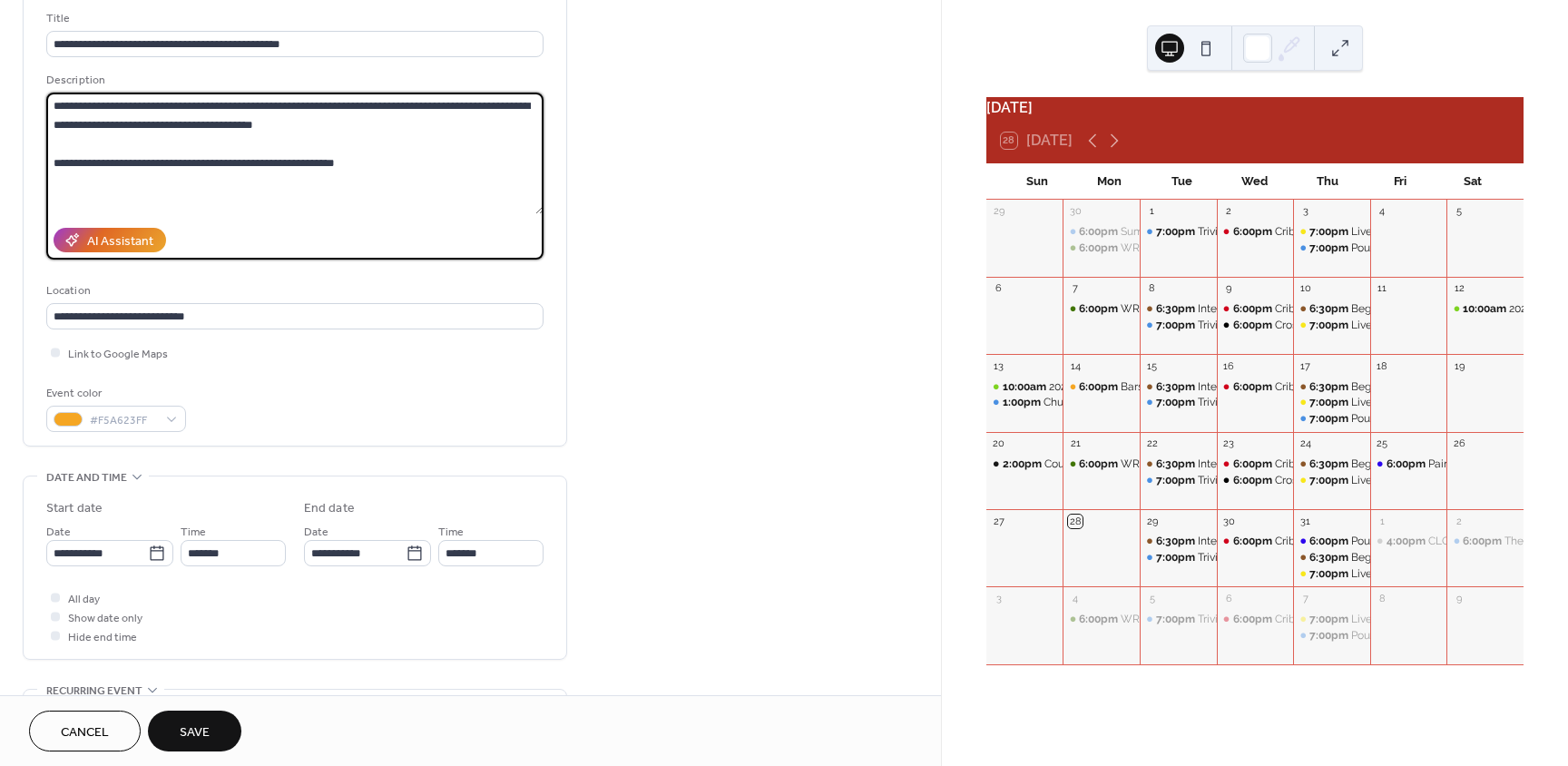 click on "**********" at bounding box center [295, 153] 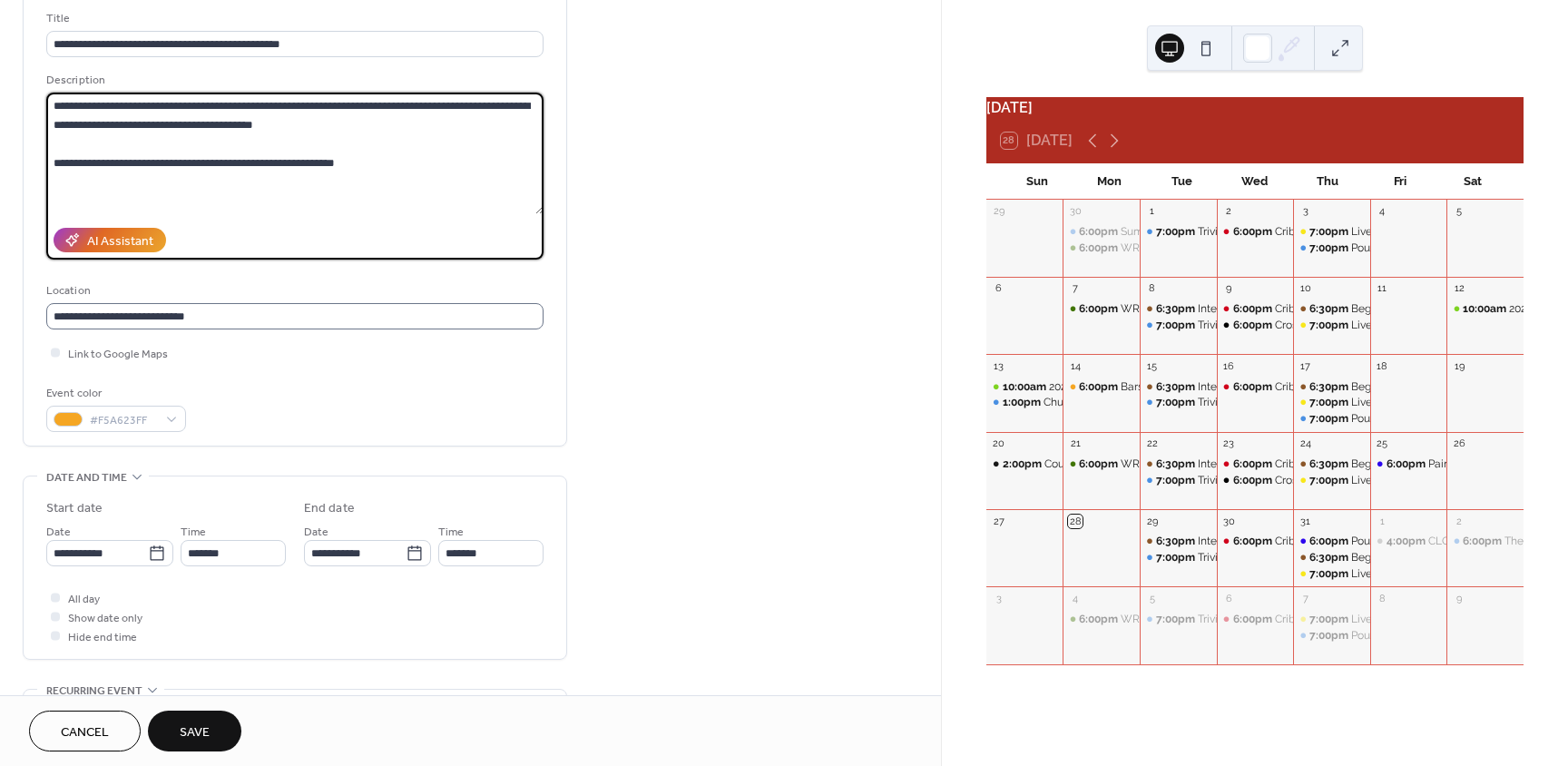 scroll, scrollTop: 1, scrollLeft: 0, axis: vertical 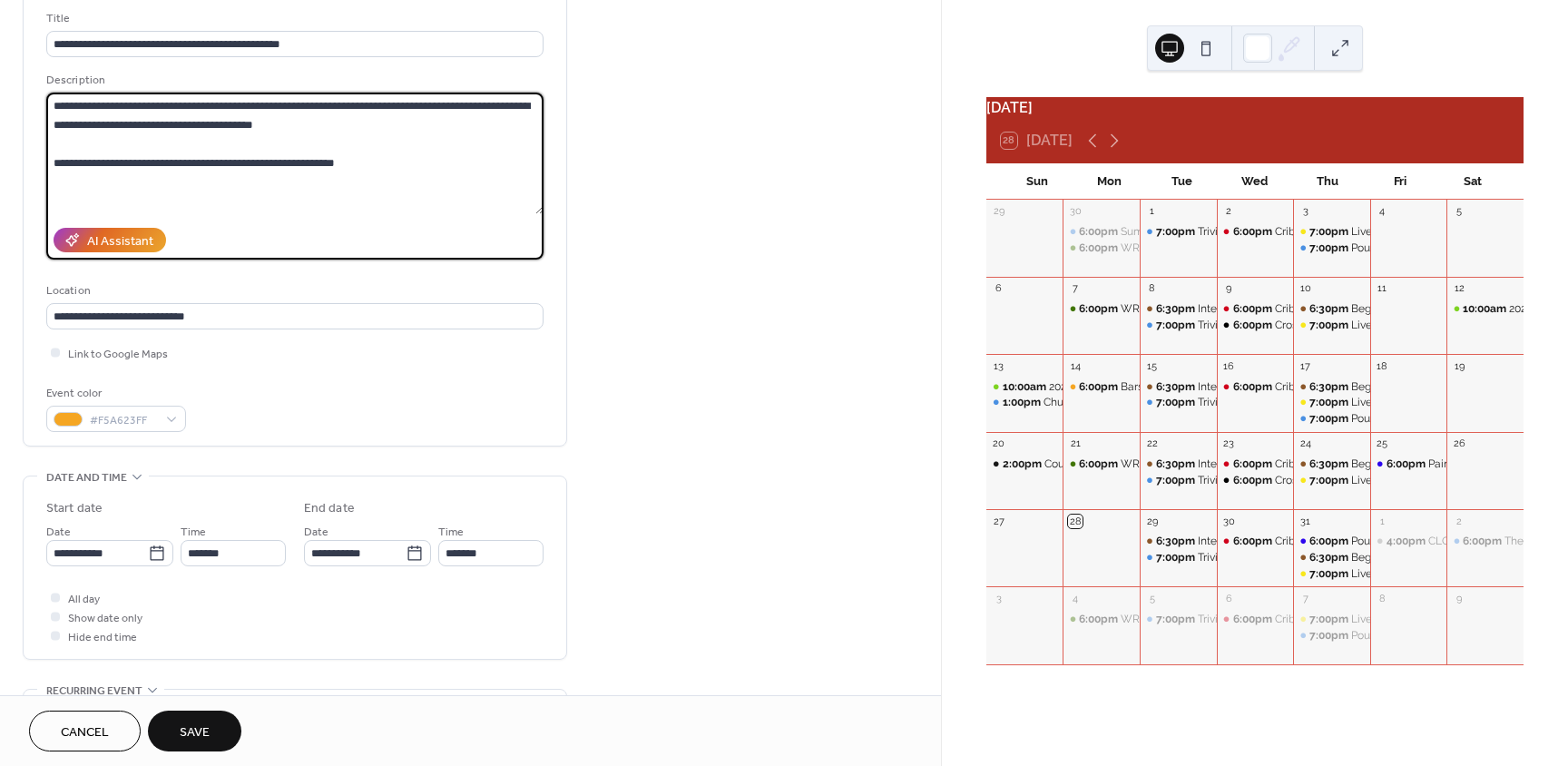 type on "**********" 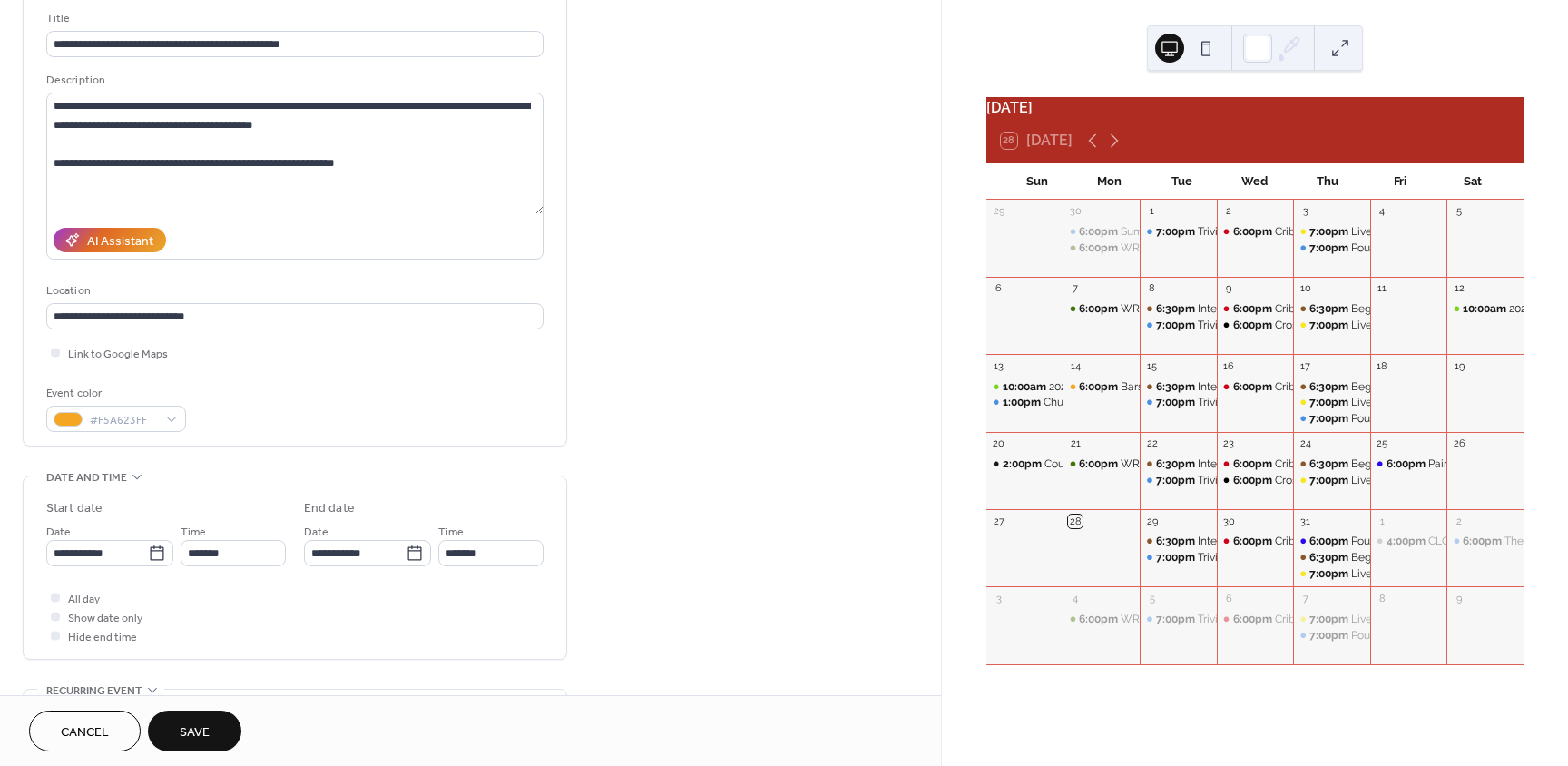click on "Link to Google Maps" at bounding box center (295, 352) 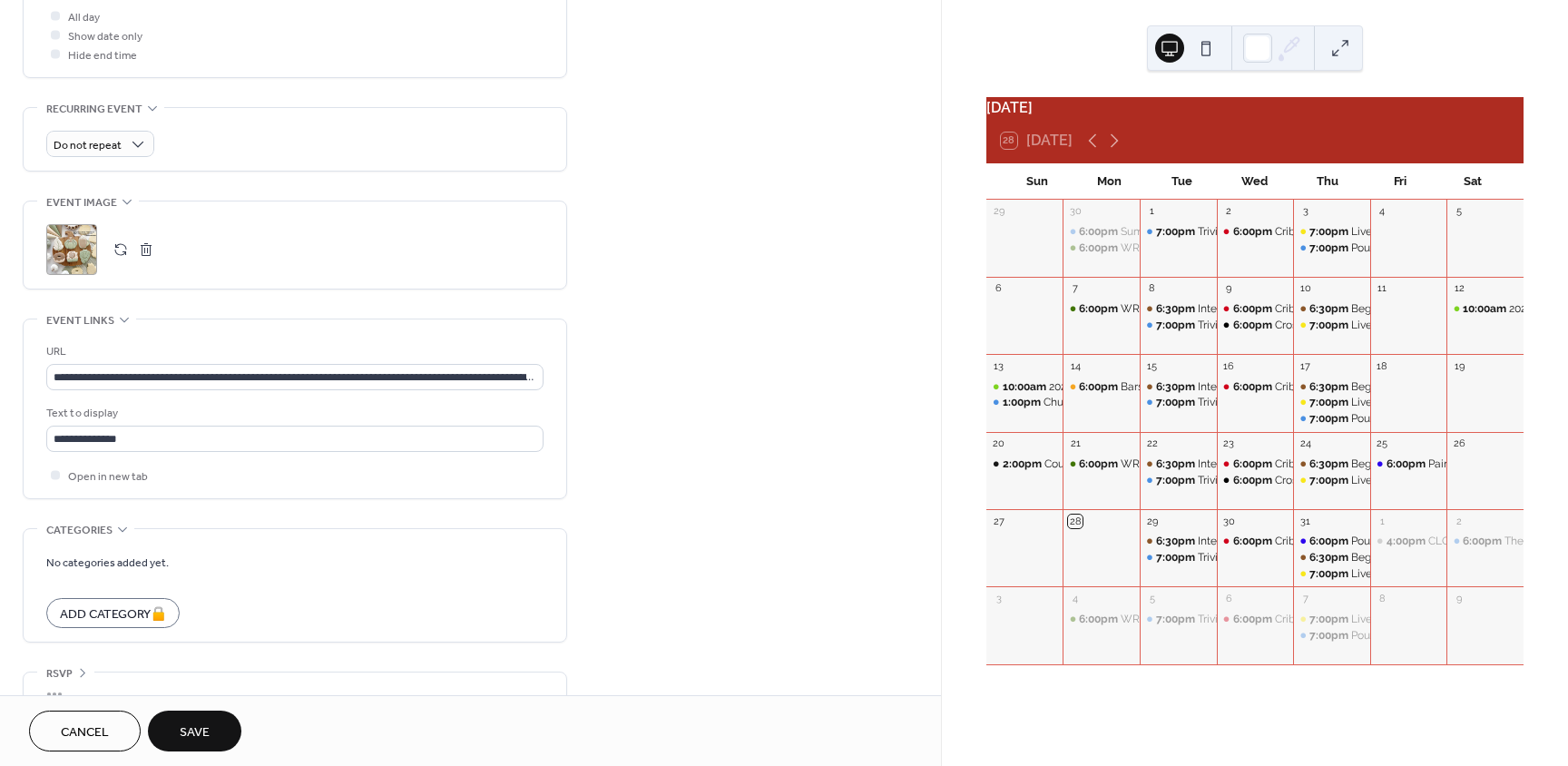 scroll, scrollTop: 730, scrollLeft: 0, axis: vertical 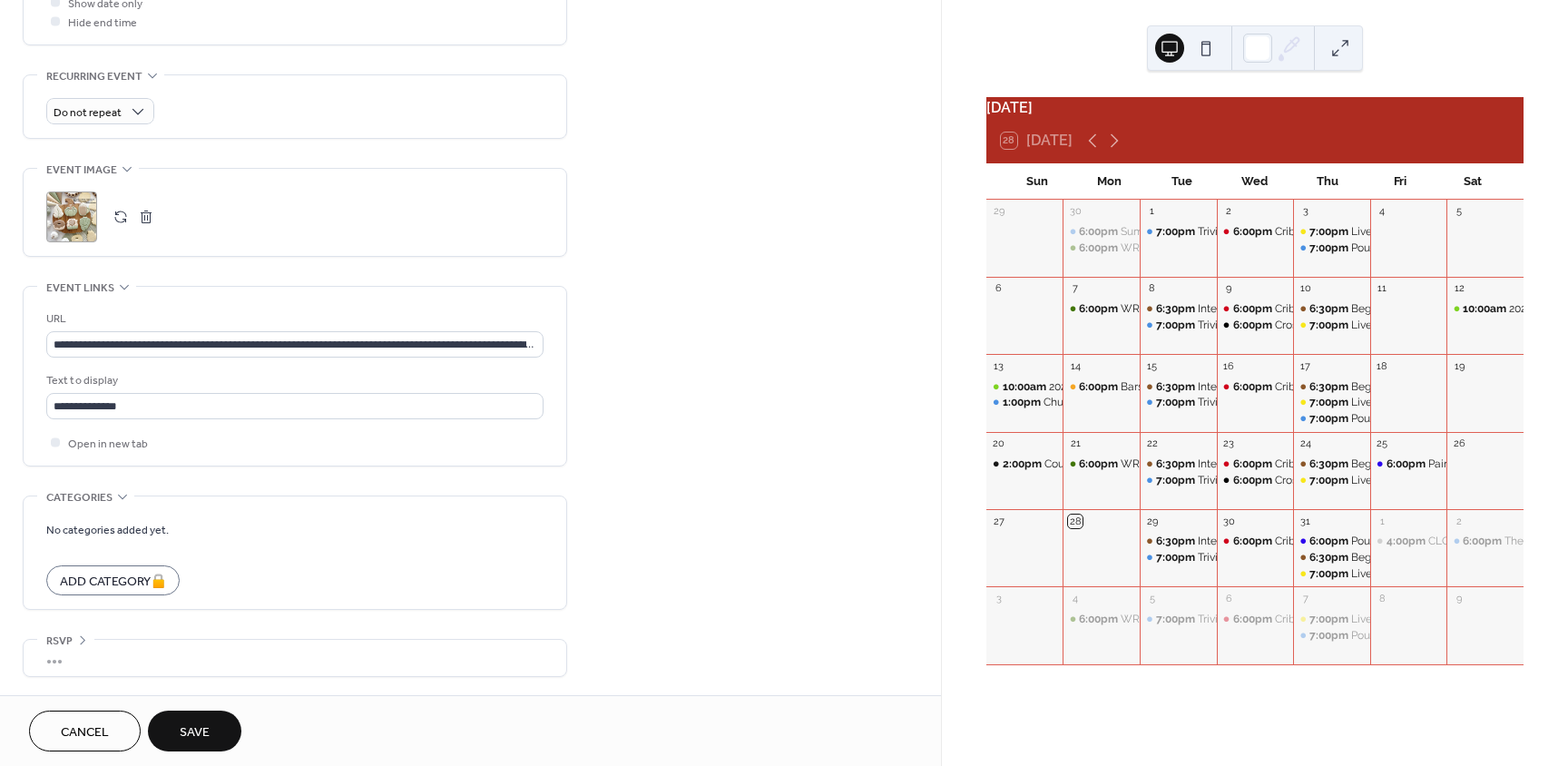 click on "Save" at bounding box center [194, 732] 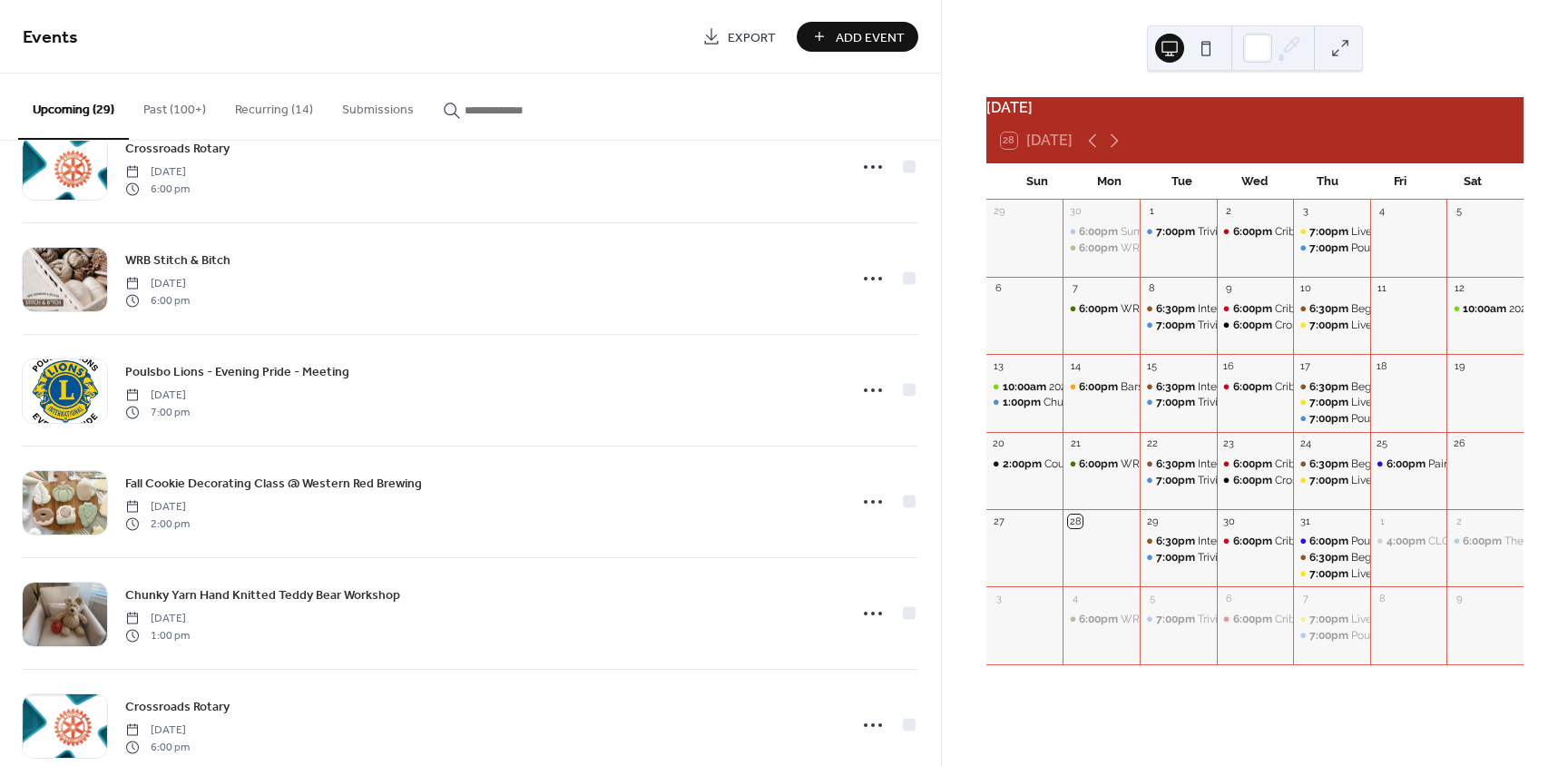 scroll, scrollTop: 2666, scrollLeft: 0, axis: vertical 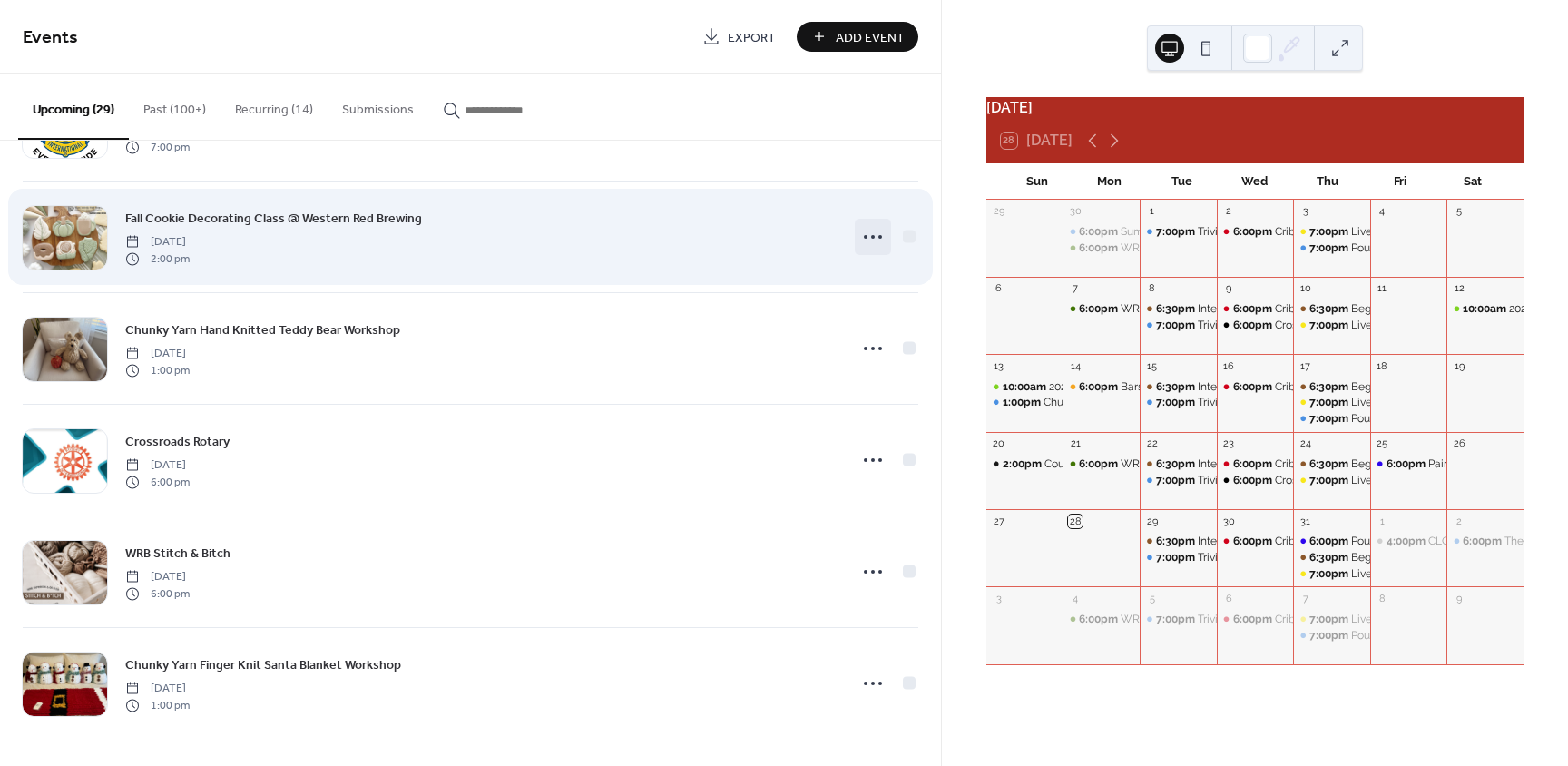 click 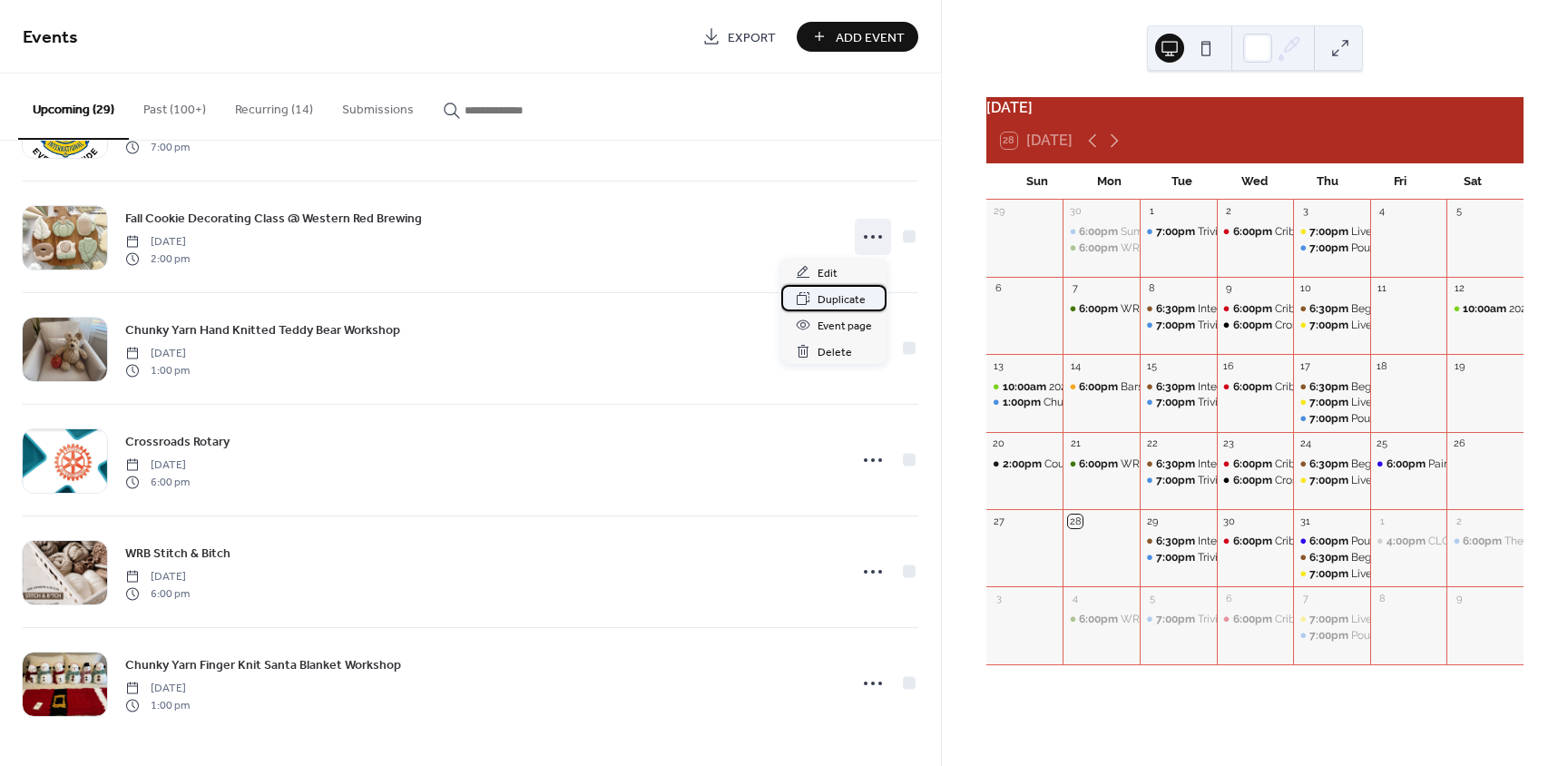 click on "Duplicate" at bounding box center [841, 300] 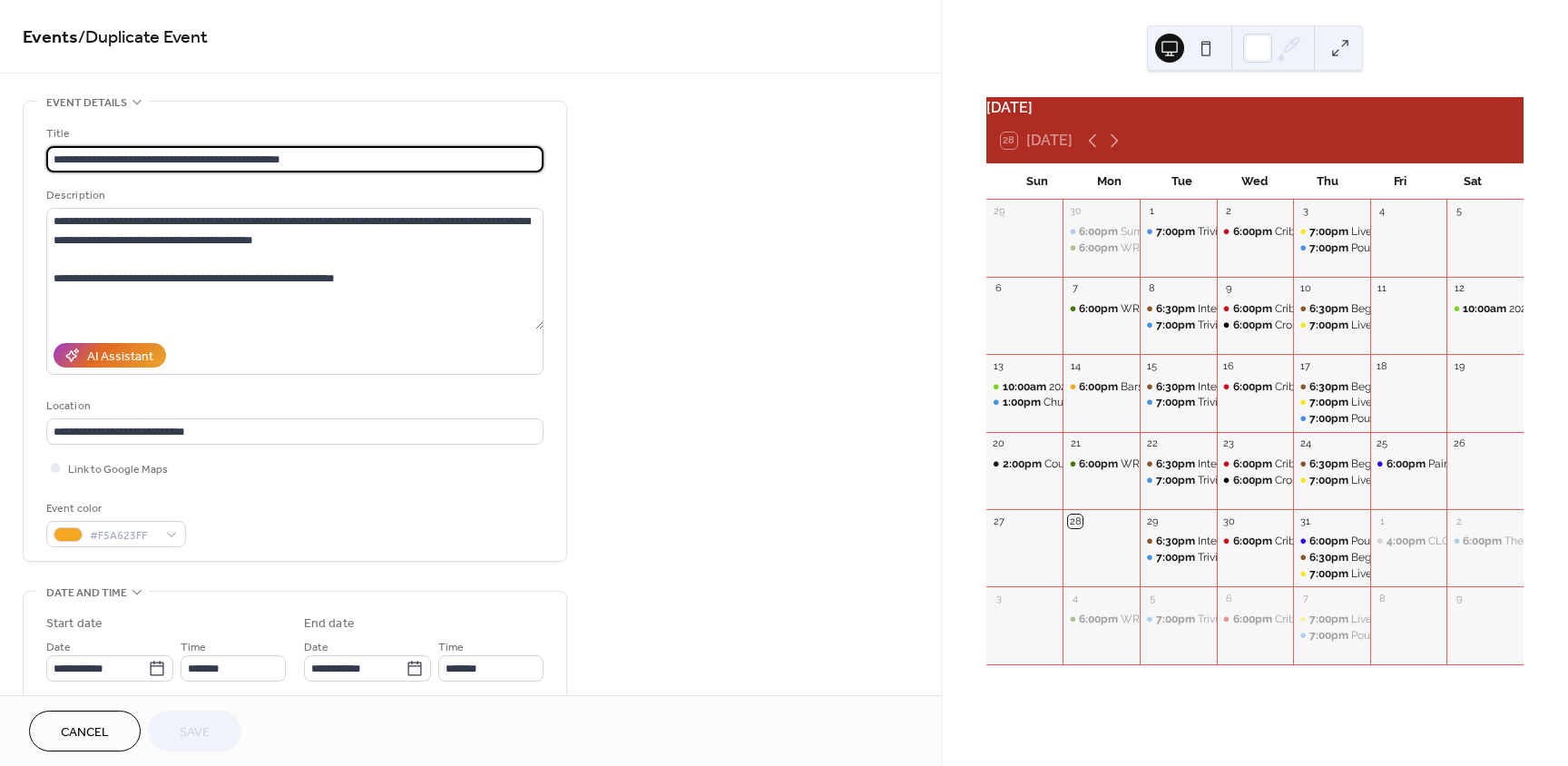 drag, startPoint x: 69, startPoint y: 157, endPoint x: -8, endPoint y: 156, distance: 77.00649 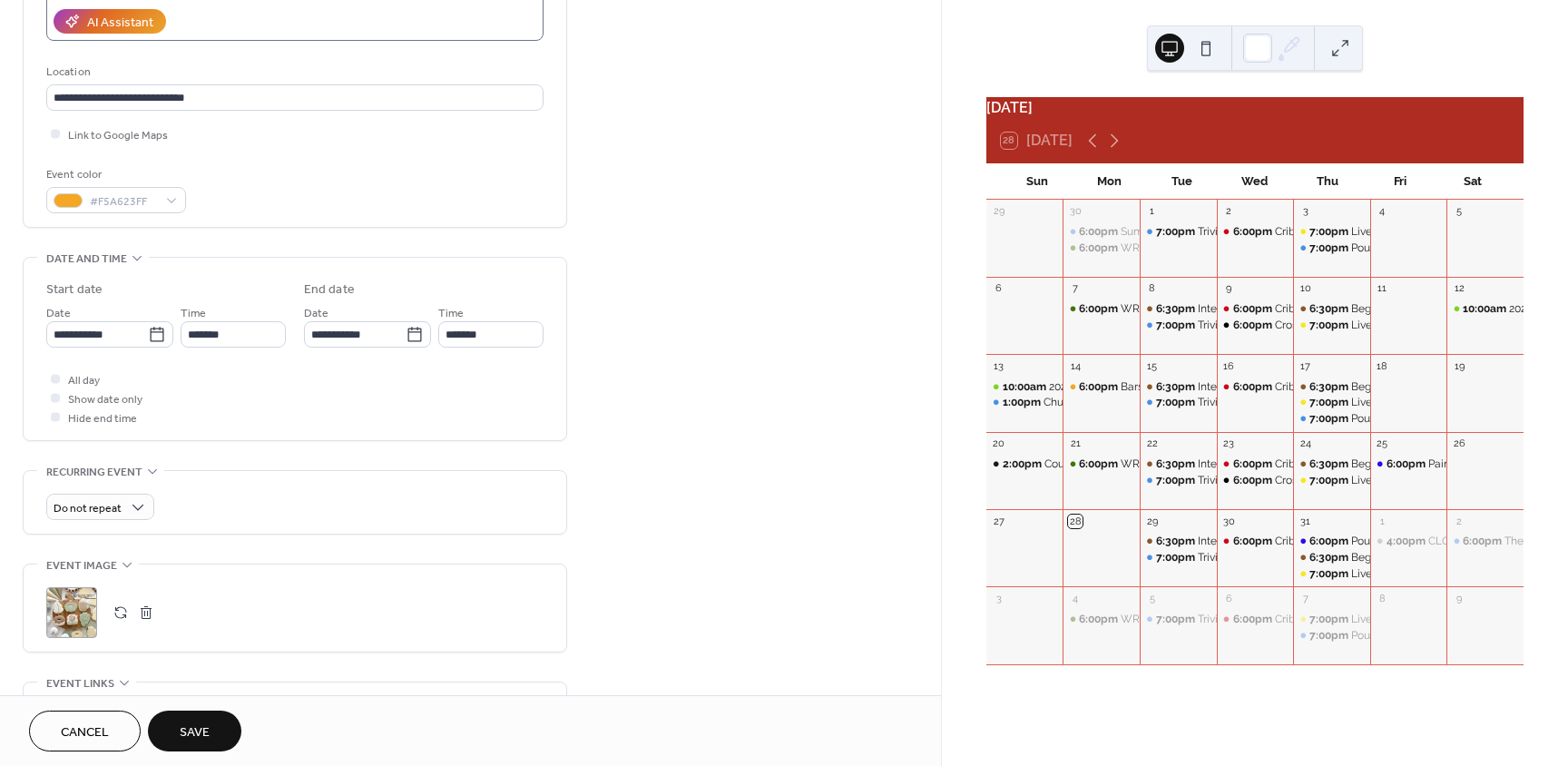 scroll, scrollTop: 335, scrollLeft: 0, axis: vertical 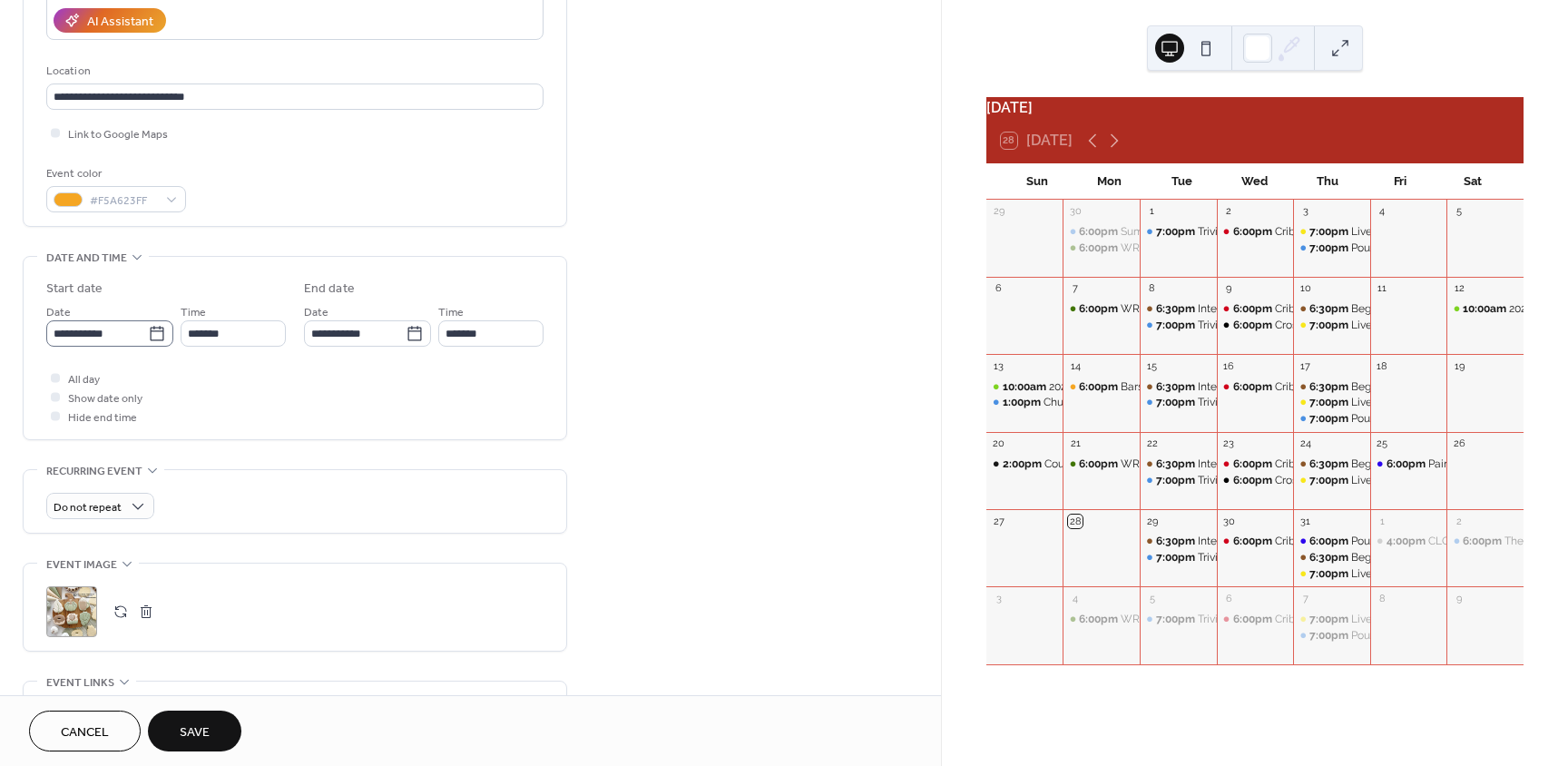 type on "**********" 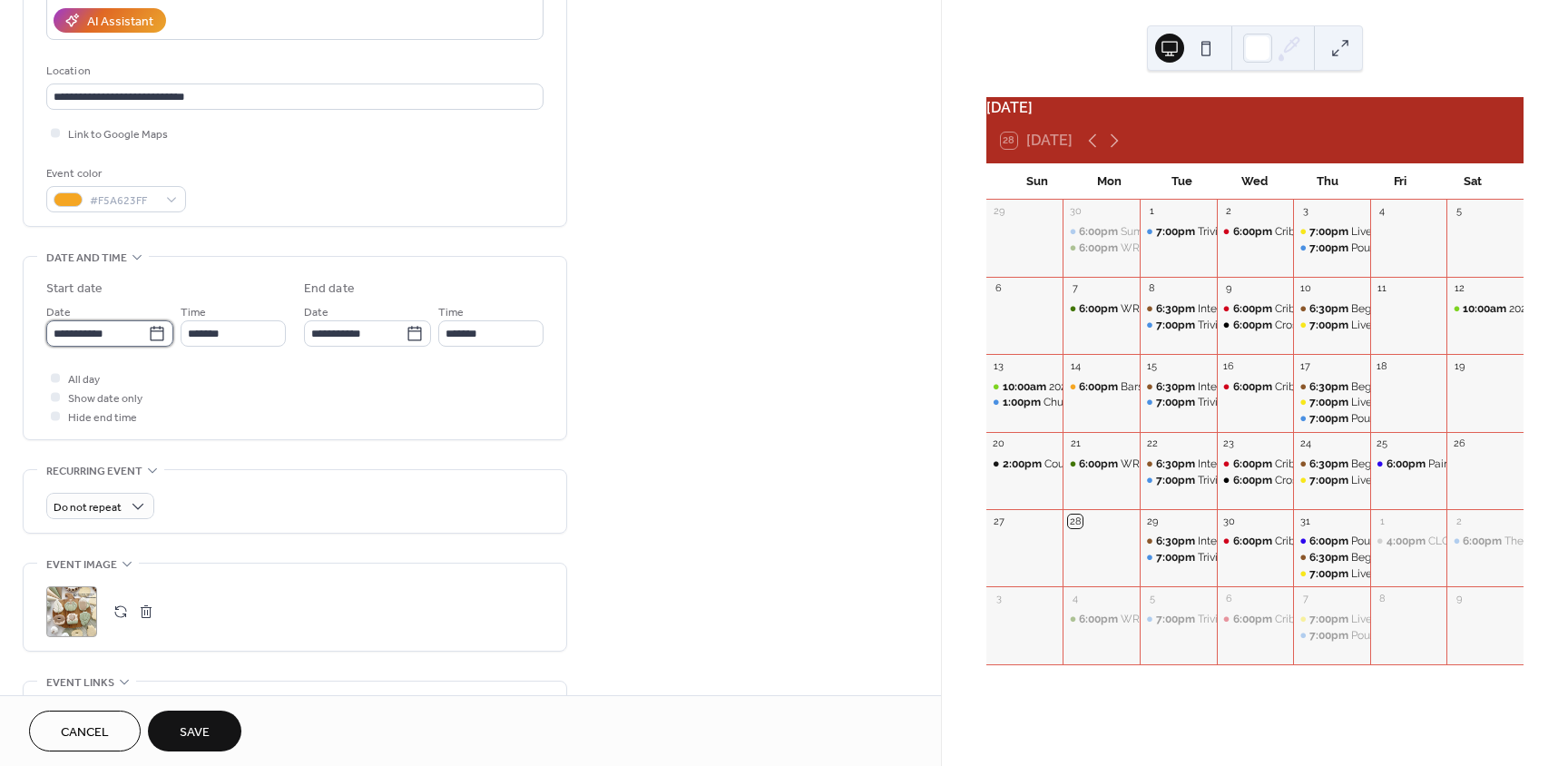 click on "**********" at bounding box center [97, 333] 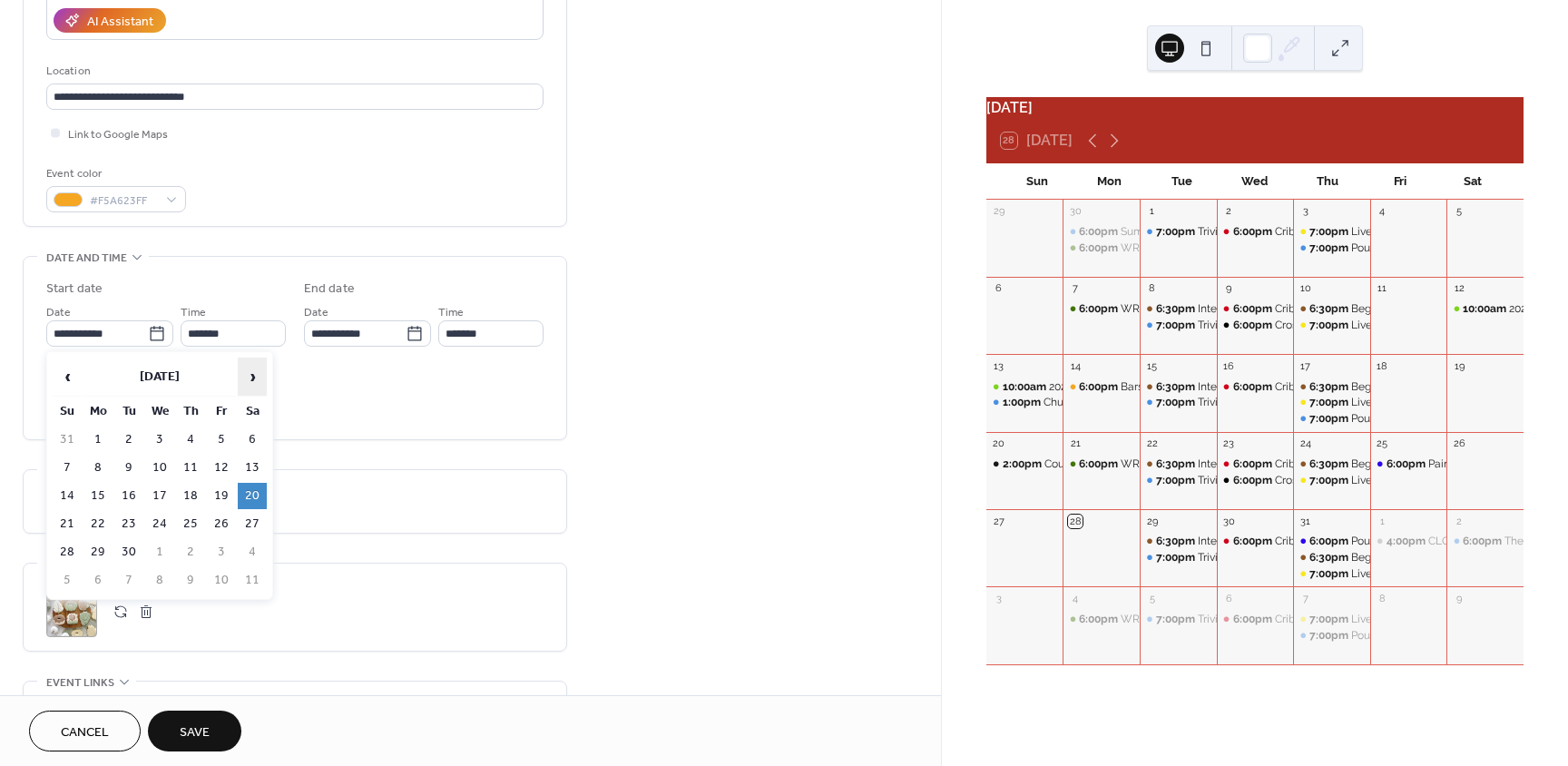 click on "›" at bounding box center (252, 377) 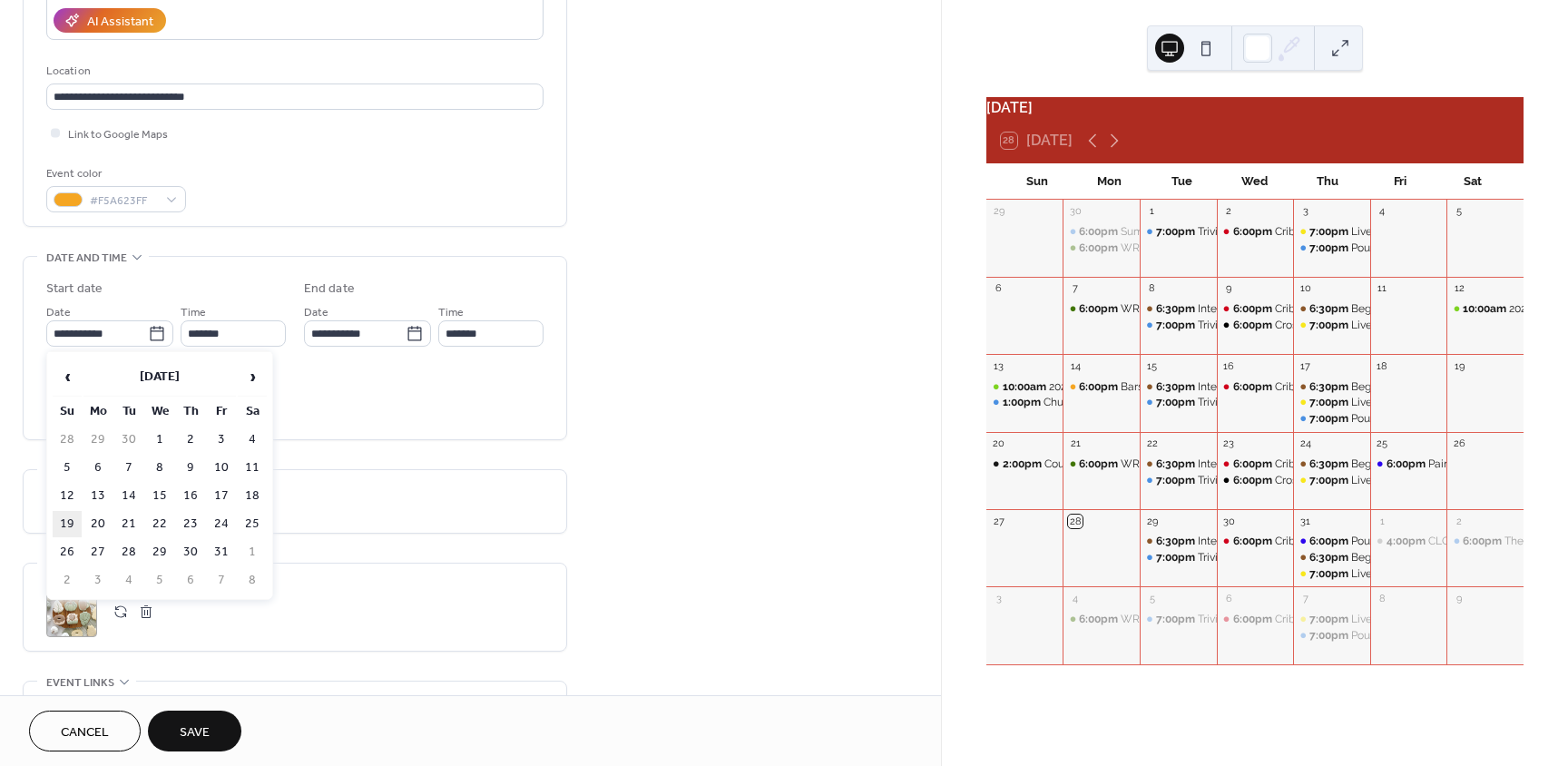 click on "19" at bounding box center (67, 524) 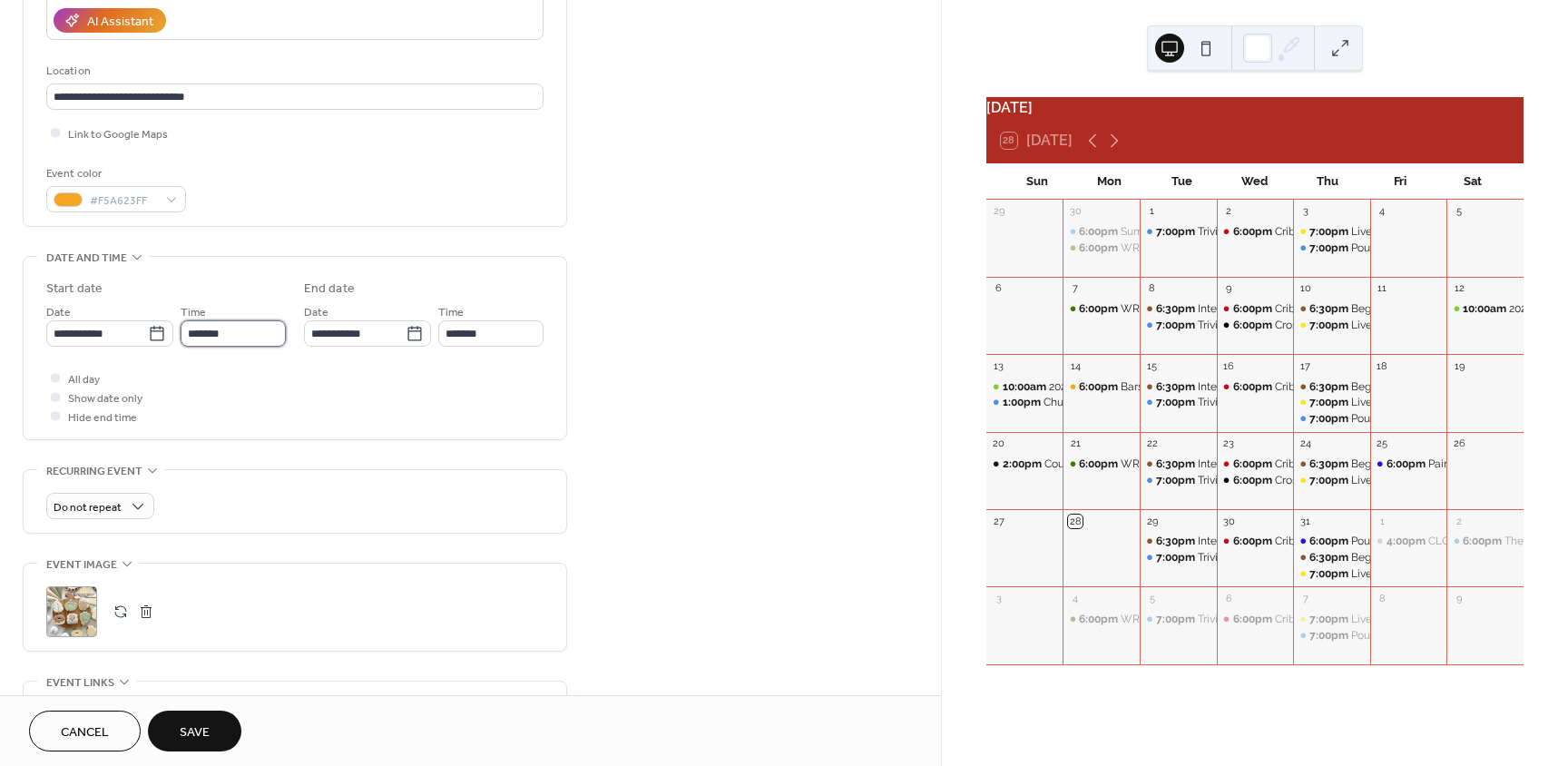 click on "*******" at bounding box center [233, 333] 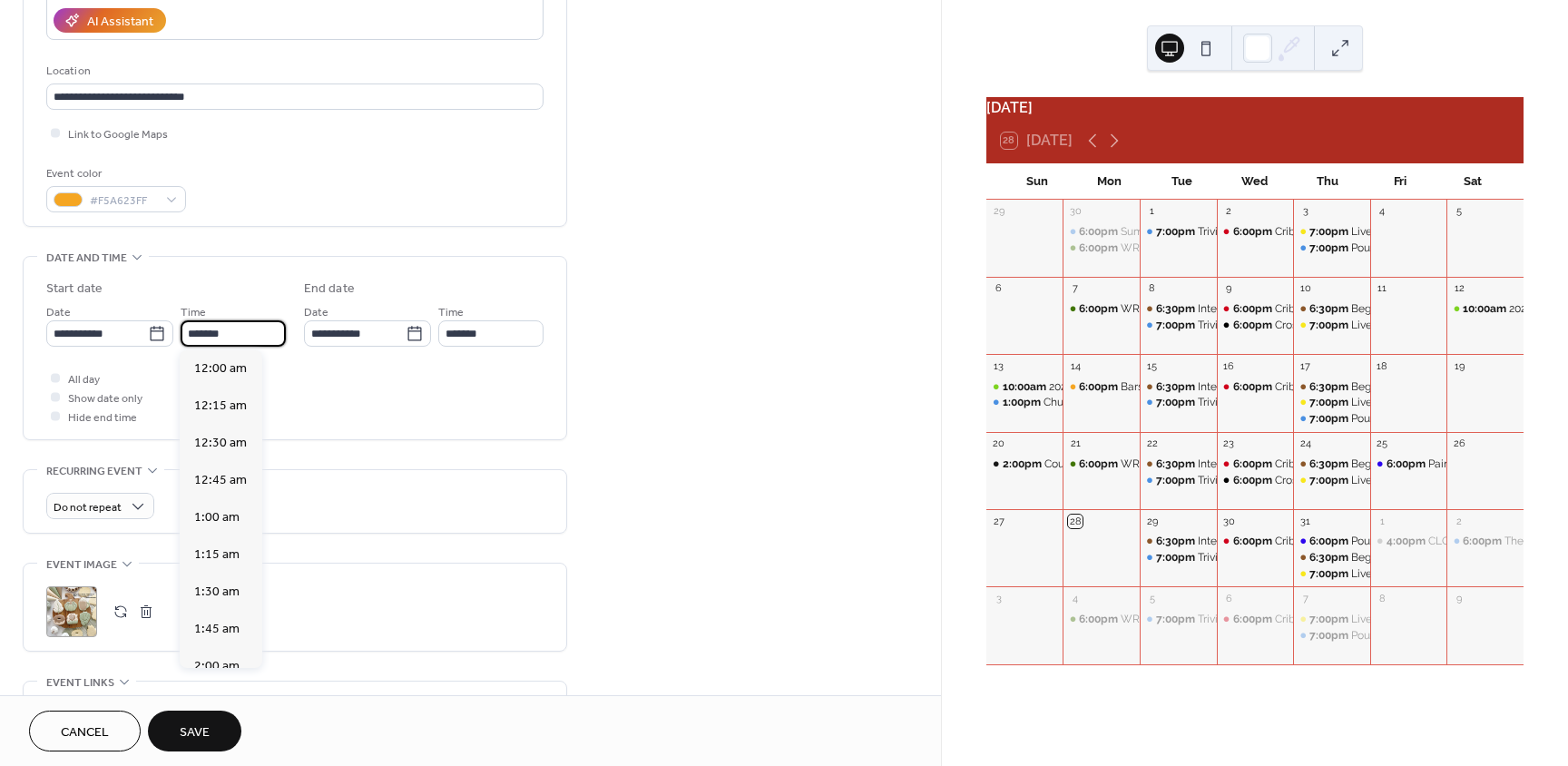 scroll, scrollTop: 2084, scrollLeft: 0, axis: vertical 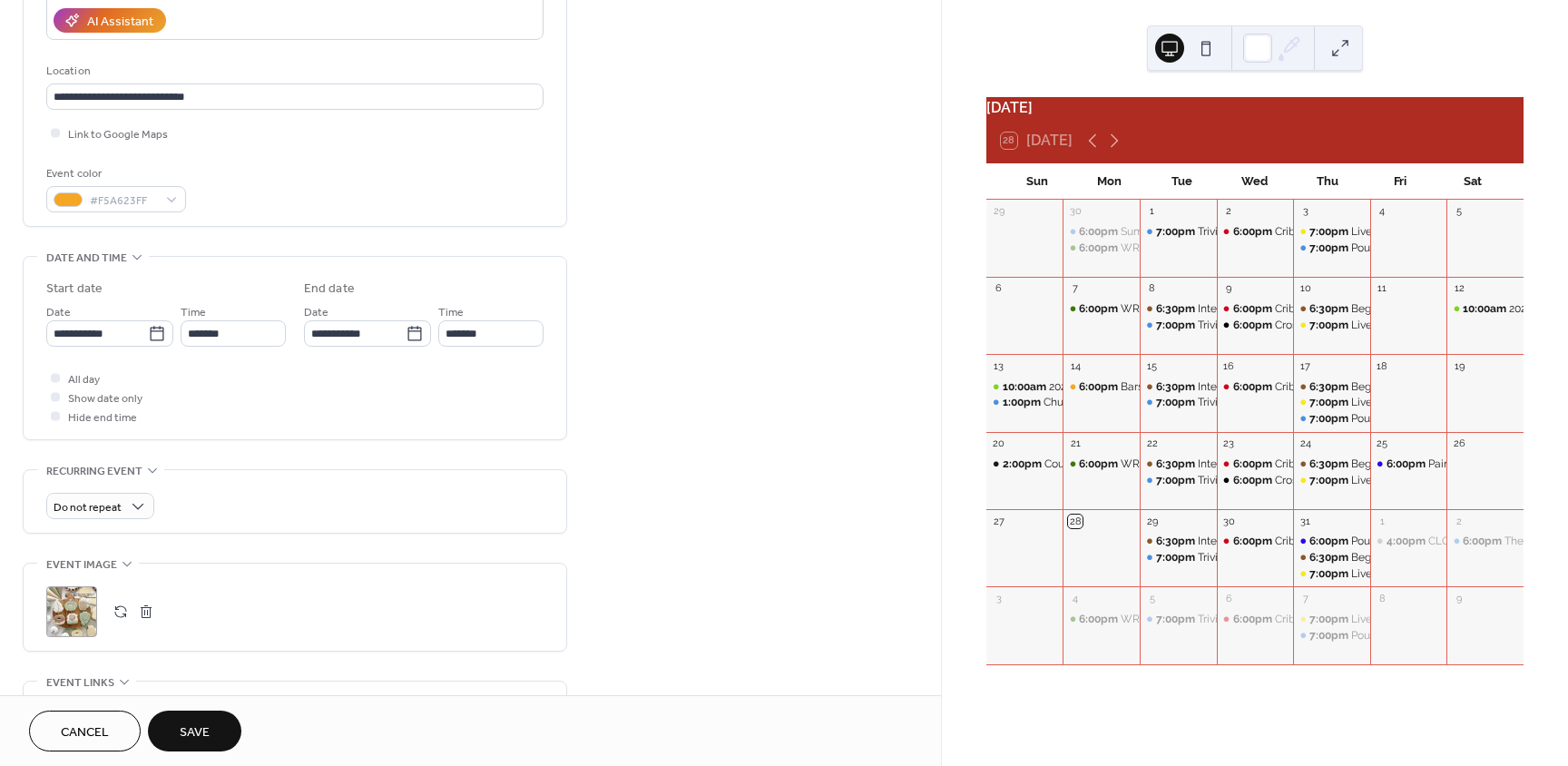 click on "All day Show date only Hide end time" at bounding box center [295, 397] 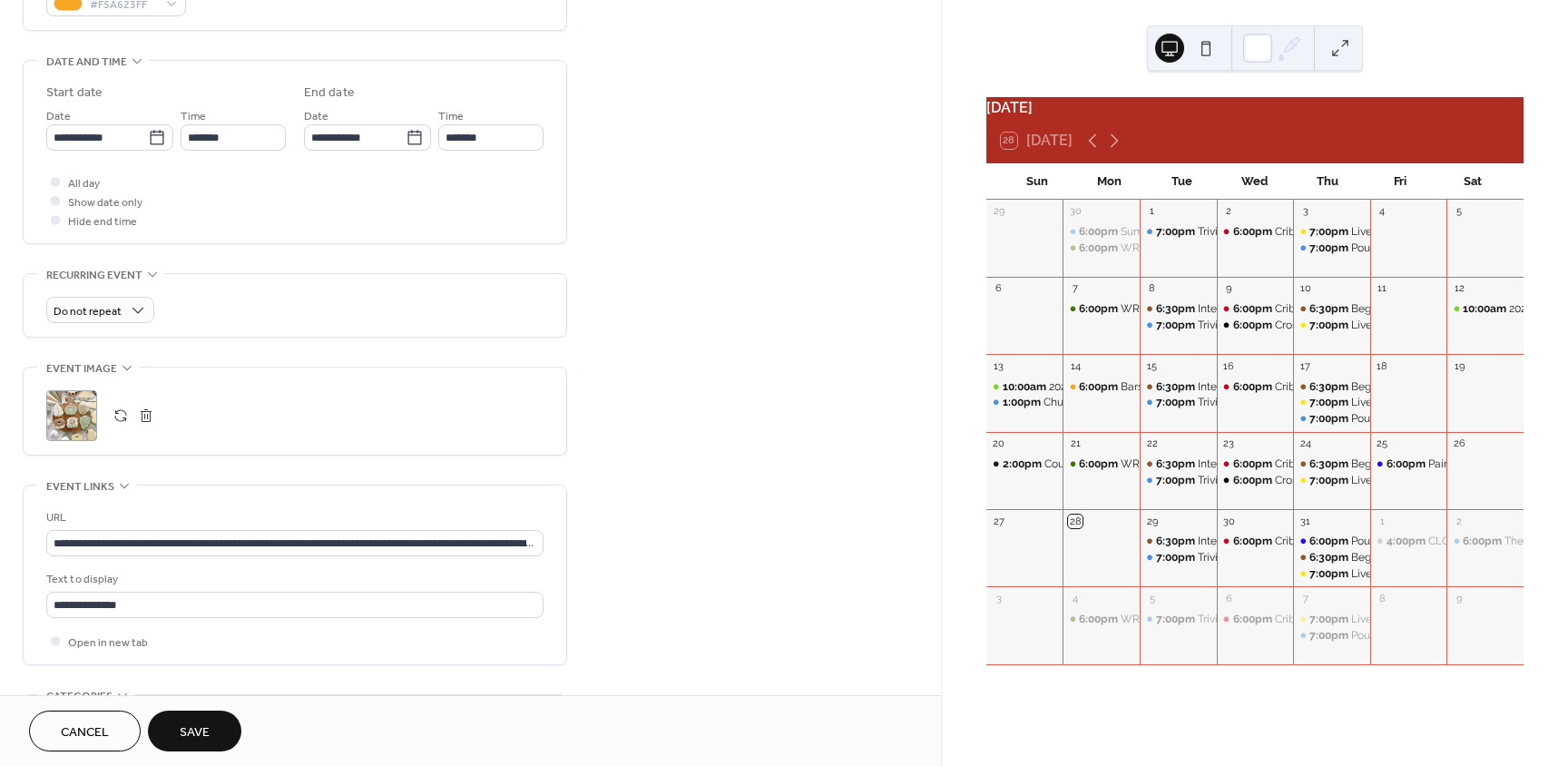 scroll, scrollTop: 535, scrollLeft: 0, axis: vertical 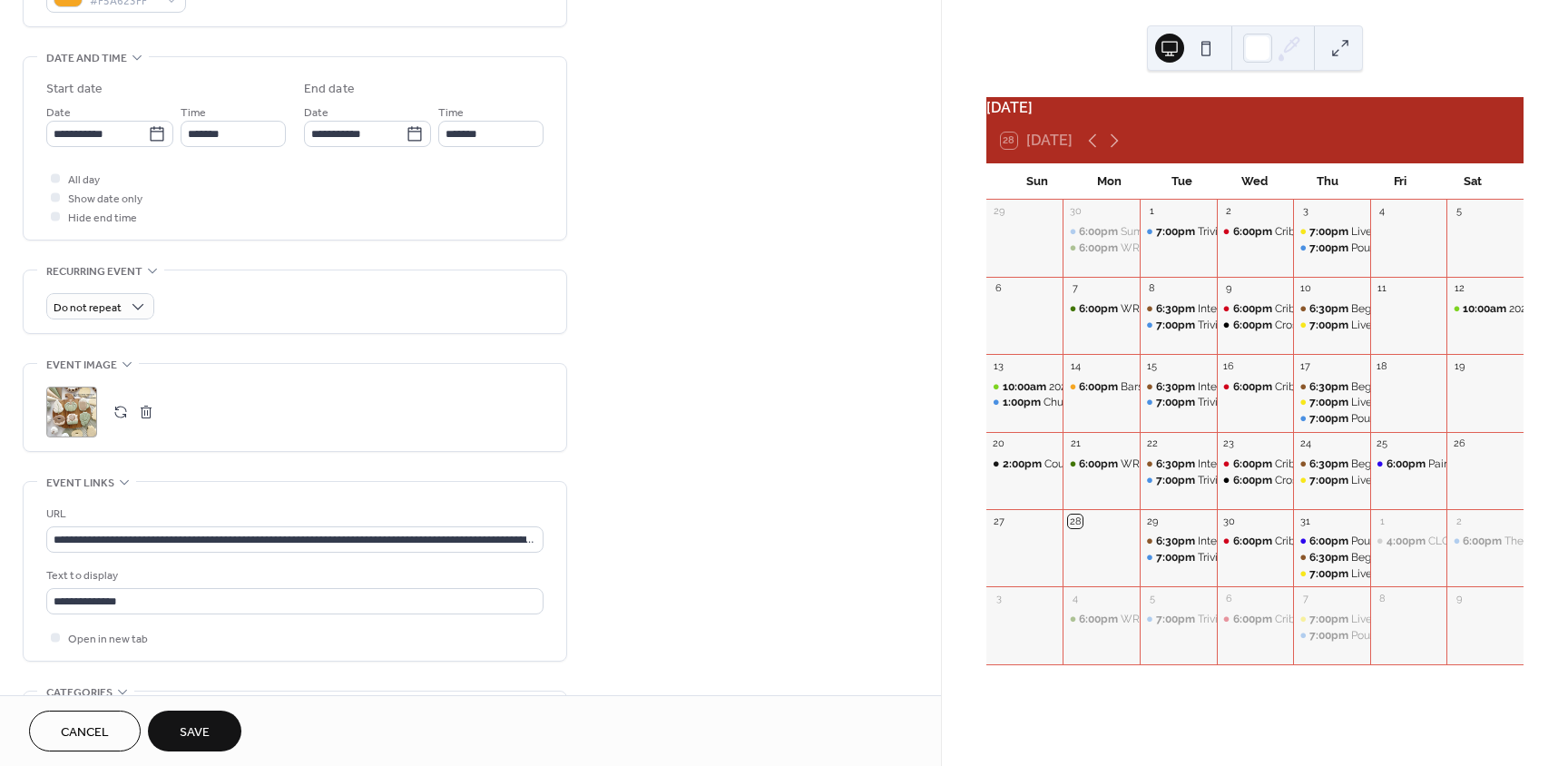 click at bounding box center [146, 412] 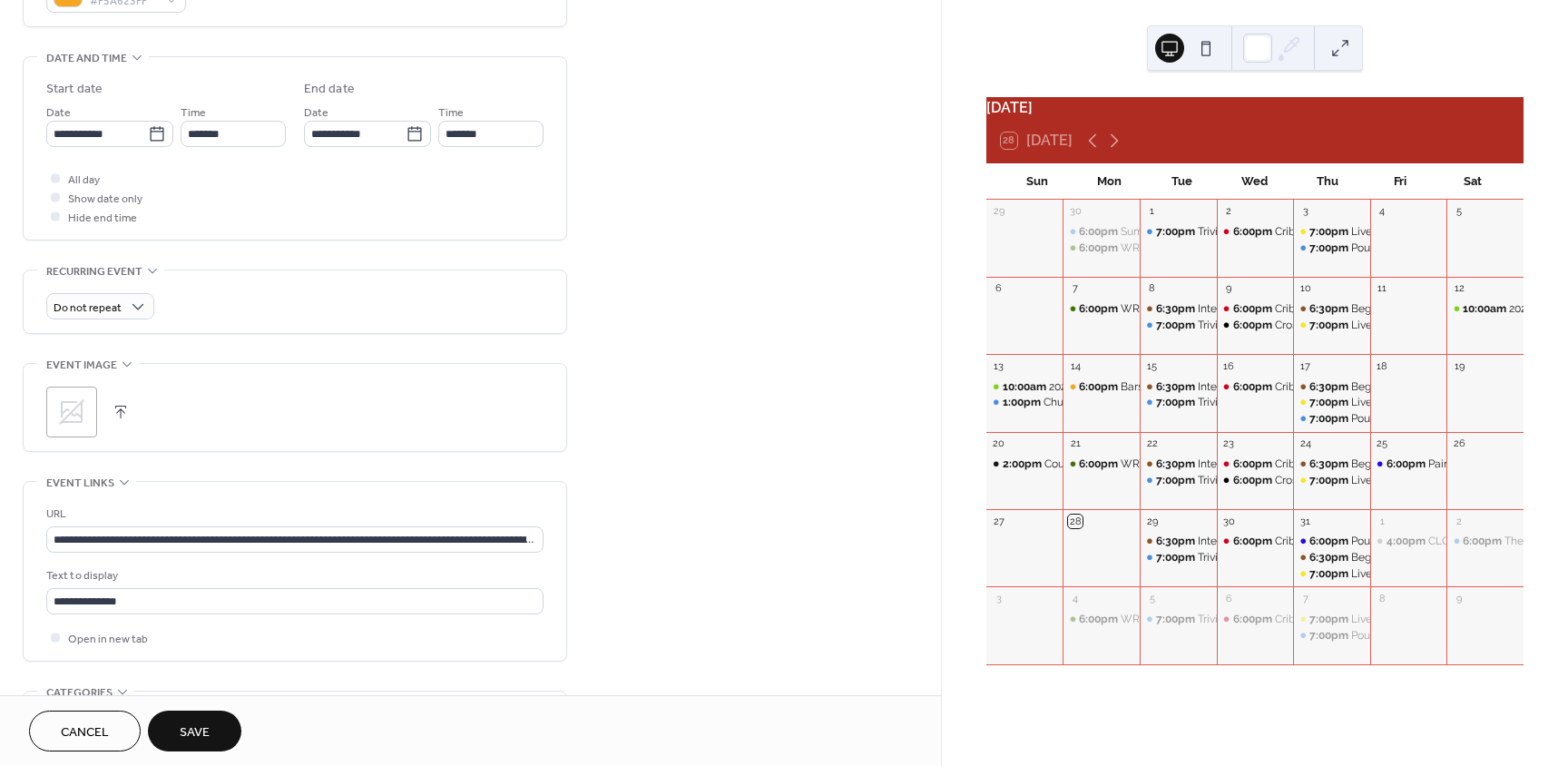 click 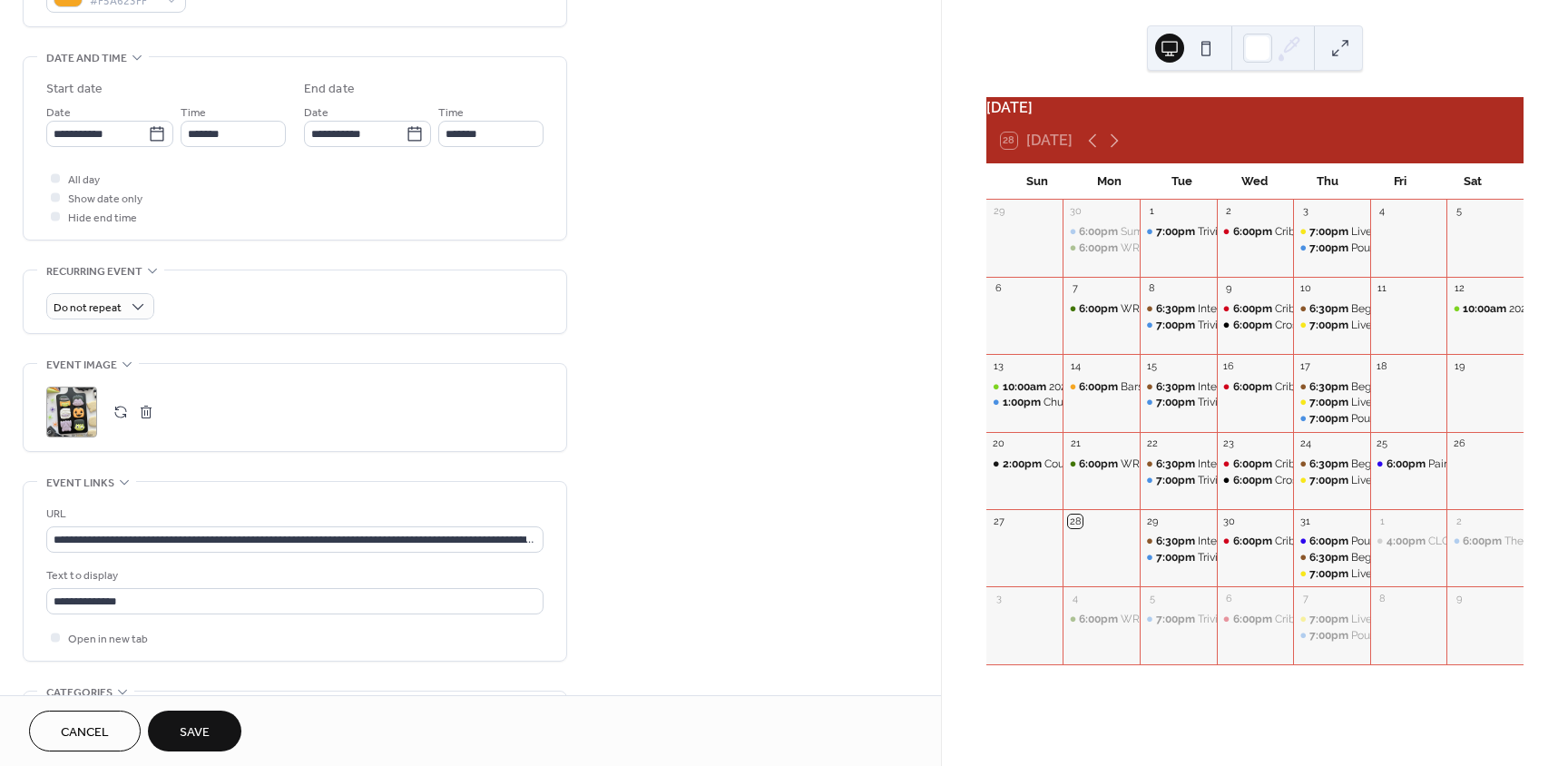 scroll, scrollTop: 730, scrollLeft: 0, axis: vertical 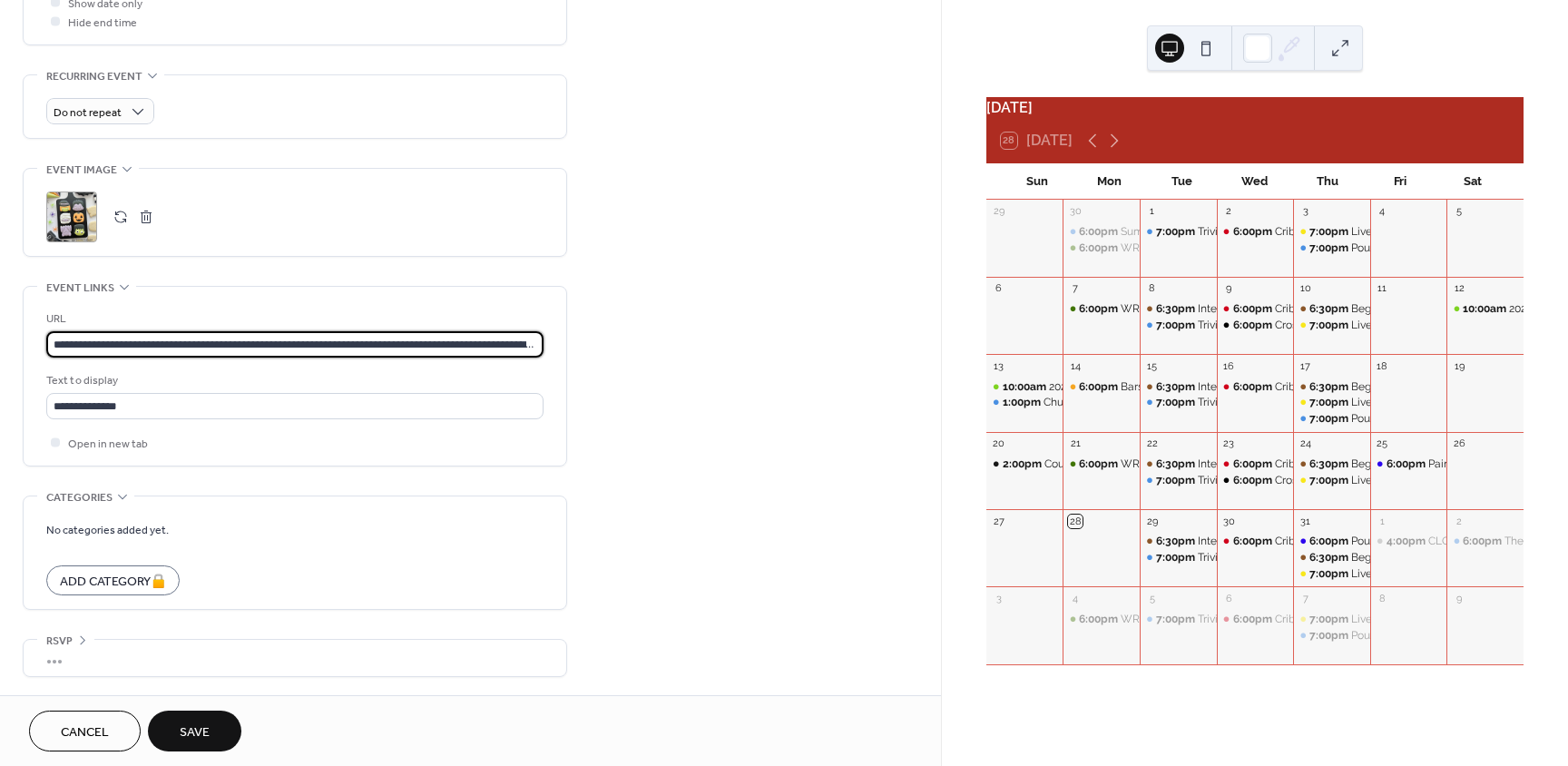 click on "**********" at bounding box center (295, 344) 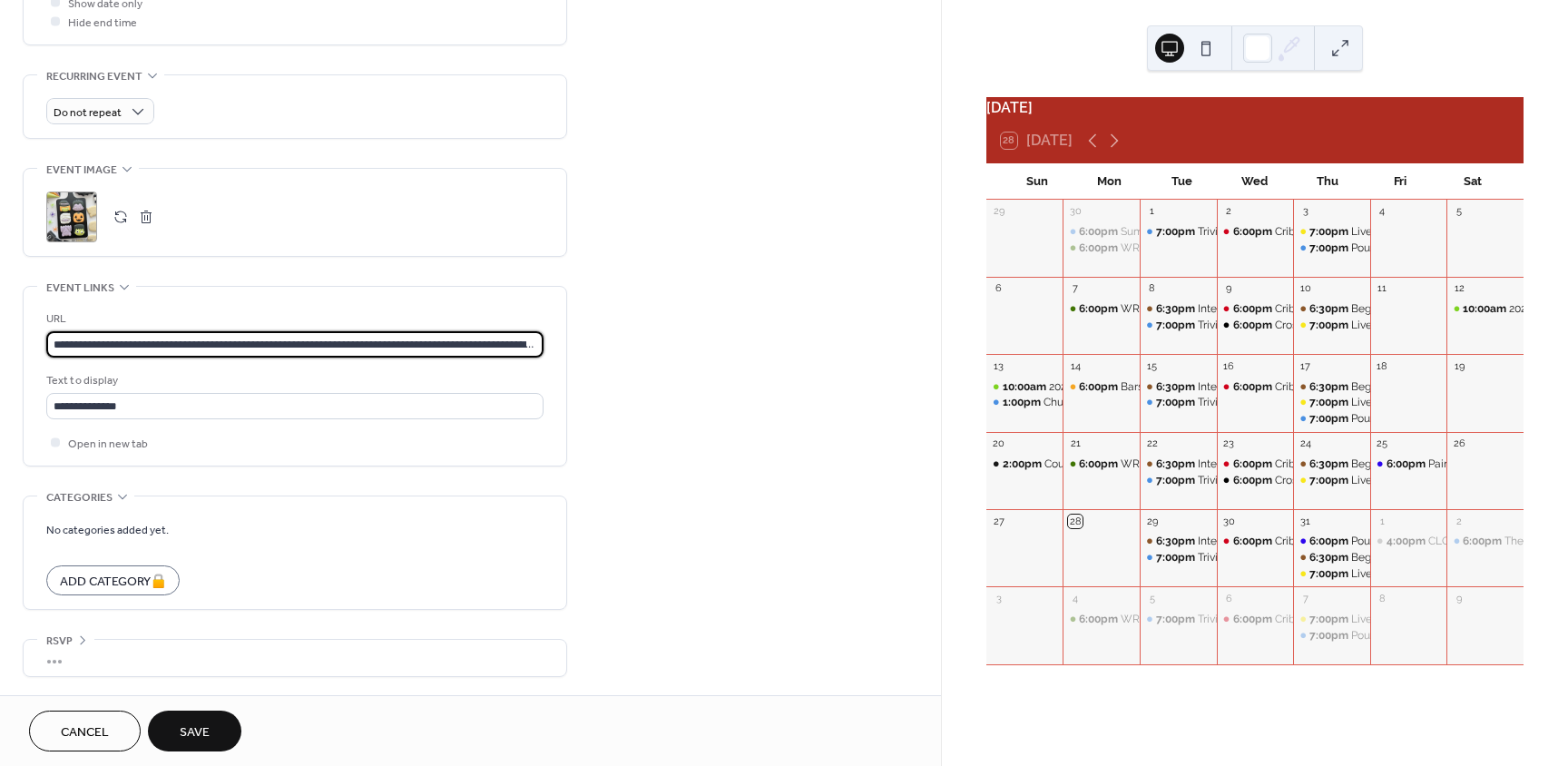 paste 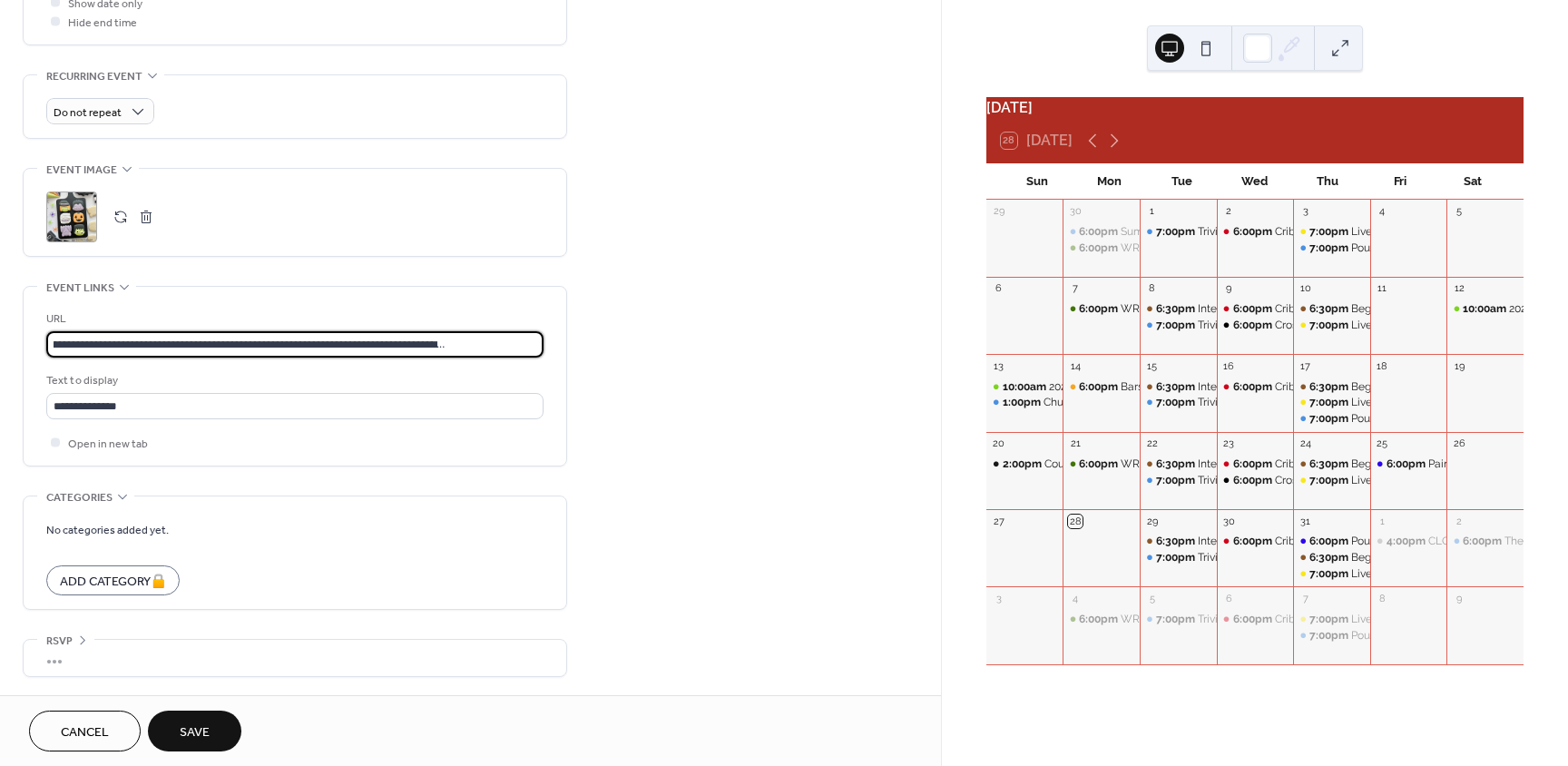 type on "**********" 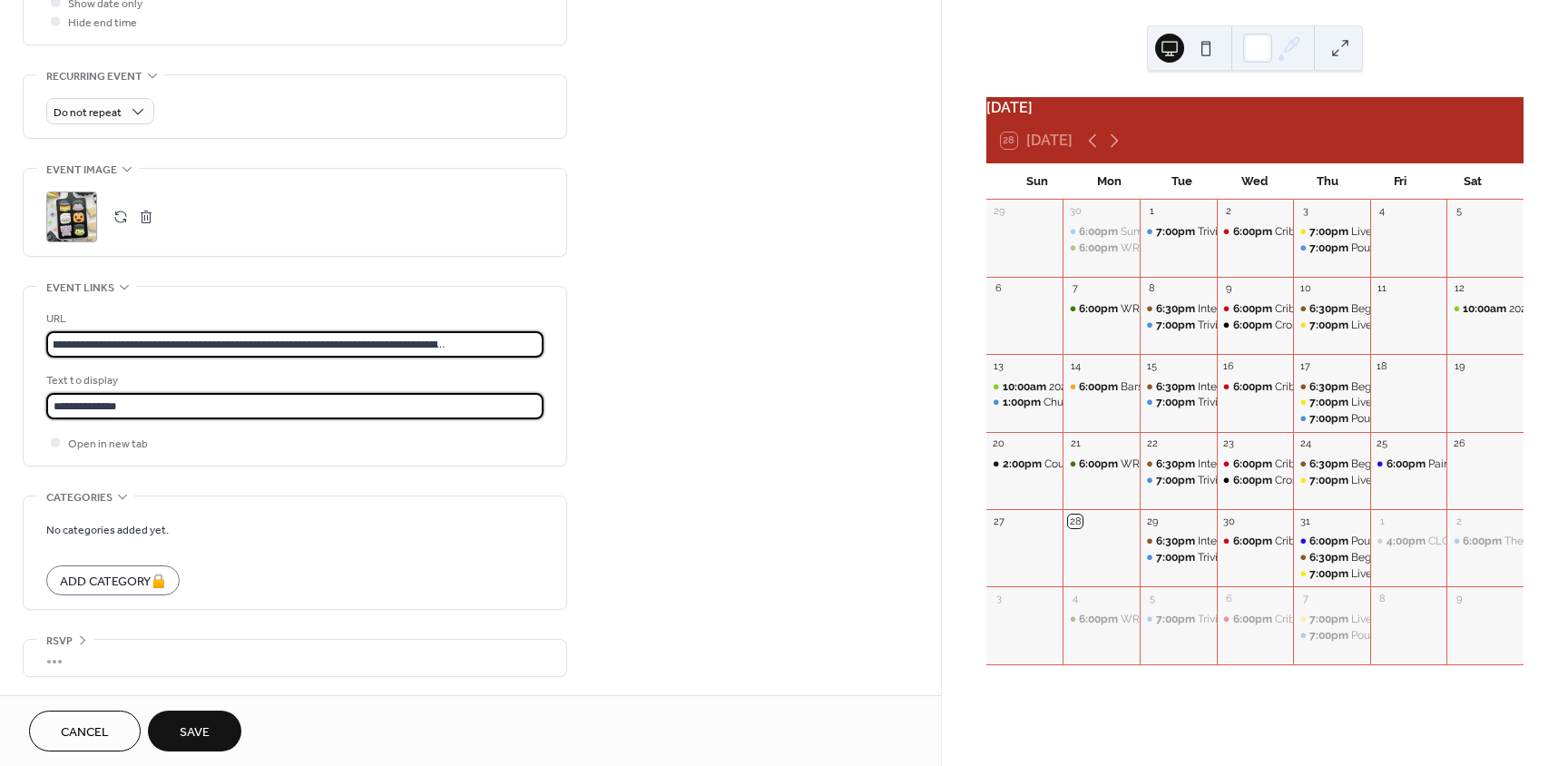 scroll, scrollTop: 0, scrollLeft: 0, axis: both 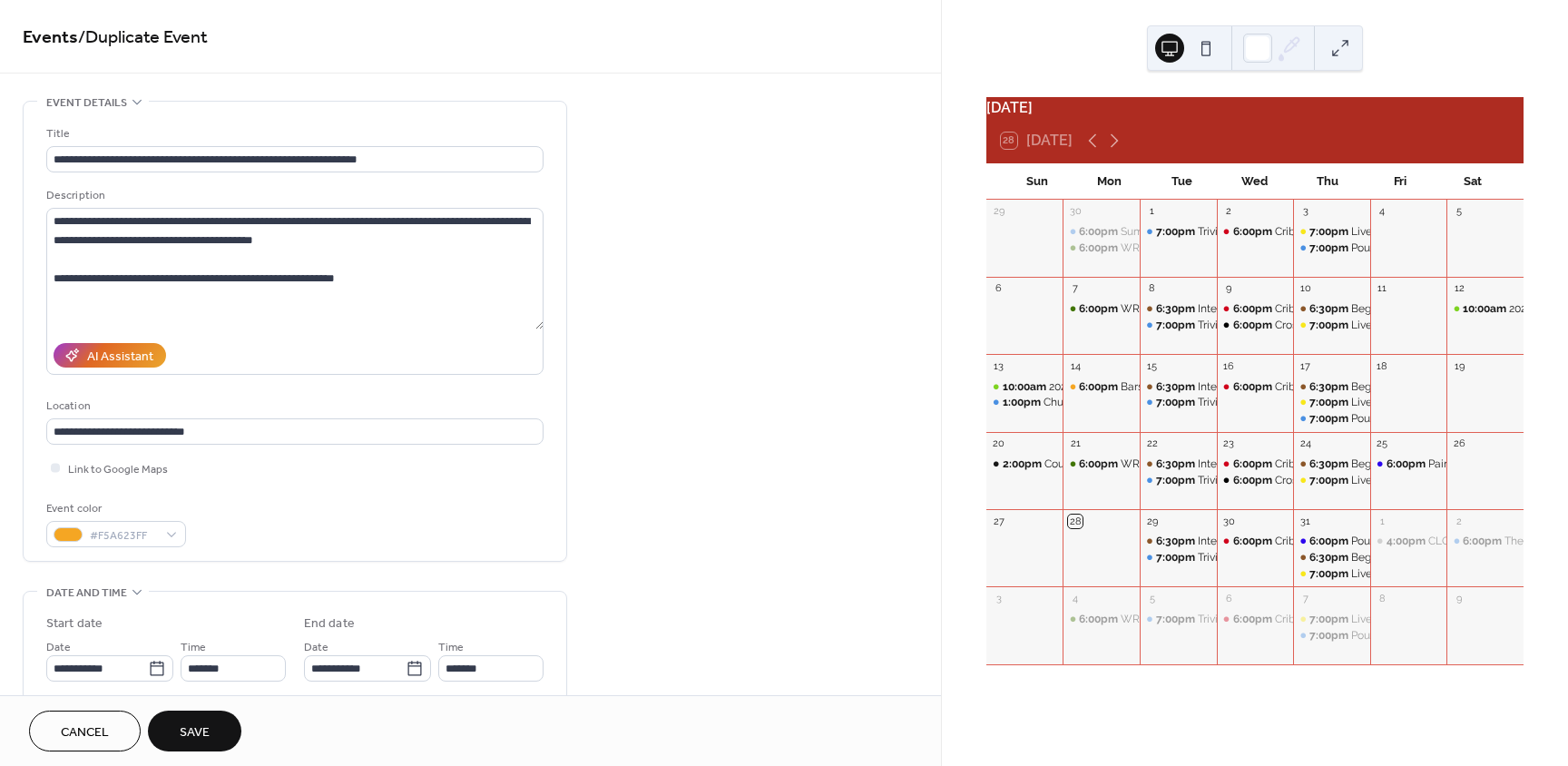 click on "Save" at bounding box center (194, 731) 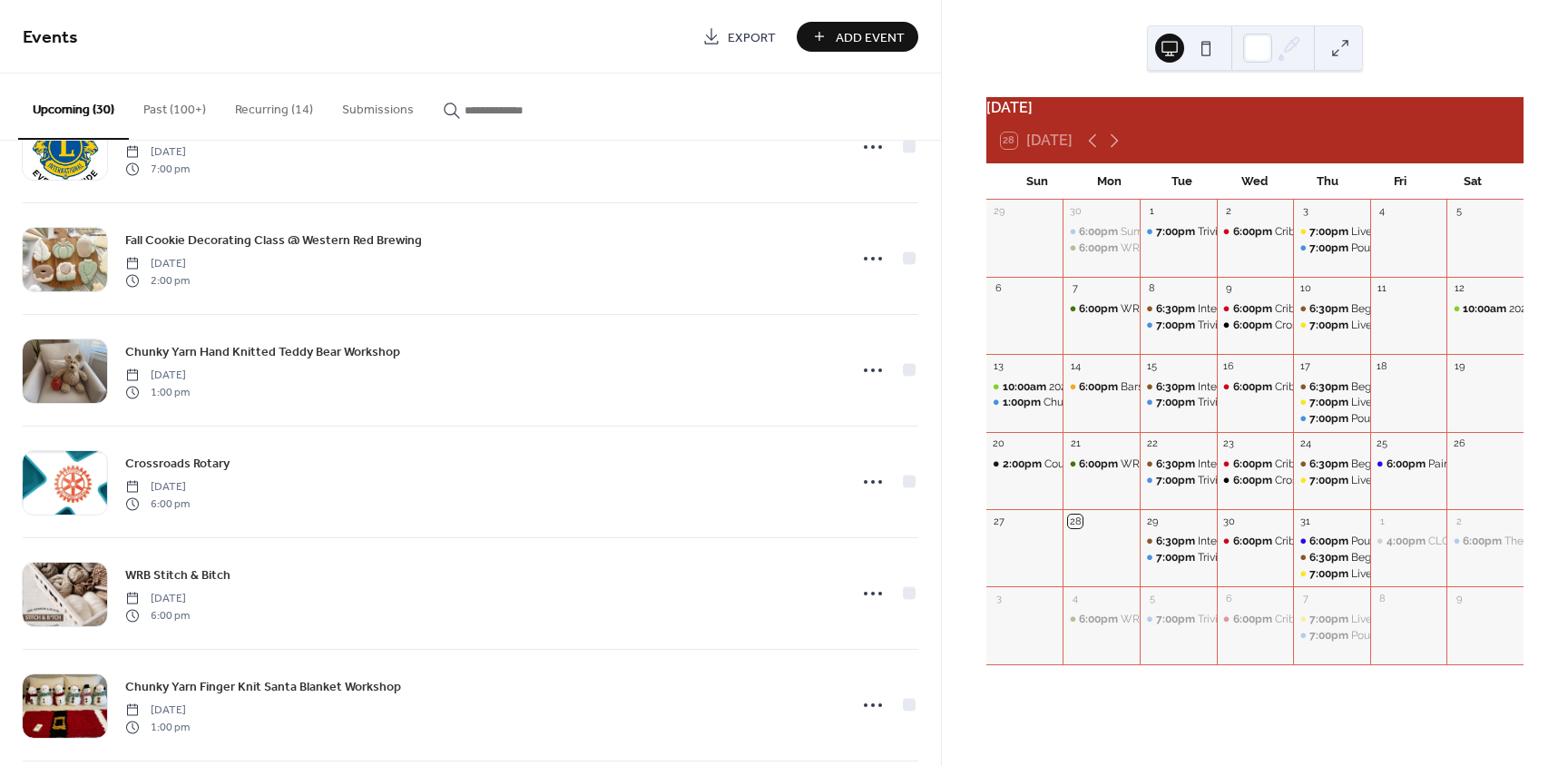 scroll, scrollTop: 2777, scrollLeft: 0, axis: vertical 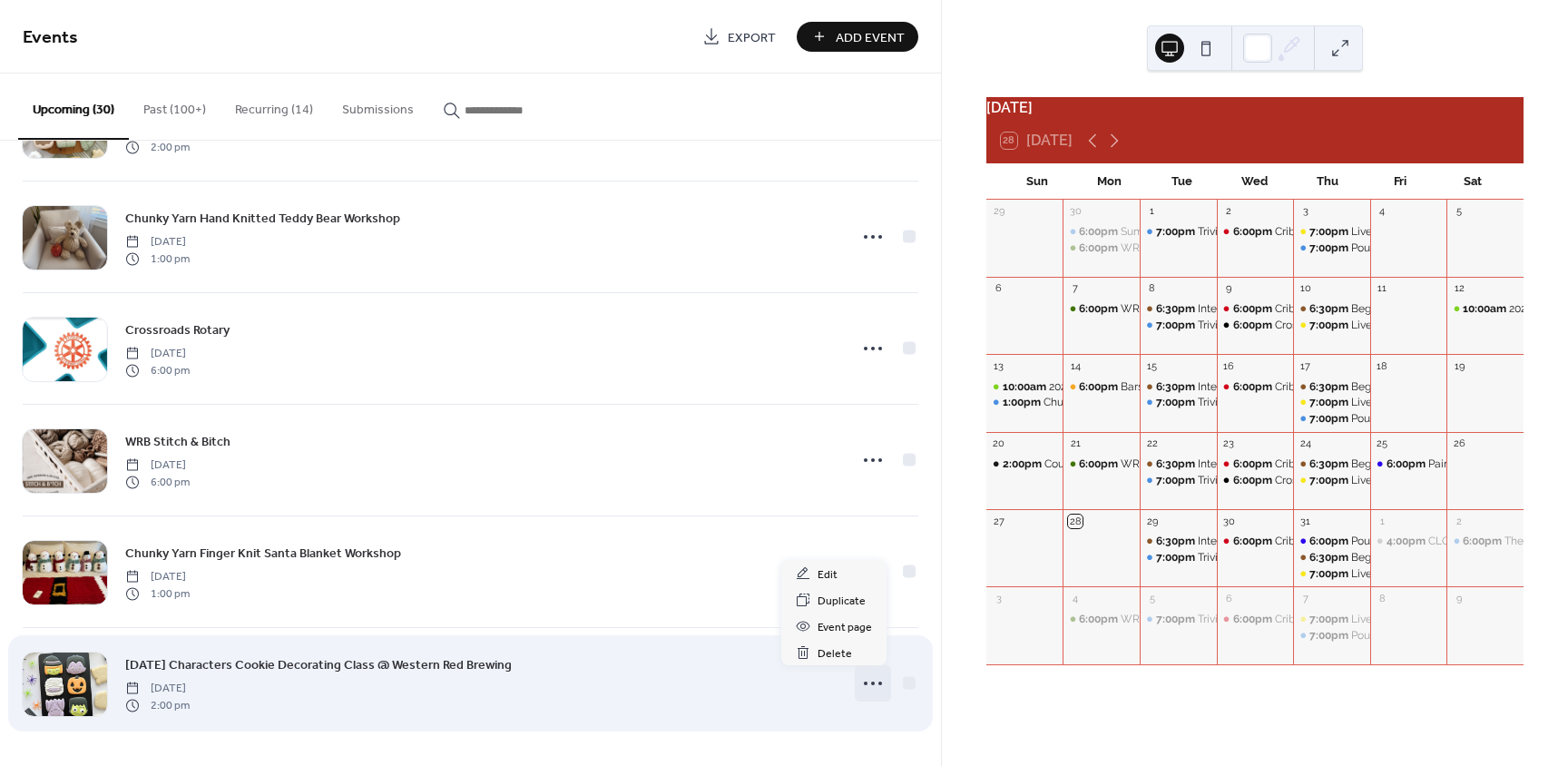 click 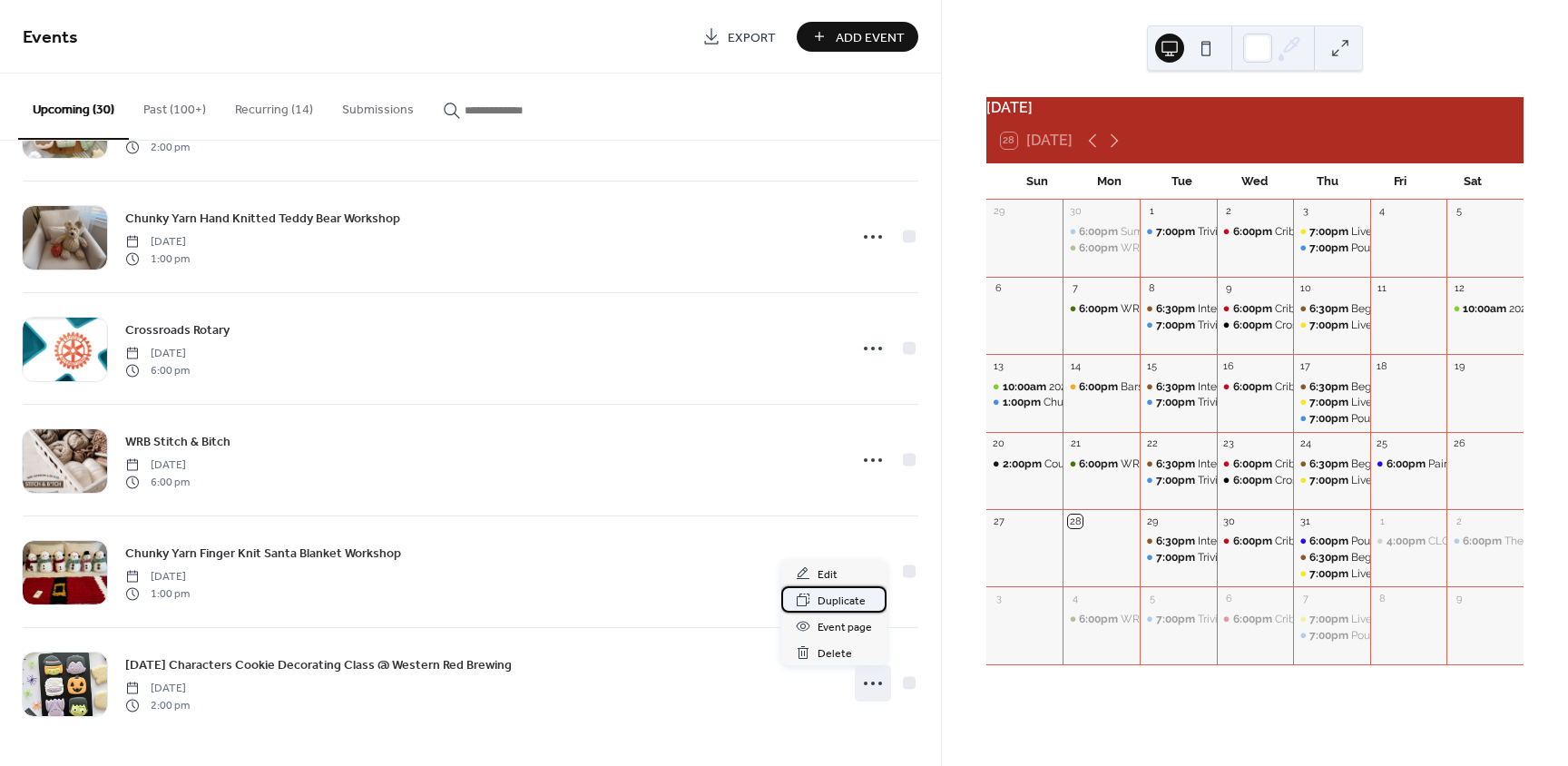 click on "Duplicate" at bounding box center [841, 601] 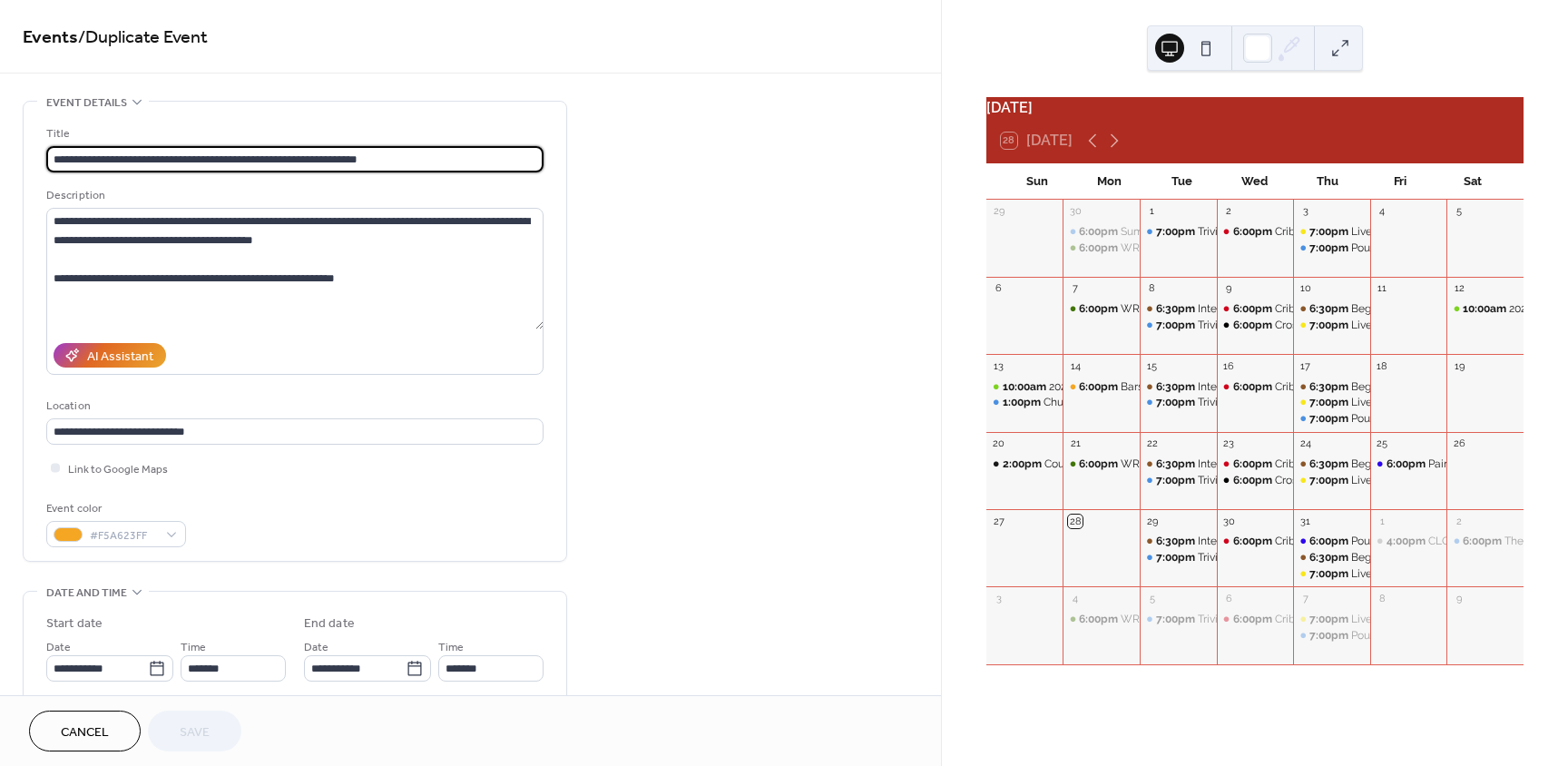 click on "**********" at bounding box center [295, 159] 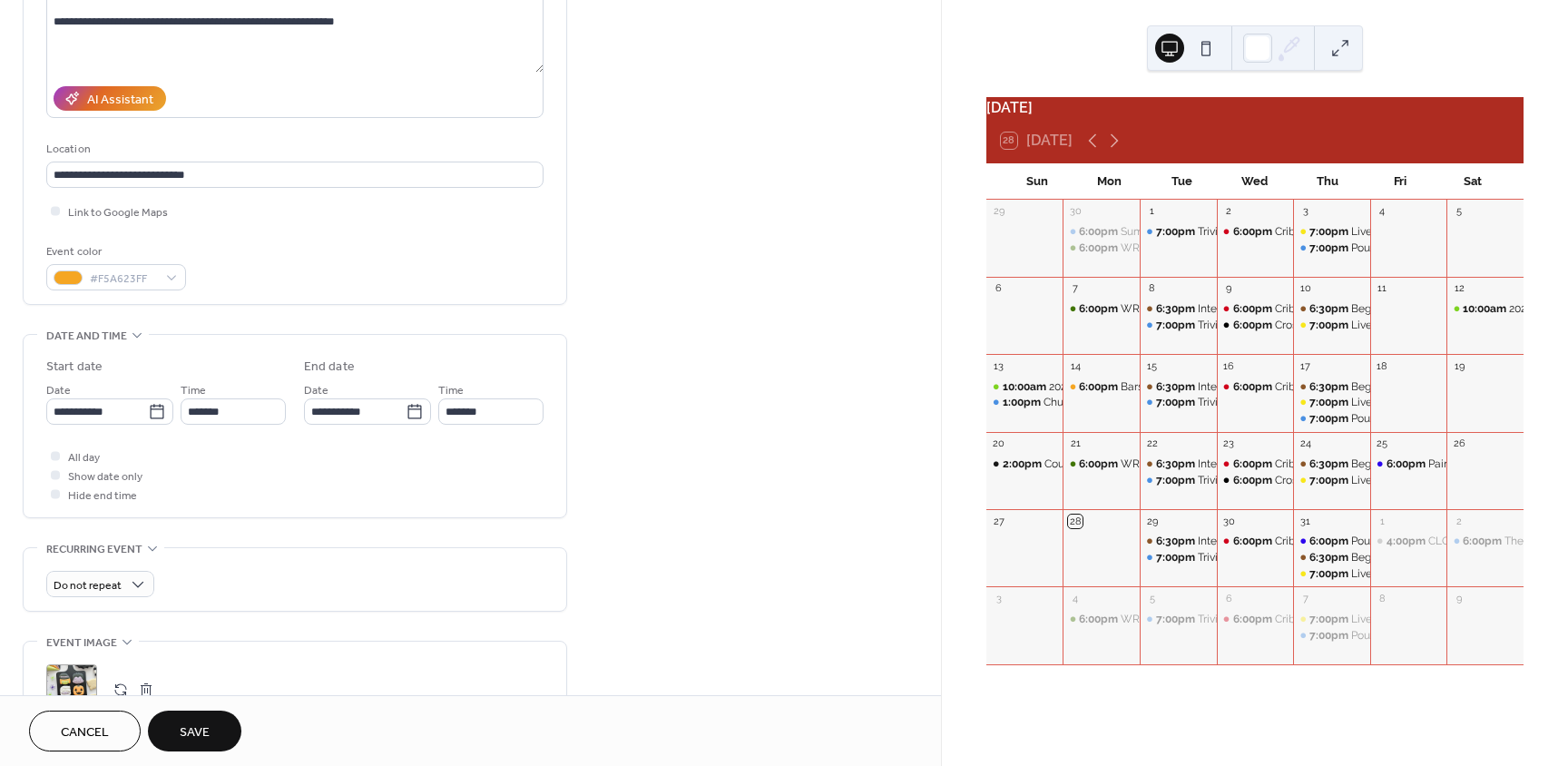 scroll, scrollTop: 259, scrollLeft: 0, axis: vertical 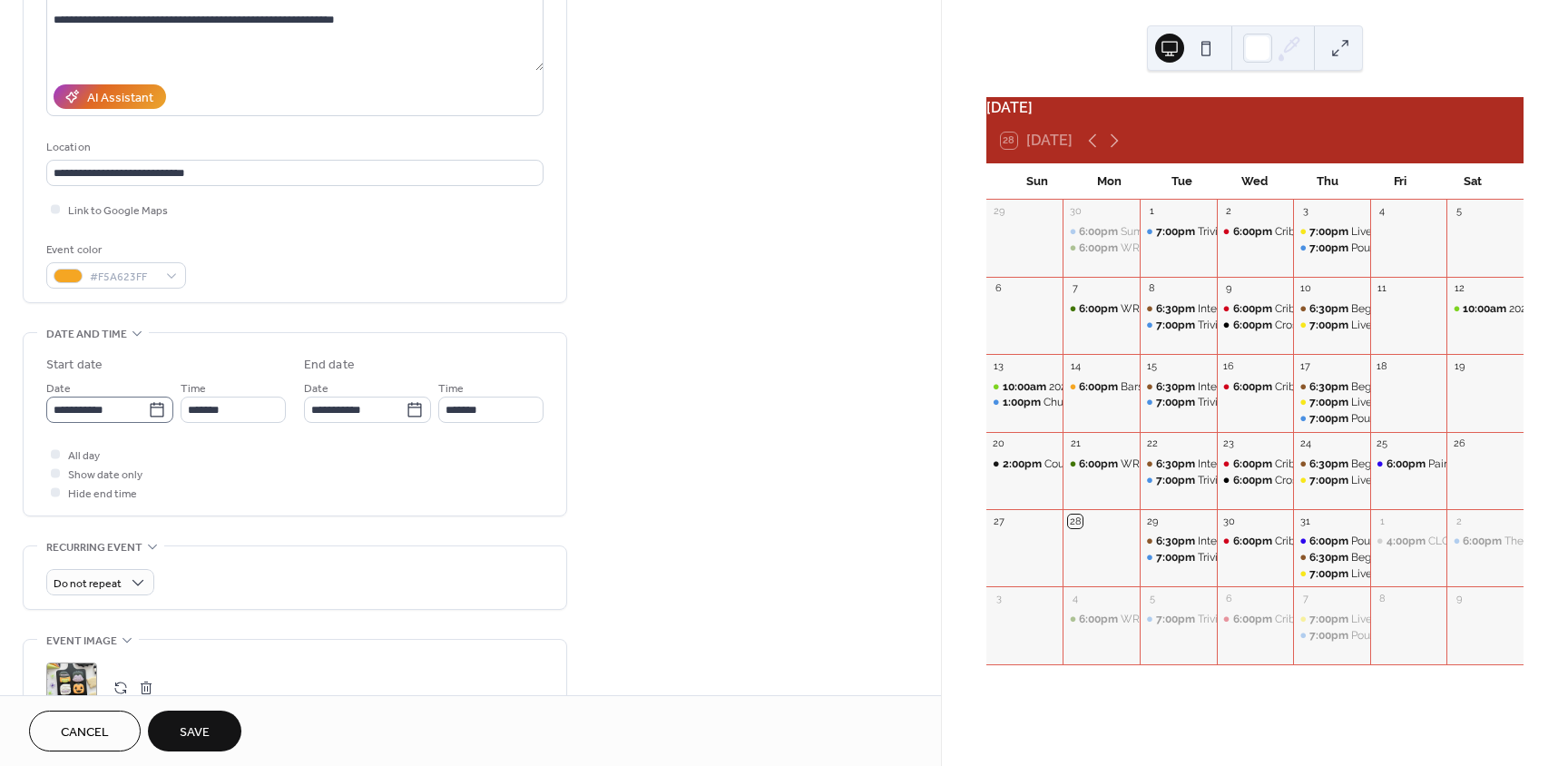 type on "**********" 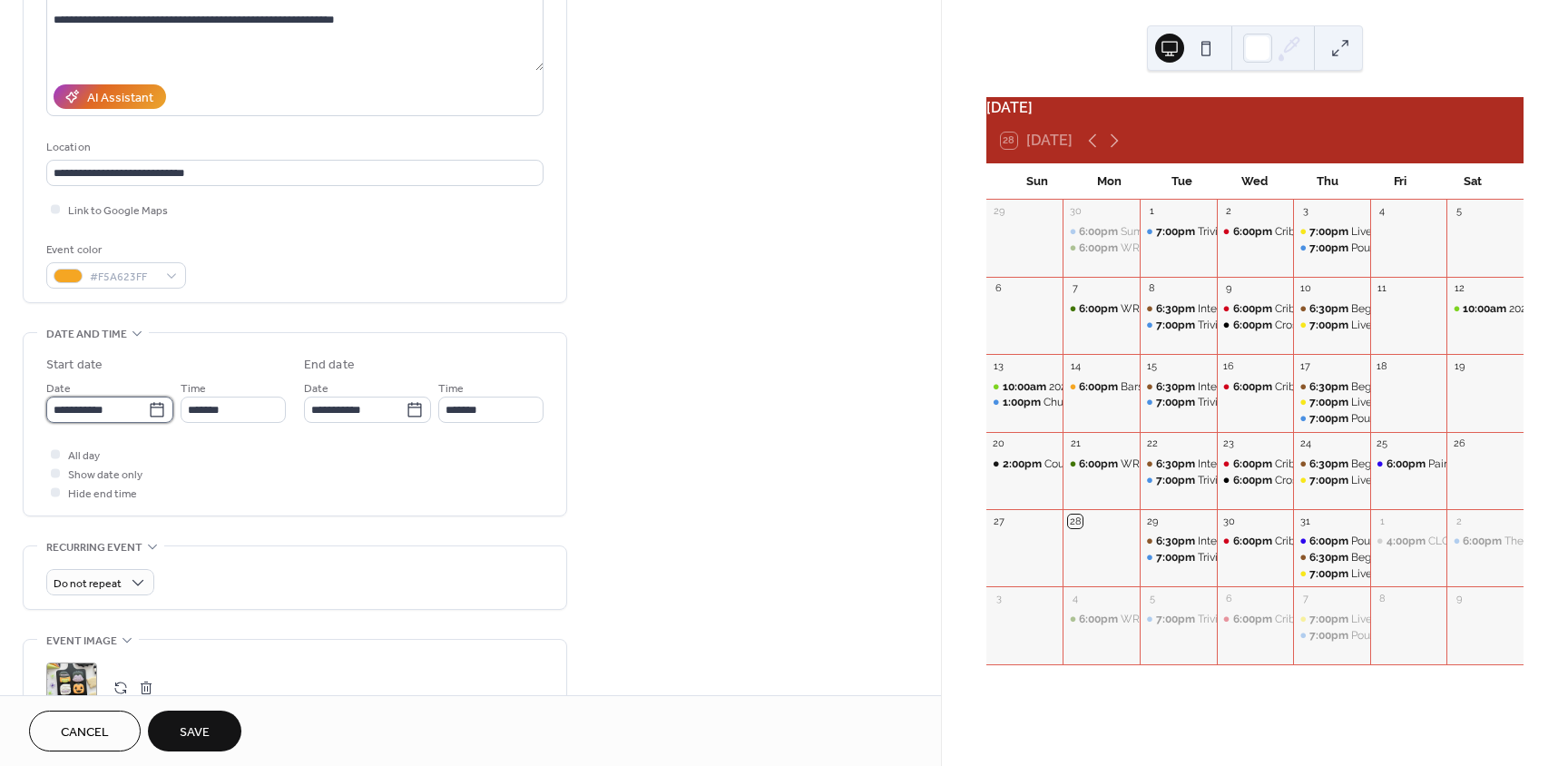 click on "**********" at bounding box center [97, 409] 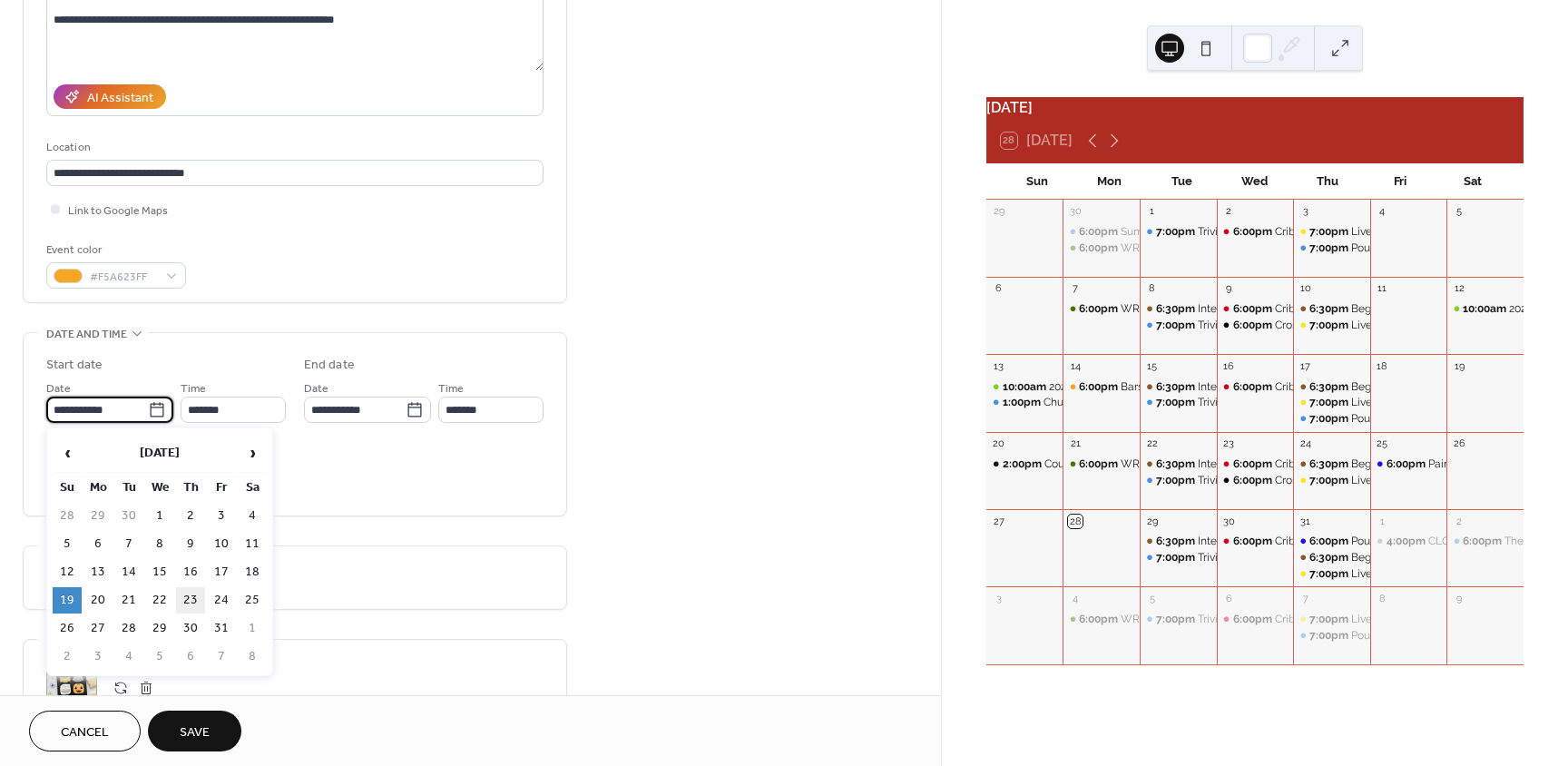 click on "23" at bounding box center [191, 600] 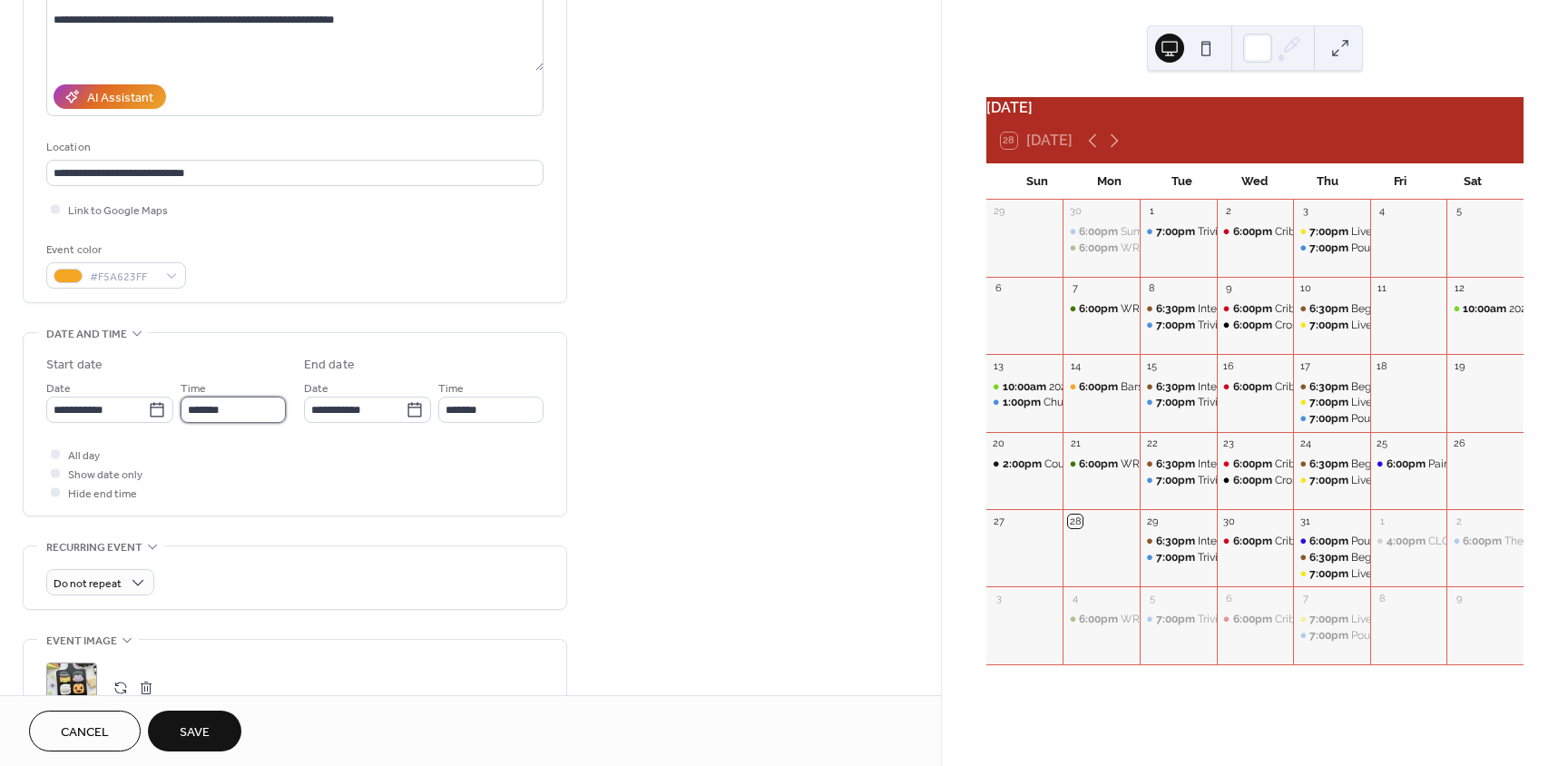 click on "*******" at bounding box center [233, 409] 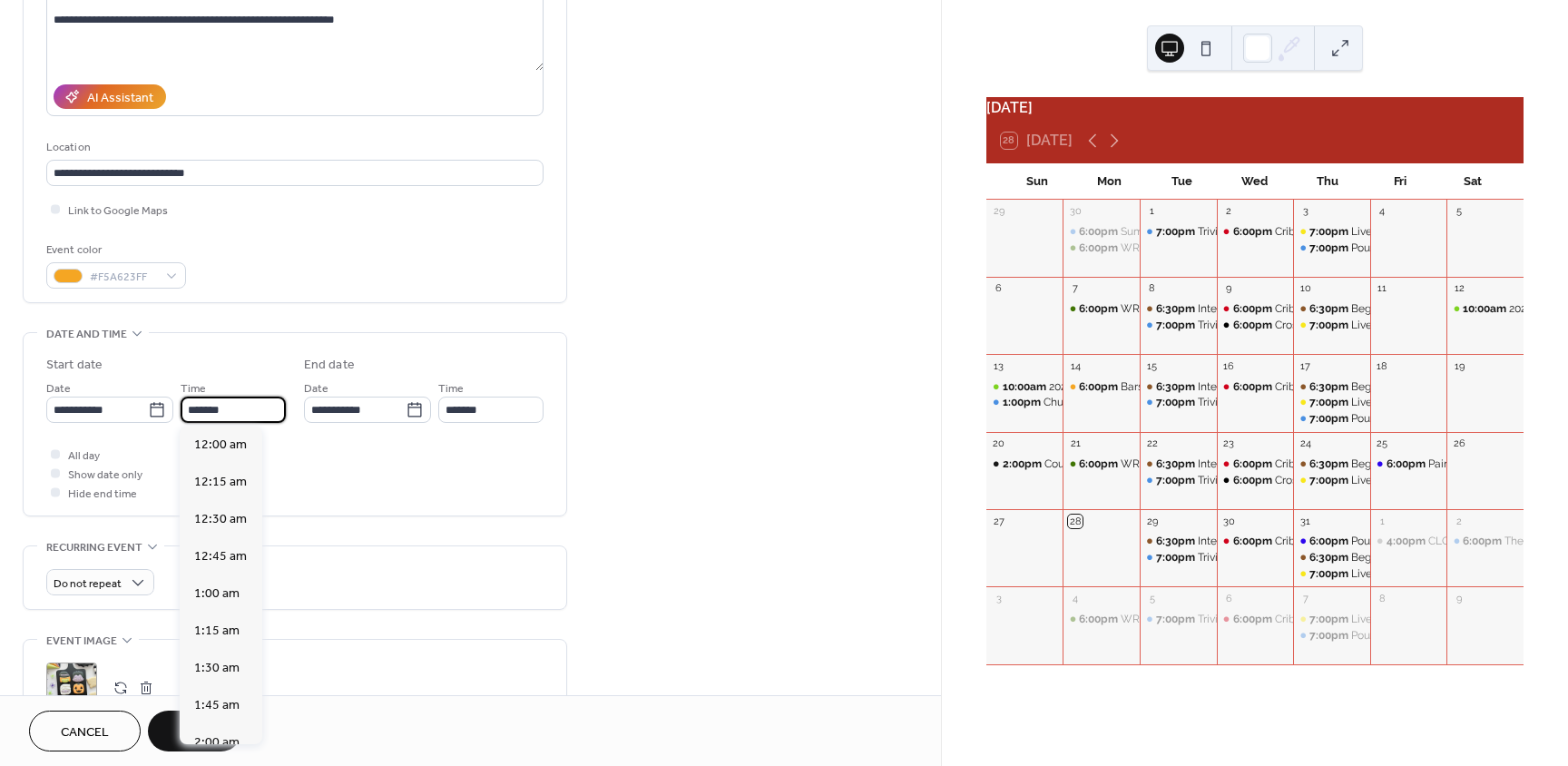 scroll, scrollTop: 2084, scrollLeft: 0, axis: vertical 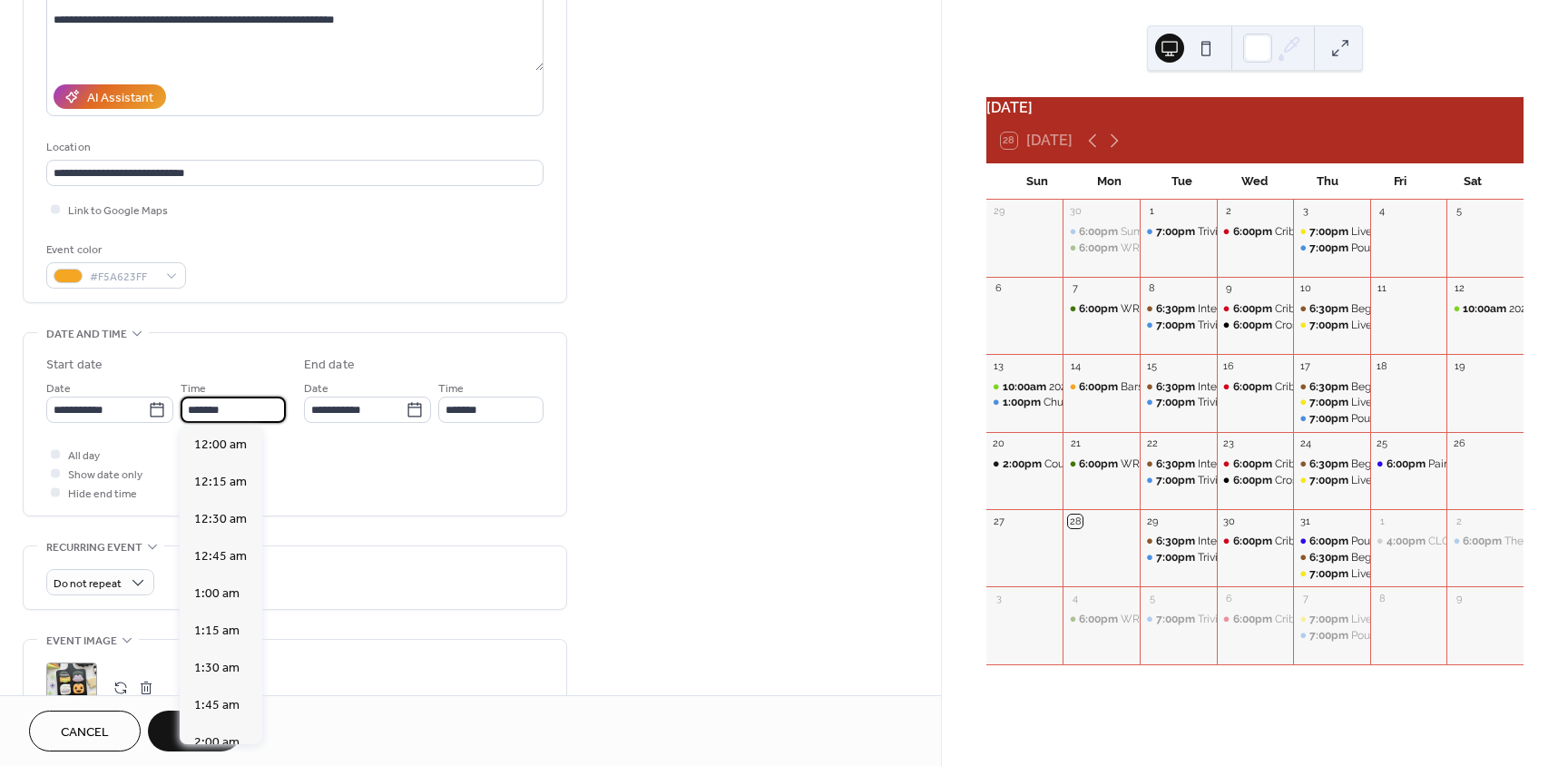click on "*******" at bounding box center (233, 409) 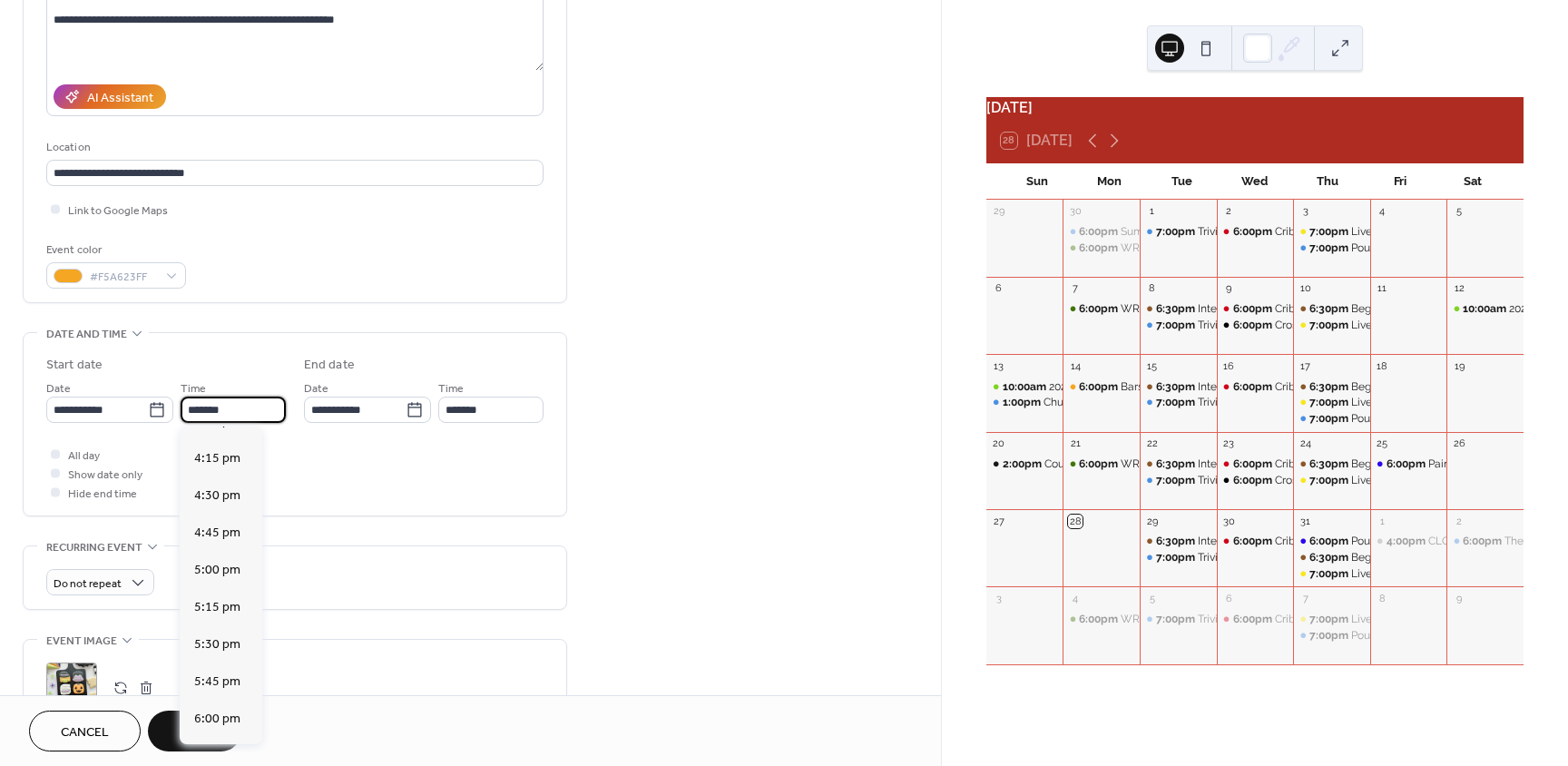scroll, scrollTop: 2406, scrollLeft: 0, axis: vertical 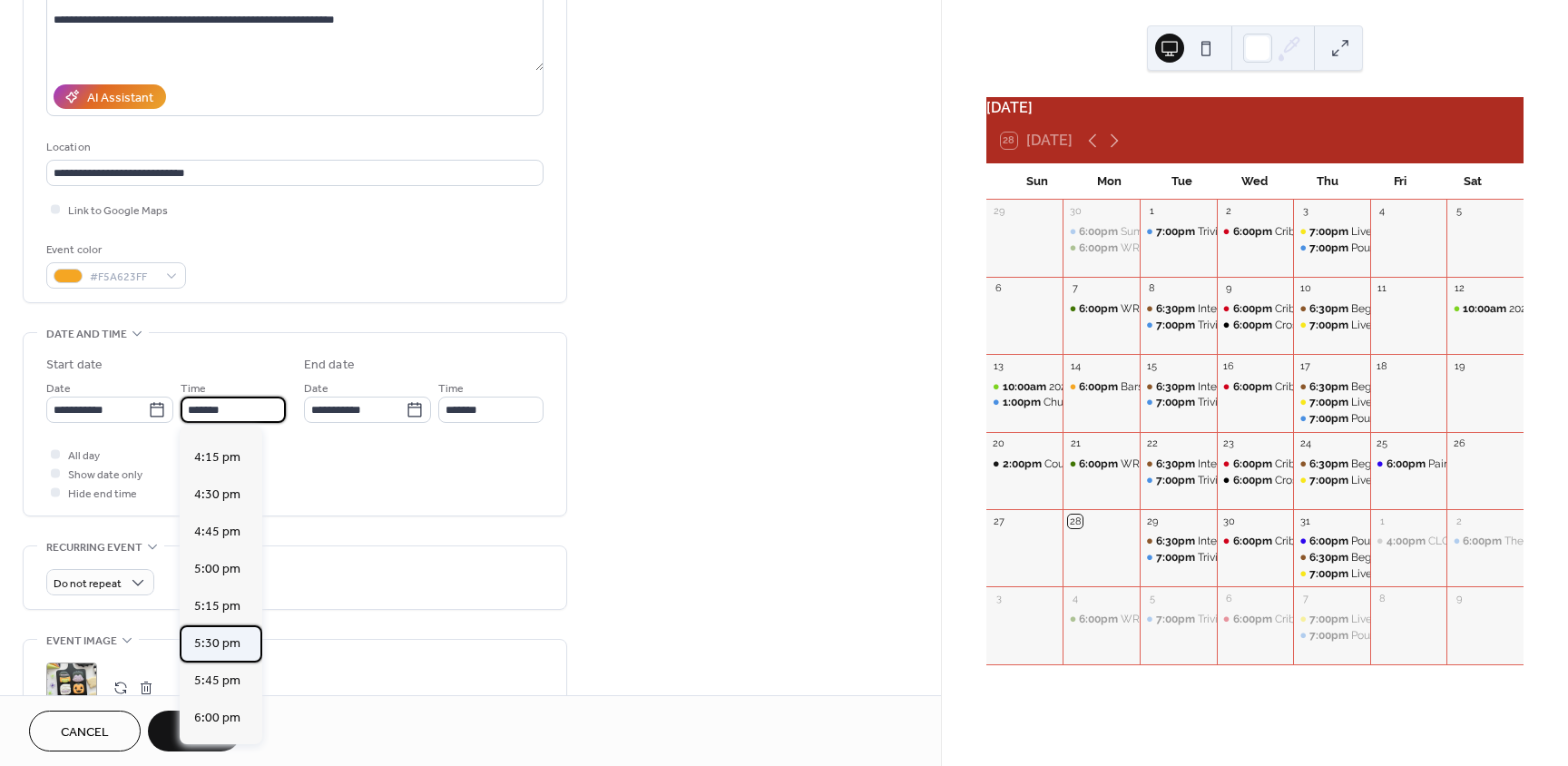 click on "5:30 pm" at bounding box center [217, 643] 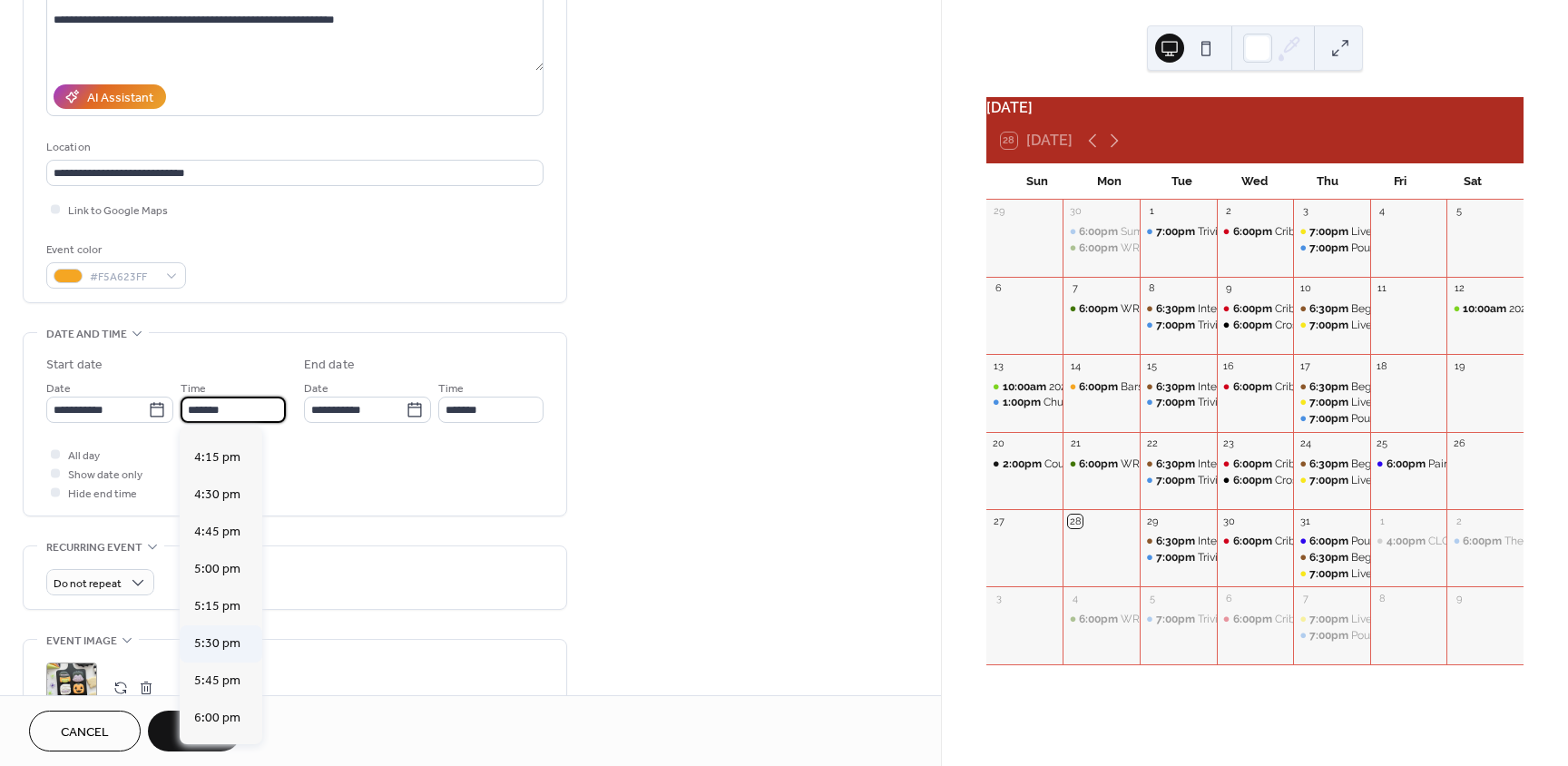 type on "*******" 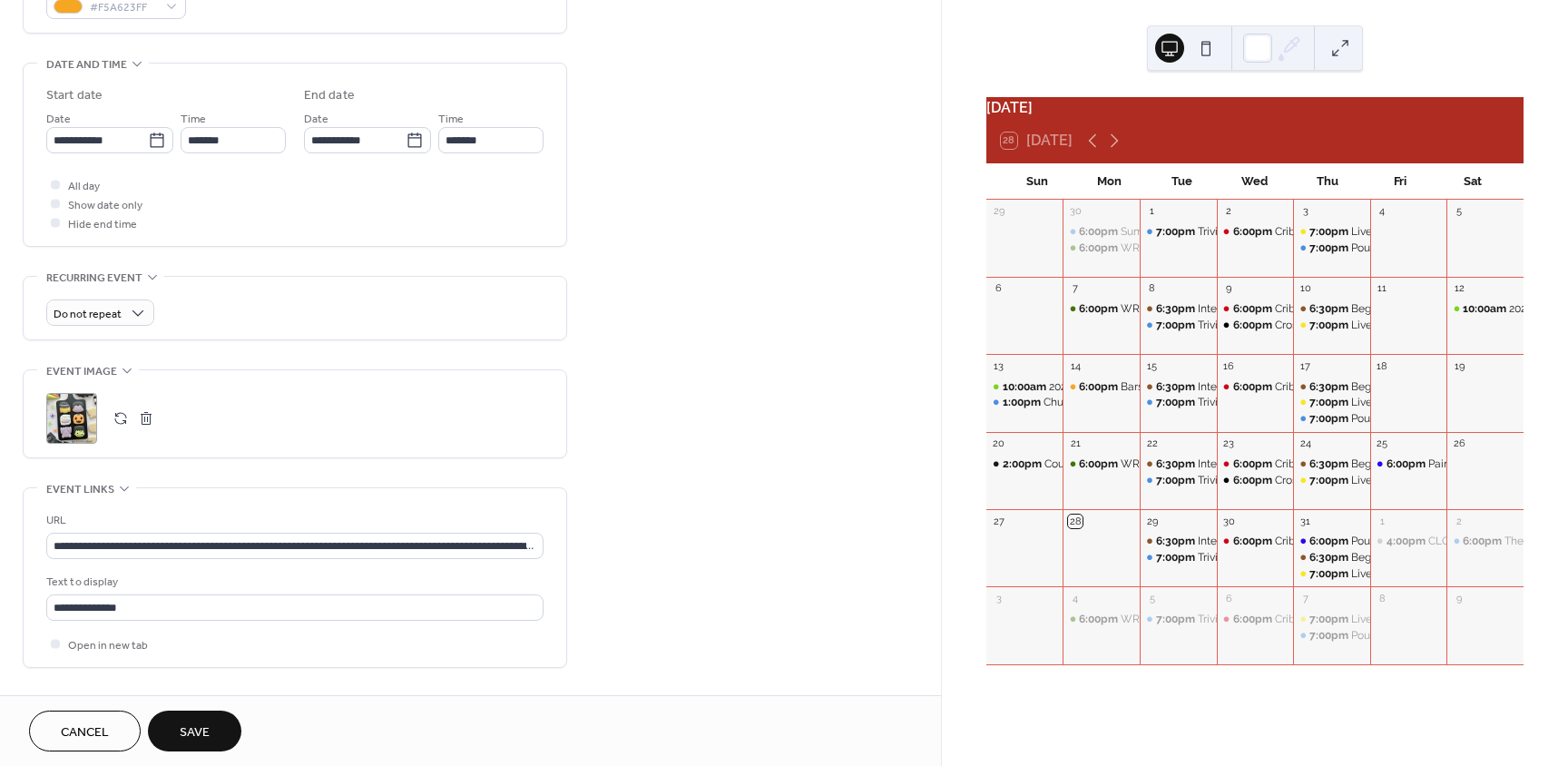 scroll, scrollTop: 529, scrollLeft: 0, axis: vertical 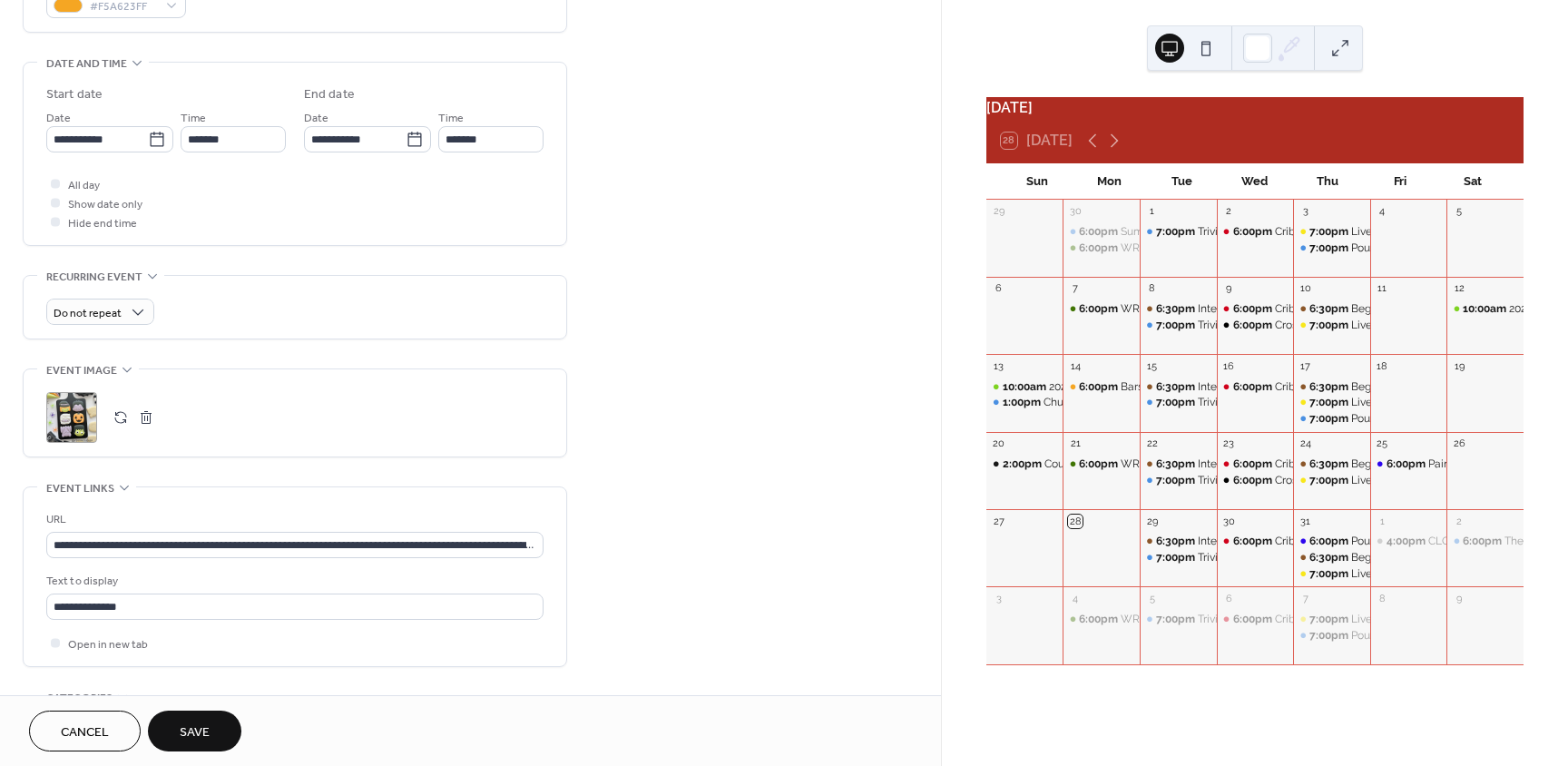 click at bounding box center [146, 417] 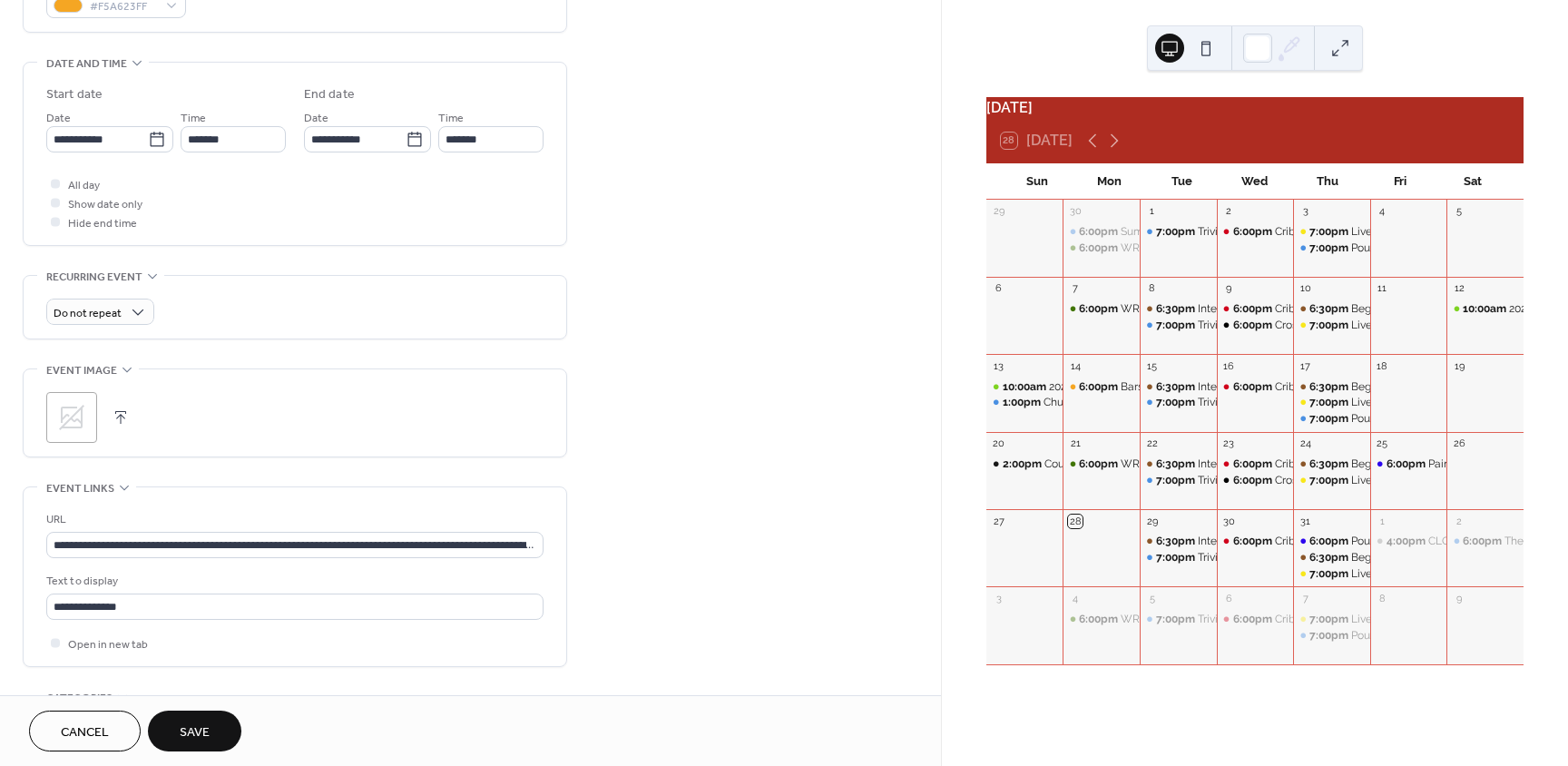 click 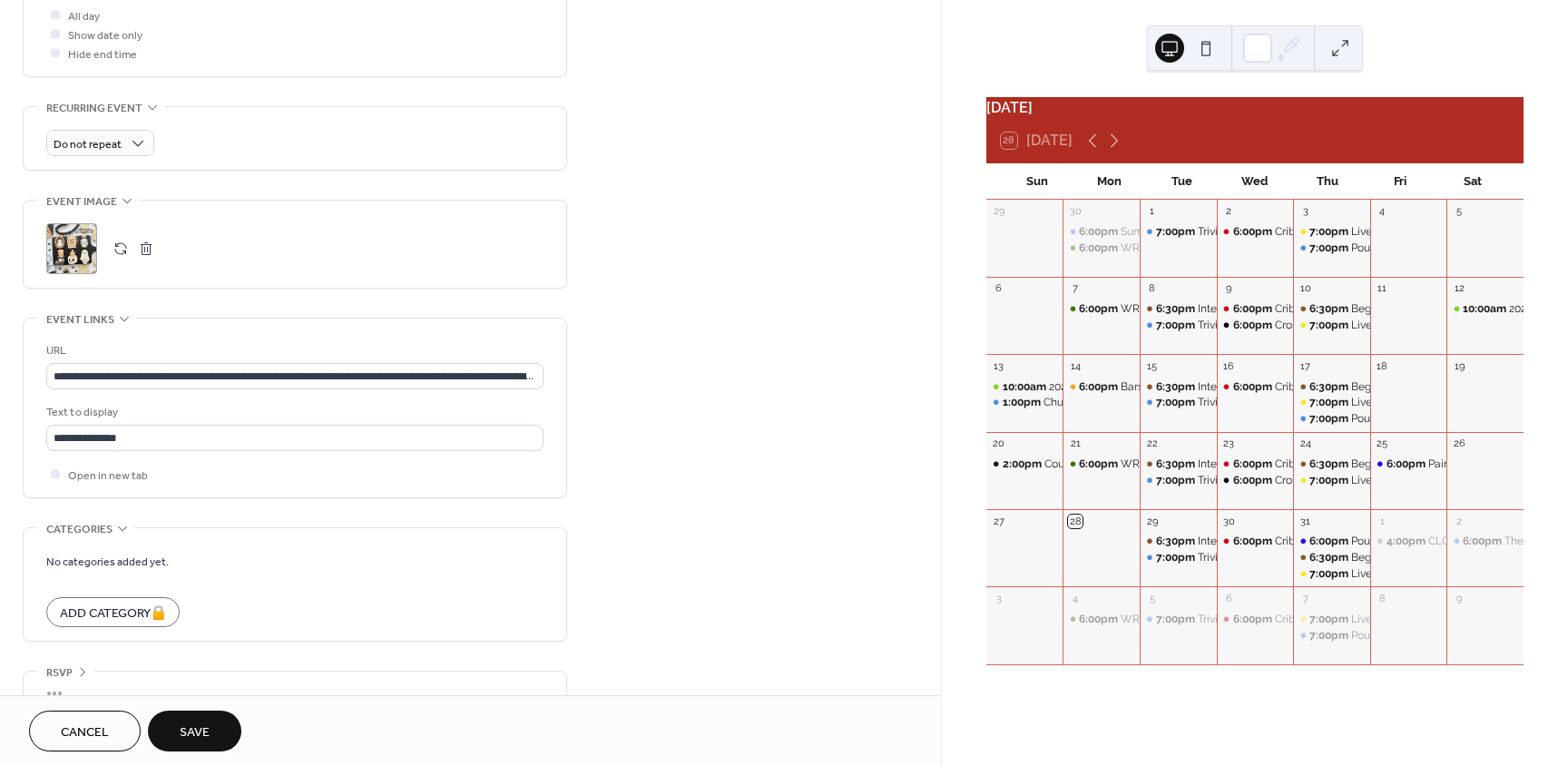 scroll, scrollTop: 703, scrollLeft: 0, axis: vertical 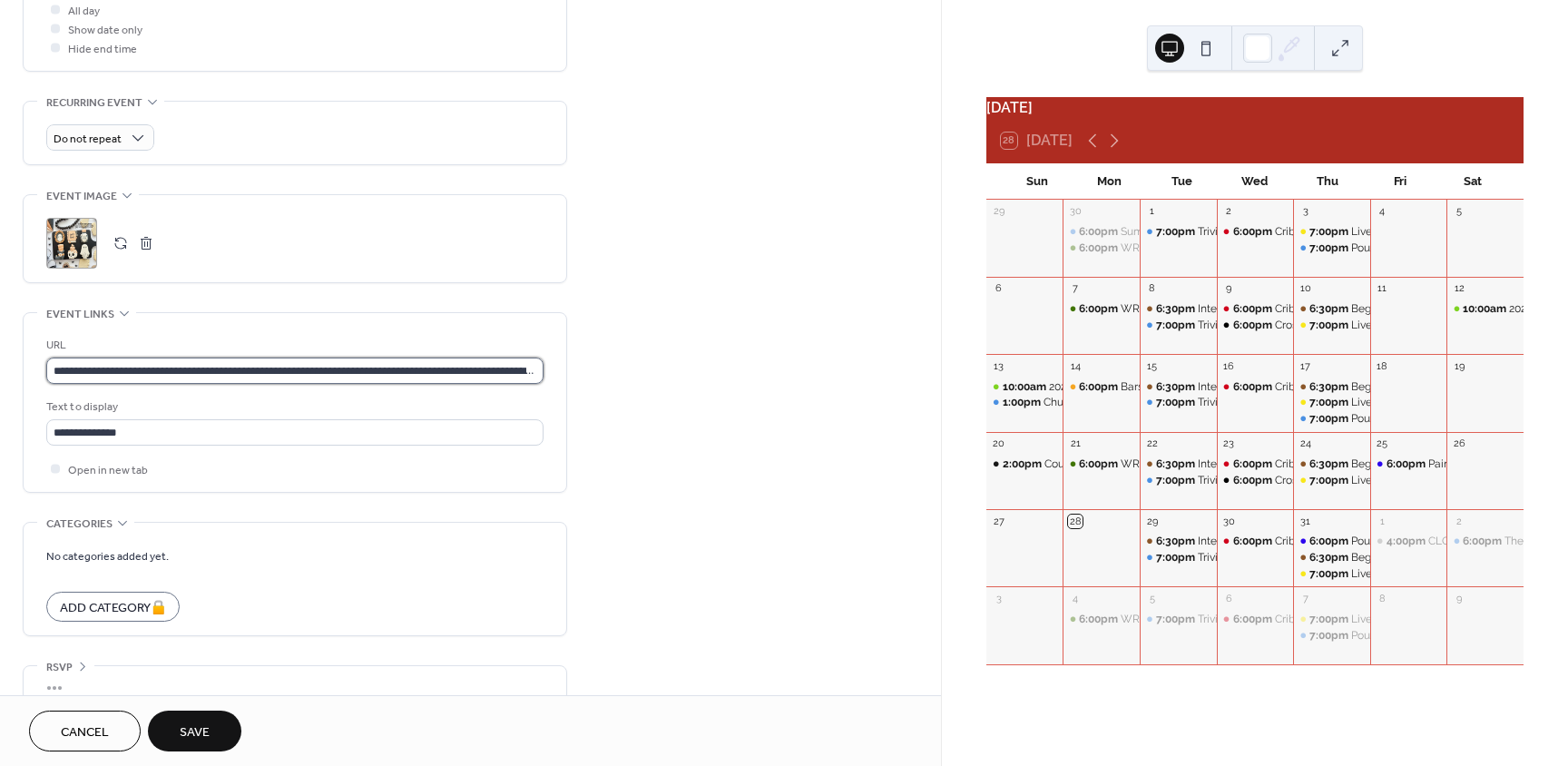 click on "**********" at bounding box center [295, 370] 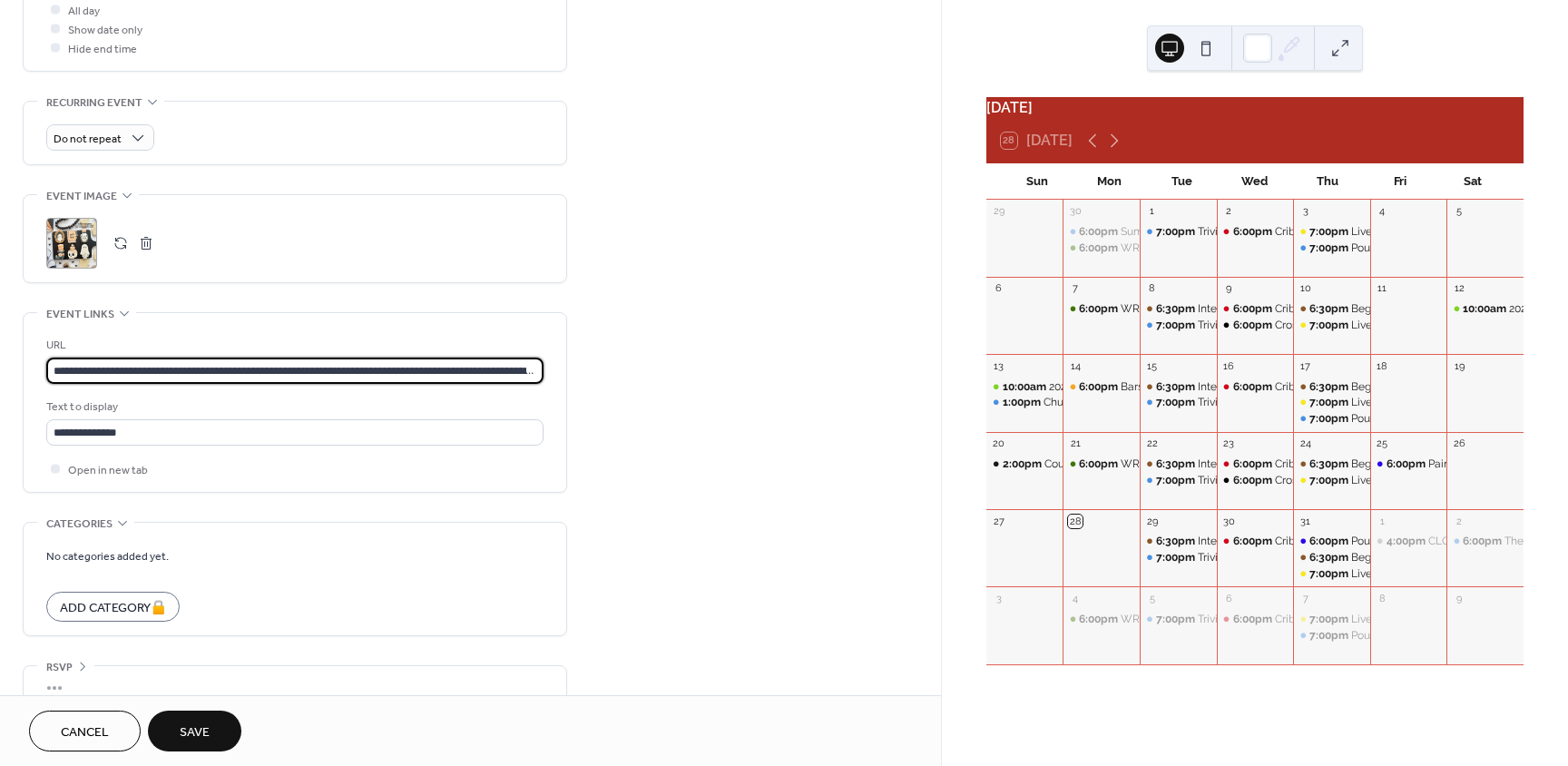 paste on "**********" 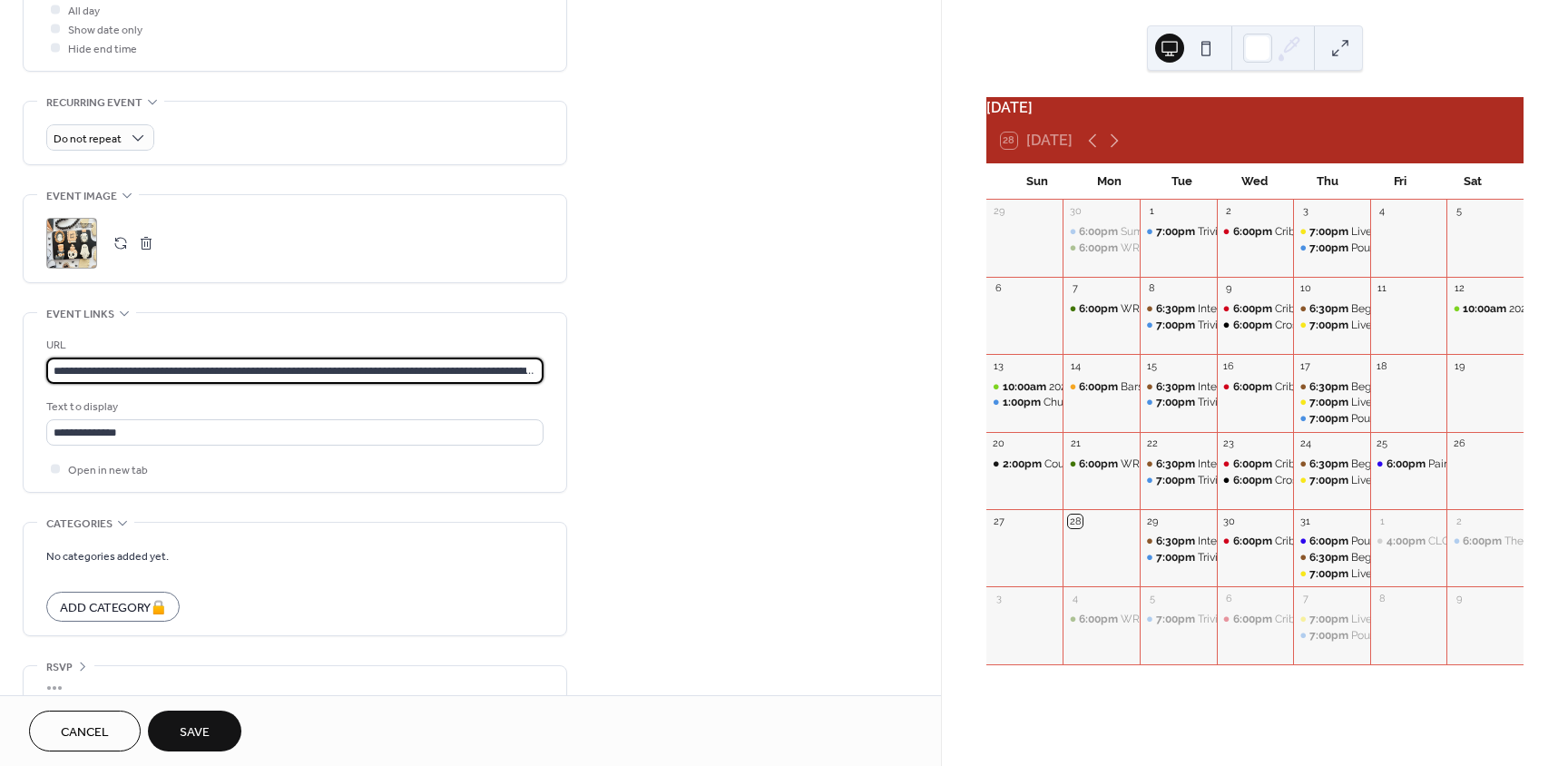 scroll, scrollTop: 0, scrollLeft: 407, axis: horizontal 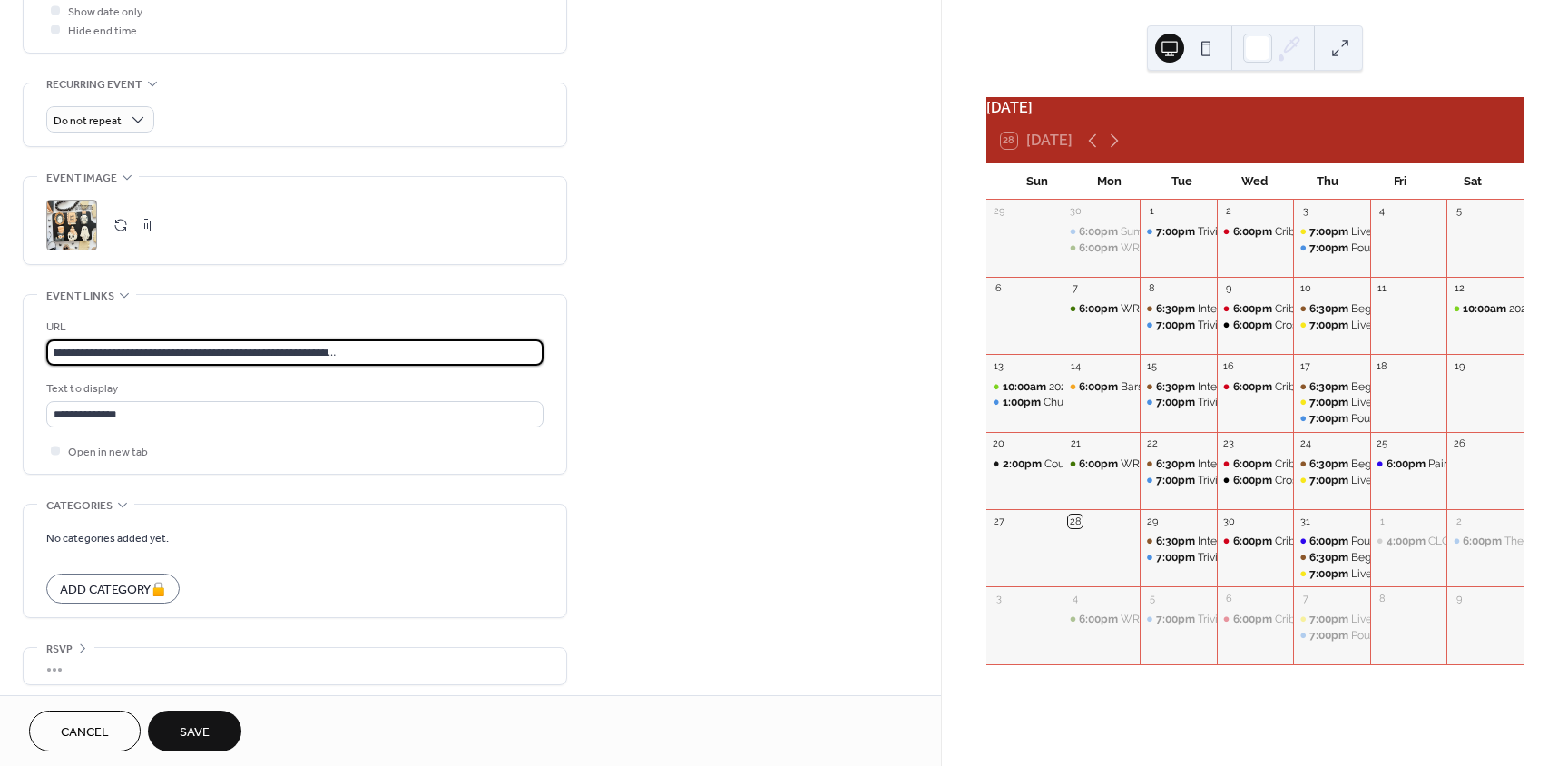 type on "**********" 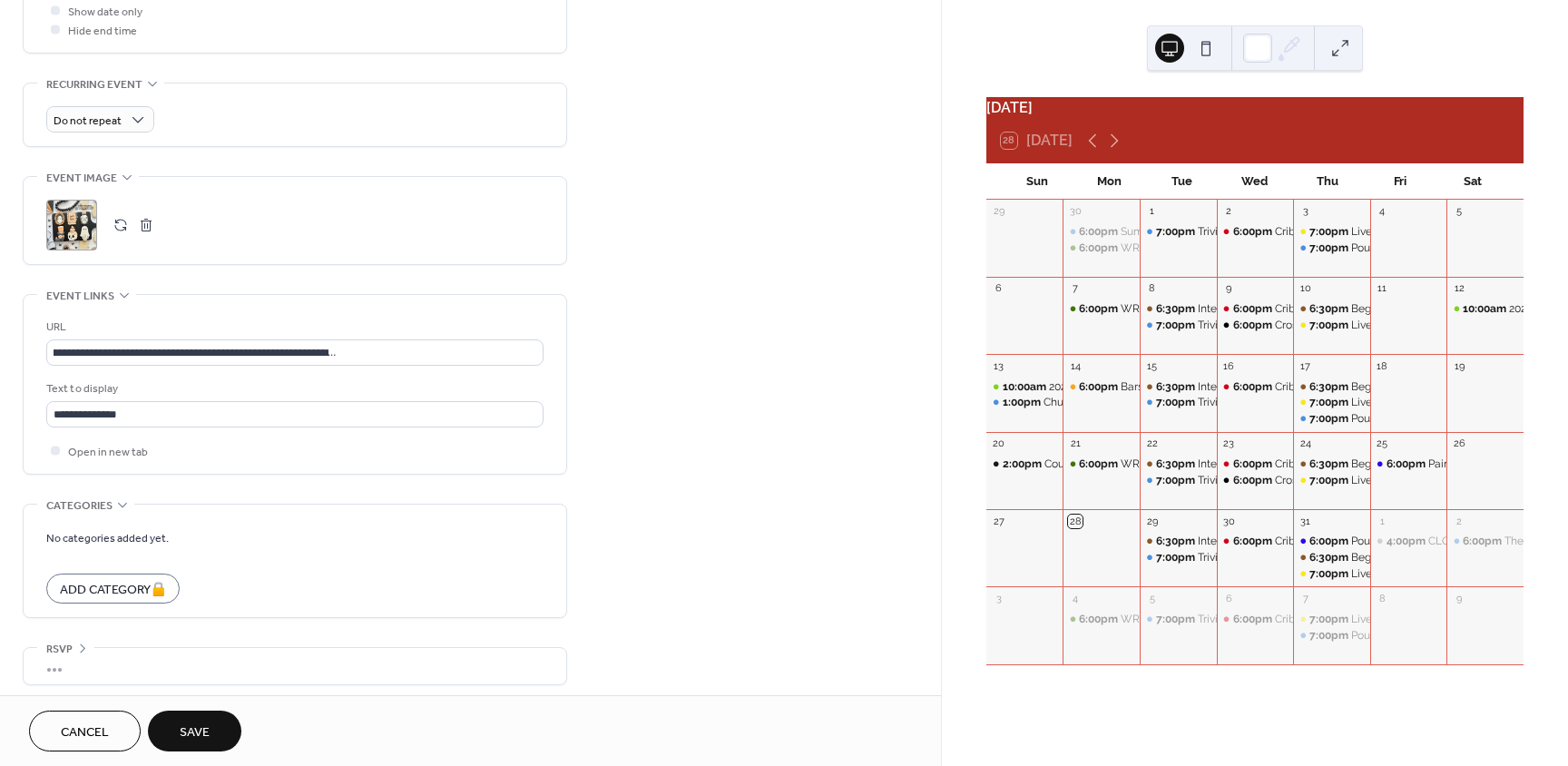 scroll, scrollTop: 0, scrollLeft: 0, axis: both 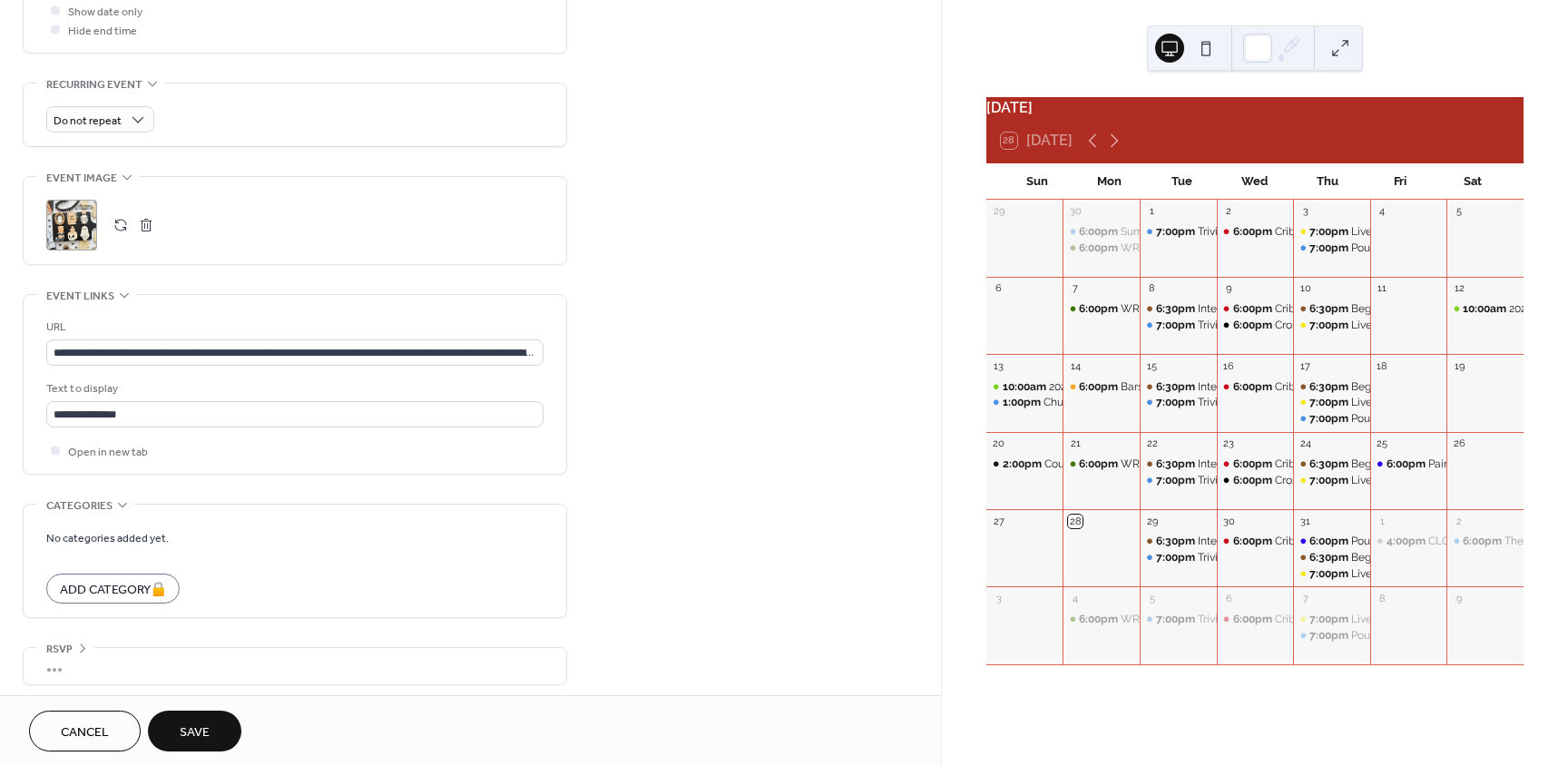 click on "Save" at bounding box center (194, 731) 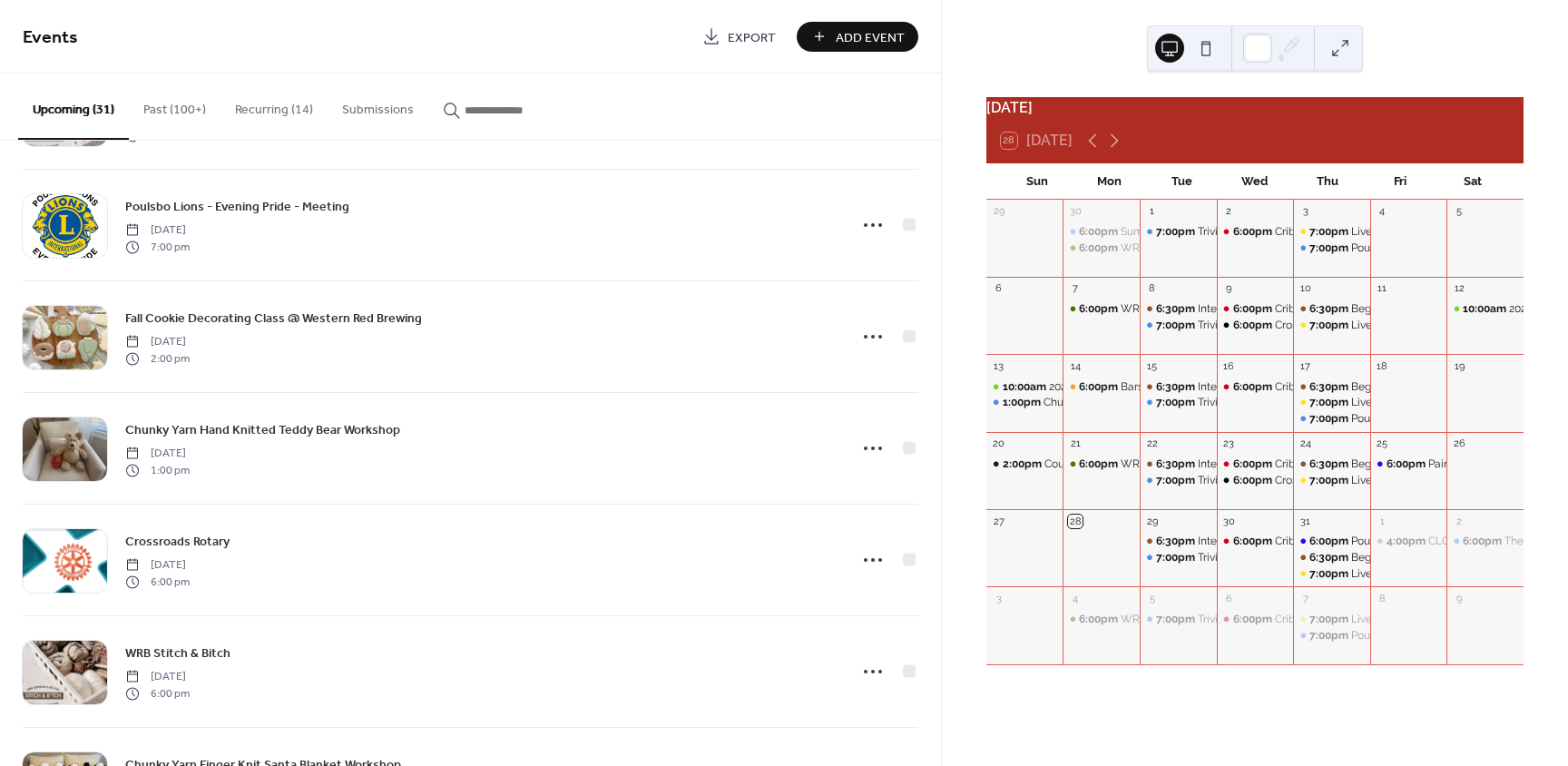 scroll, scrollTop: 2889, scrollLeft: 0, axis: vertical 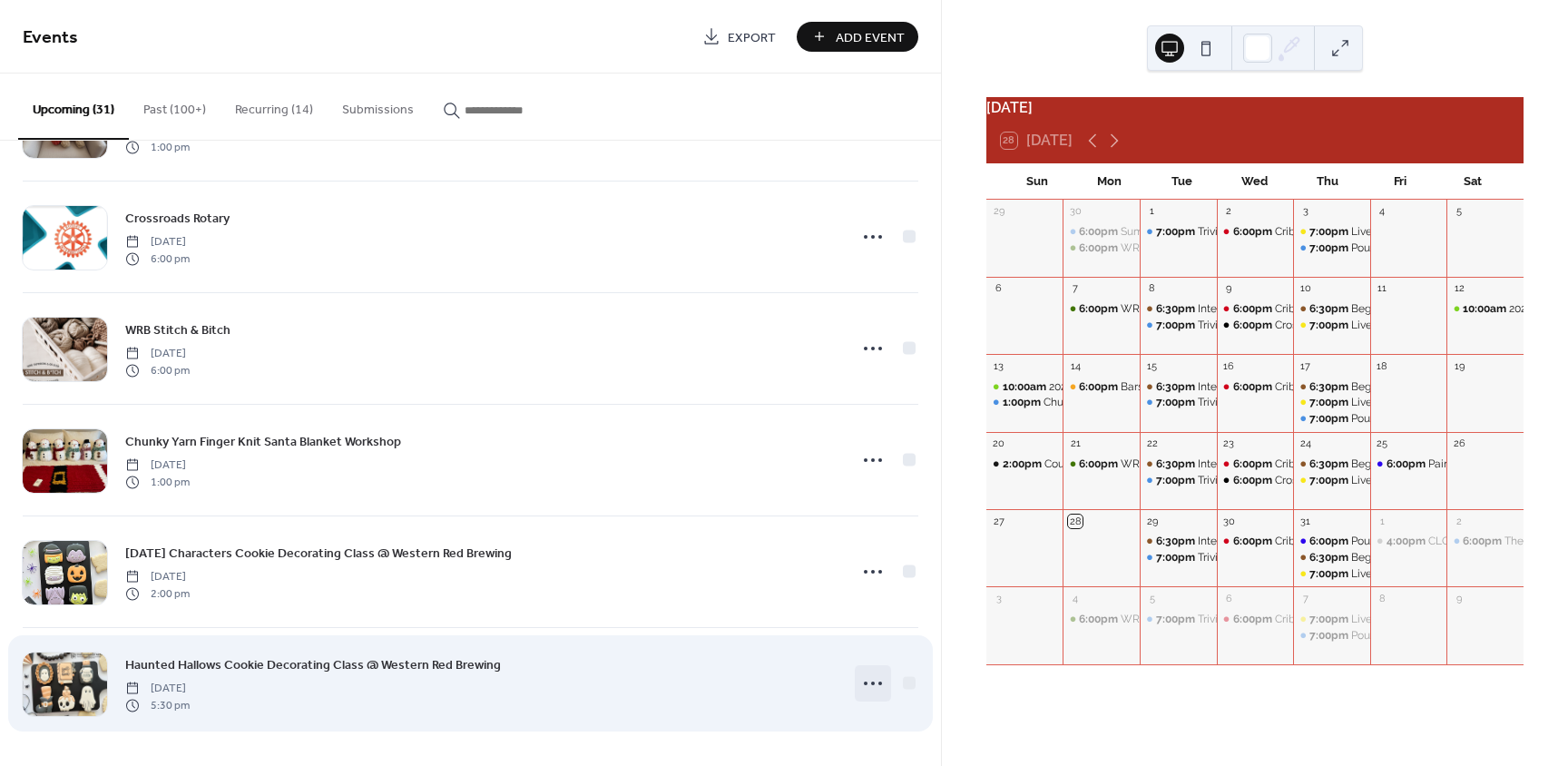 click 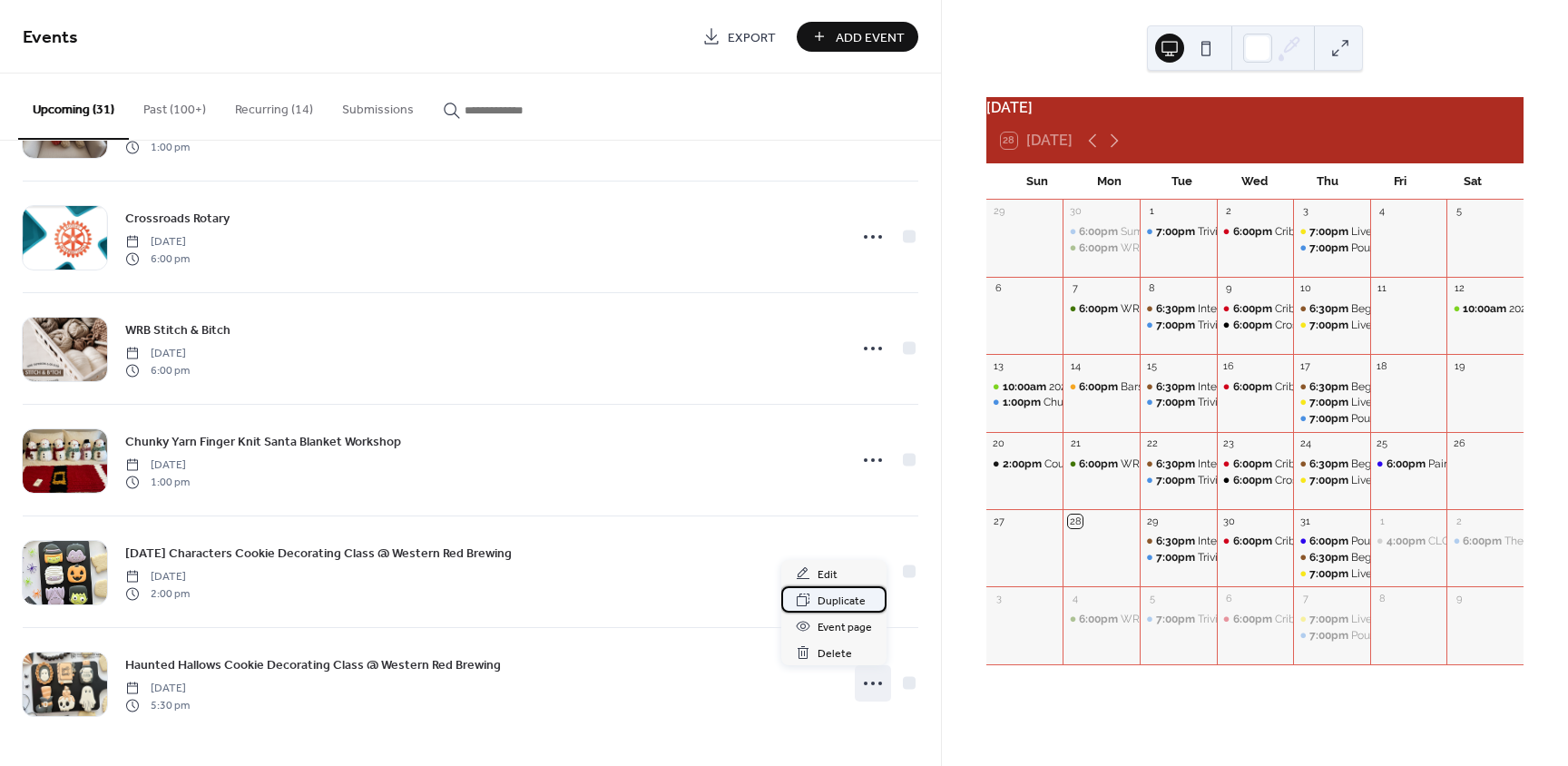 click on "Duplicate" at bounding box center [841, 601] 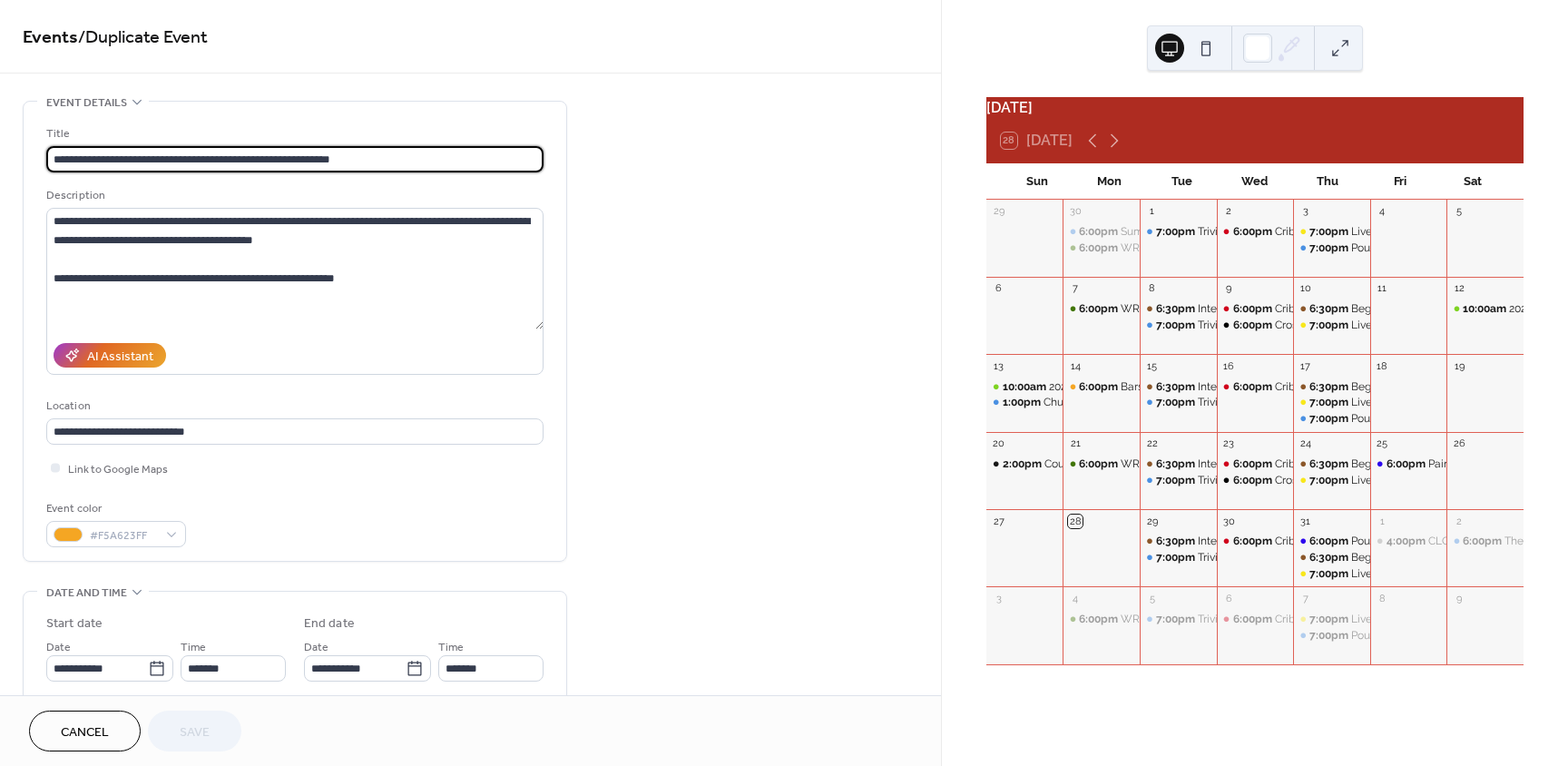 drag, startPoint x: 135, startPoint y: 156, endPoint x: -24, endPoint y: 148, distance: 159.20113 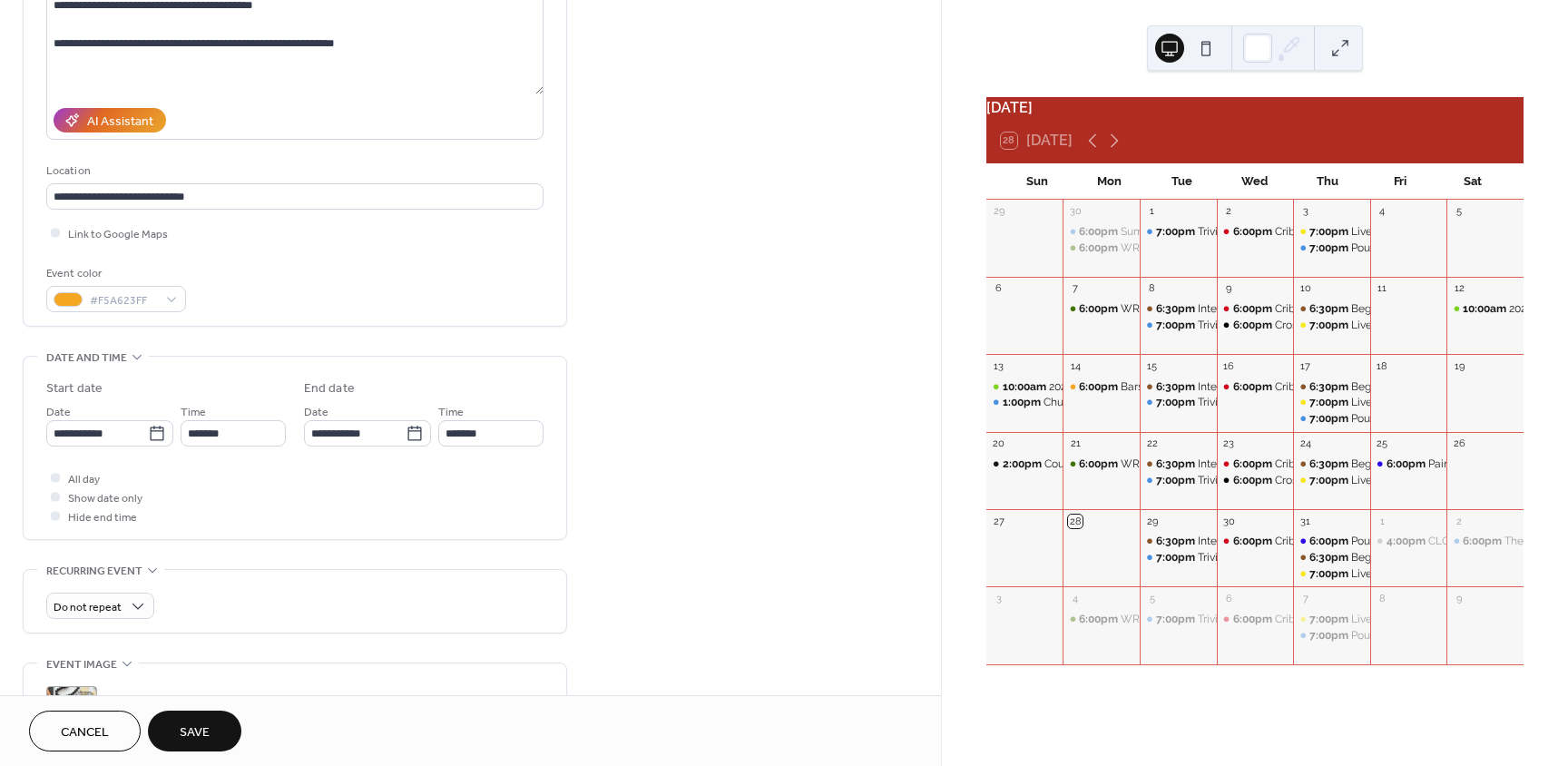 scroll, scrollTop: 276, scrollLeft: 0, axis: vertical 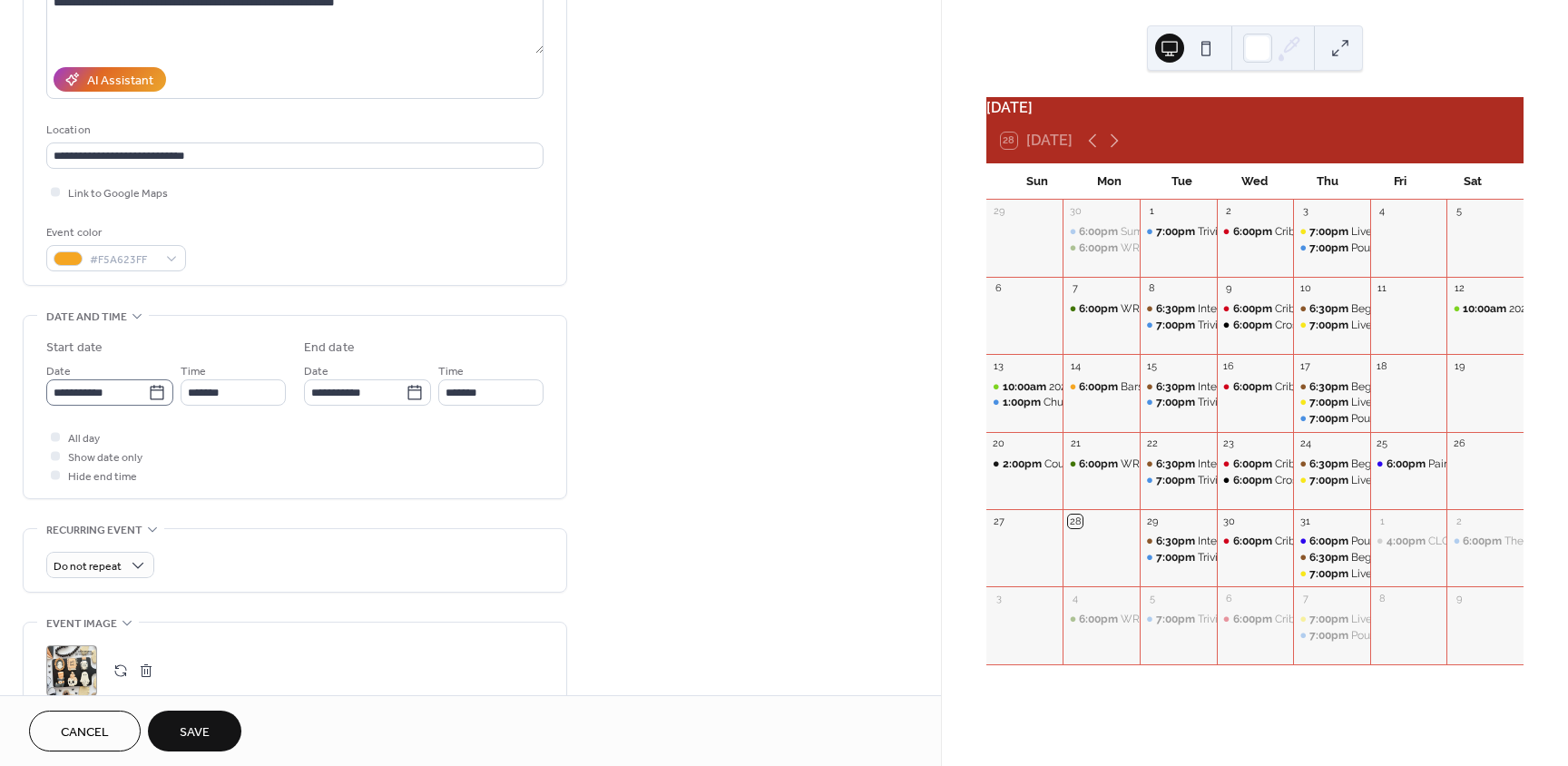type on "**********" 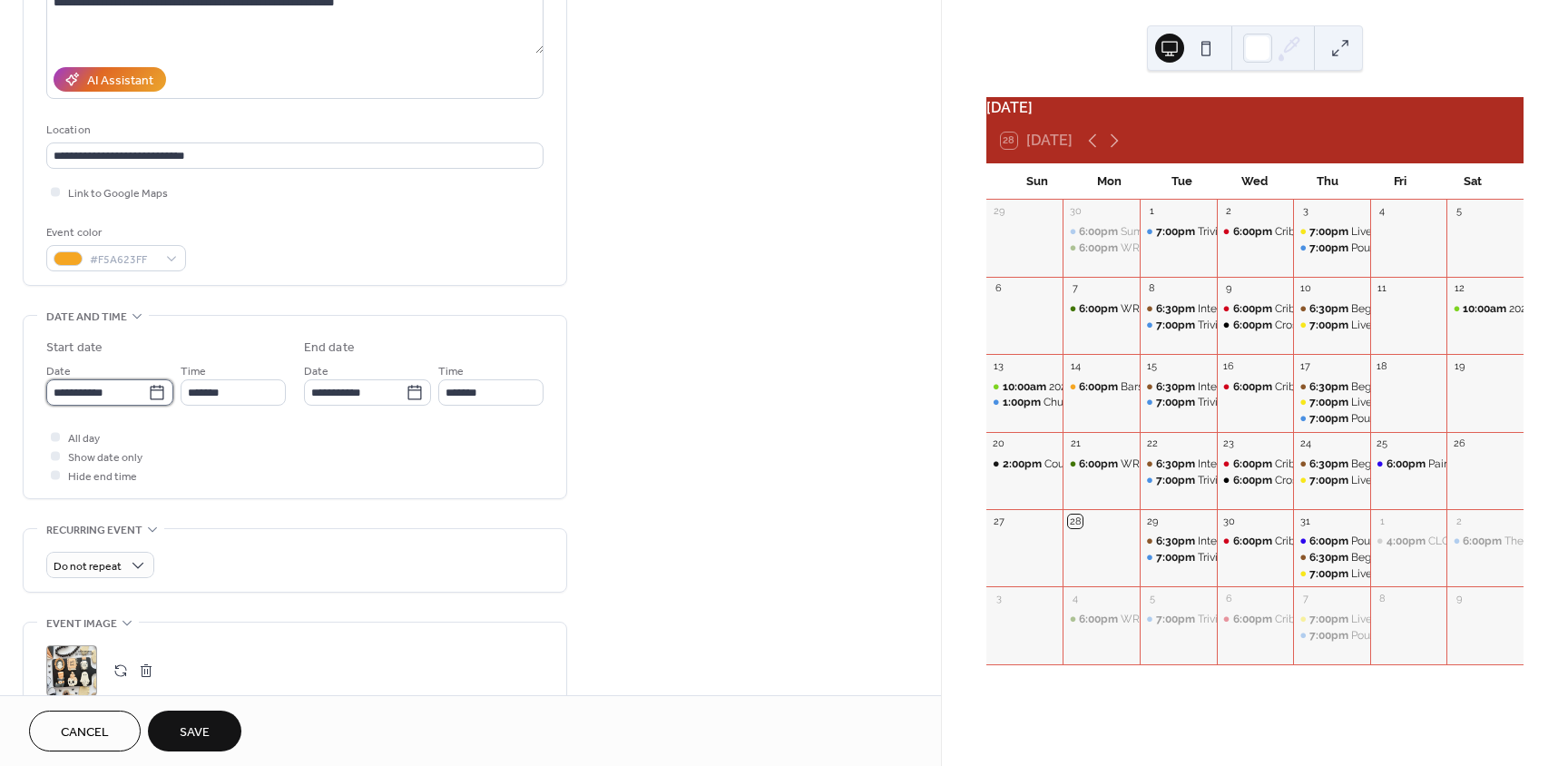 click on "**********" at bounding box center (97, 392) 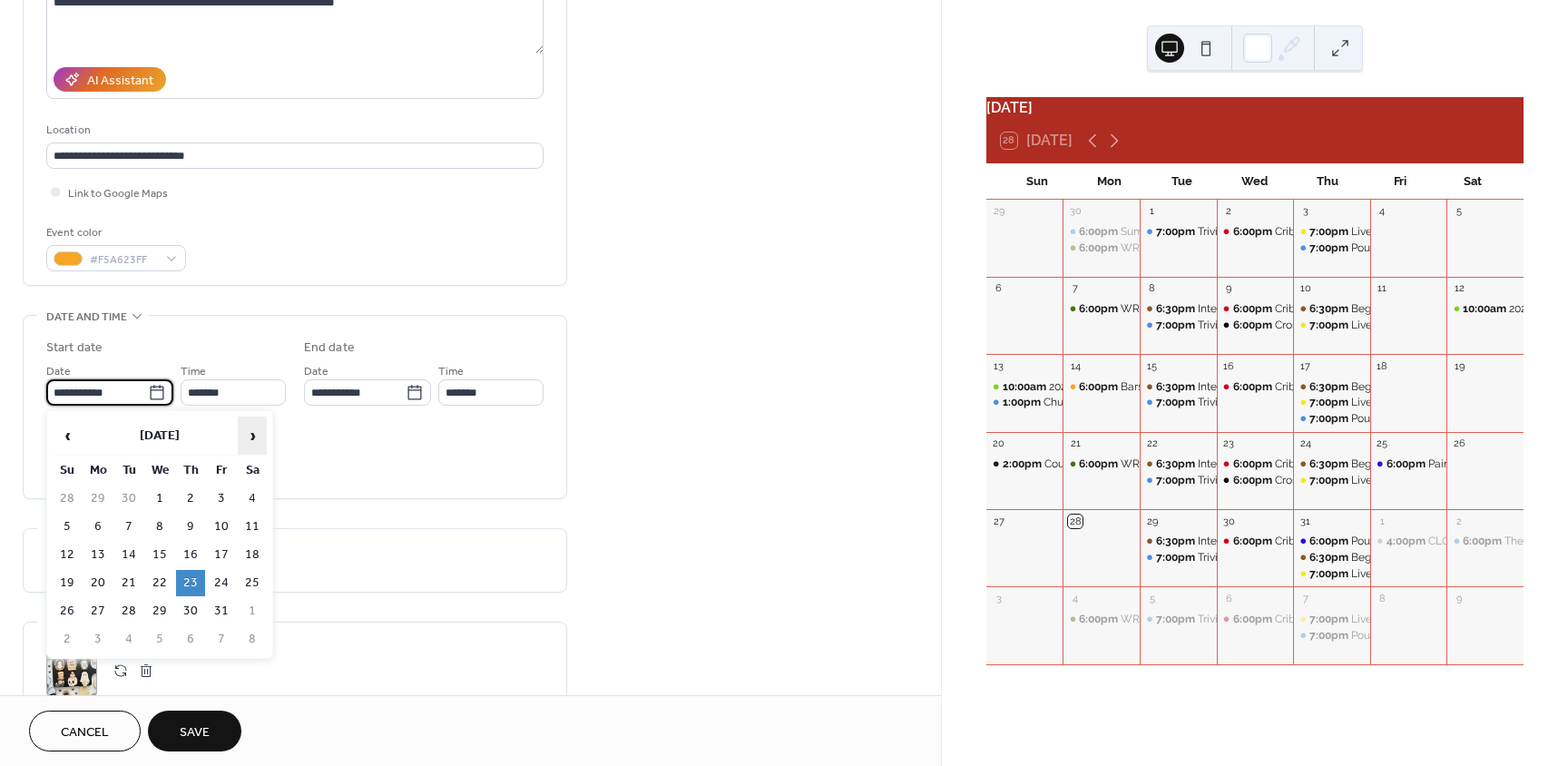 click on "›" at bounding box center [252, 436] 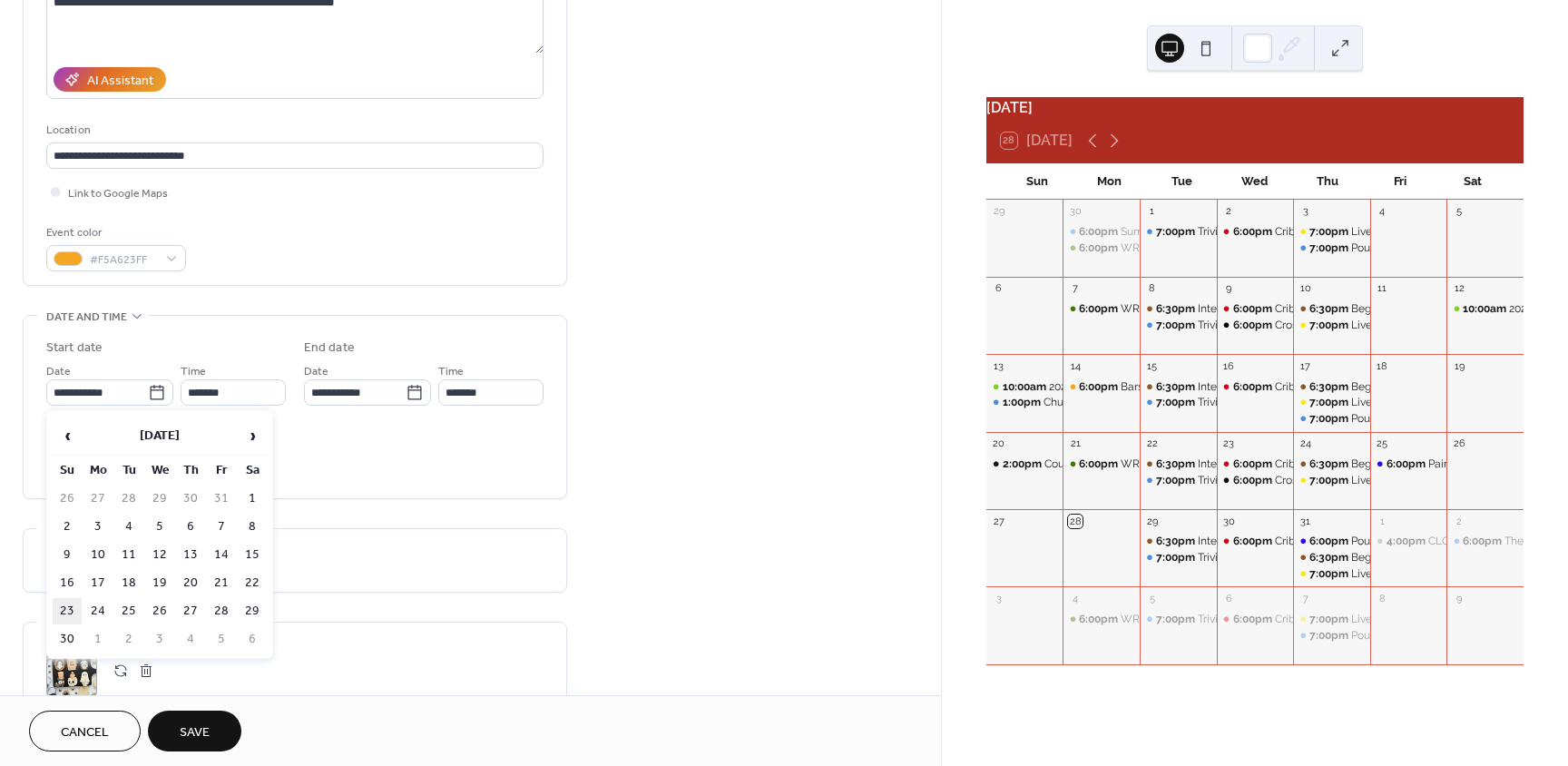 click on "23" at bounding box center [67, 611] 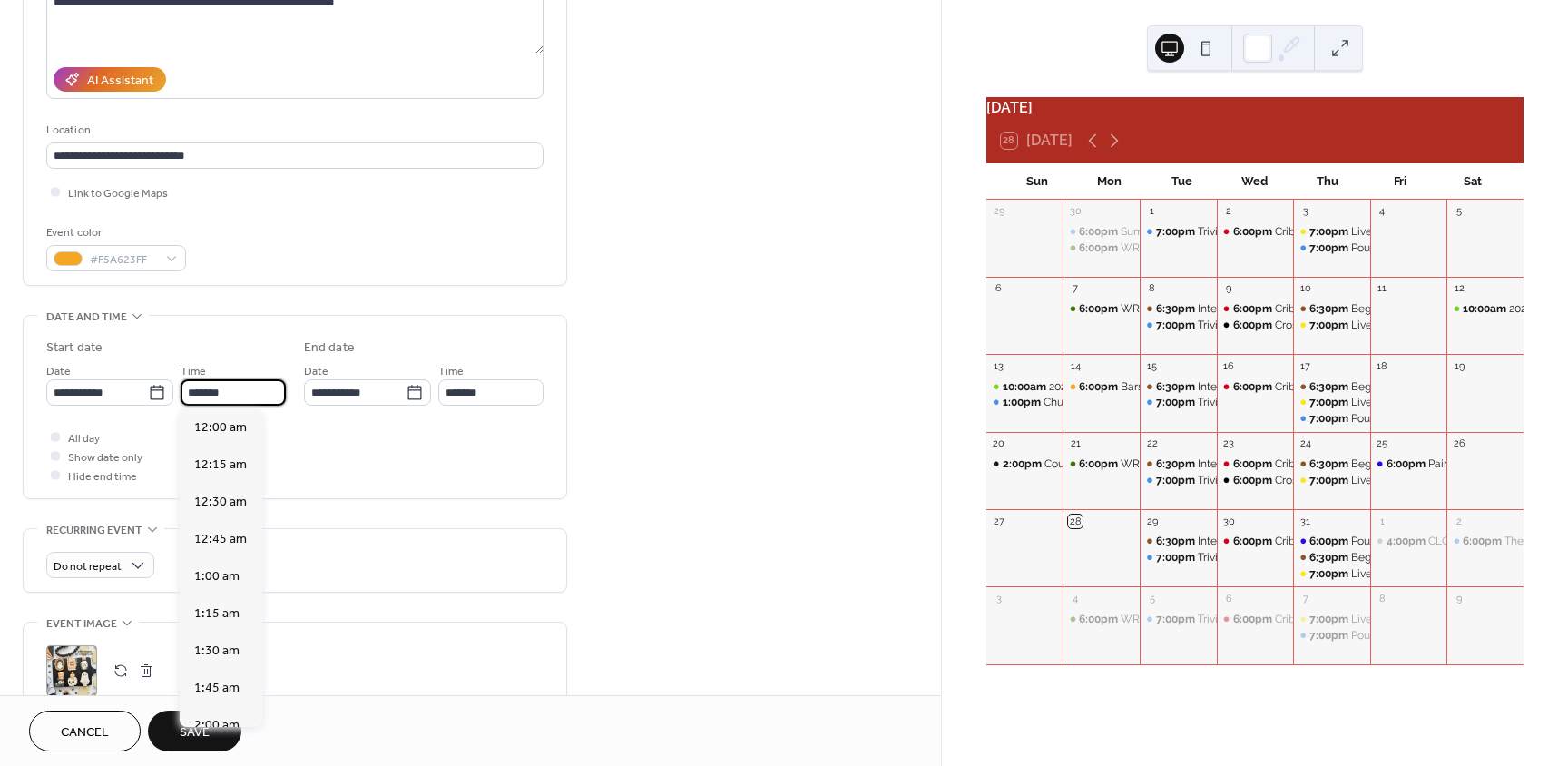 click on "*******" at bounding box center (233, 392) 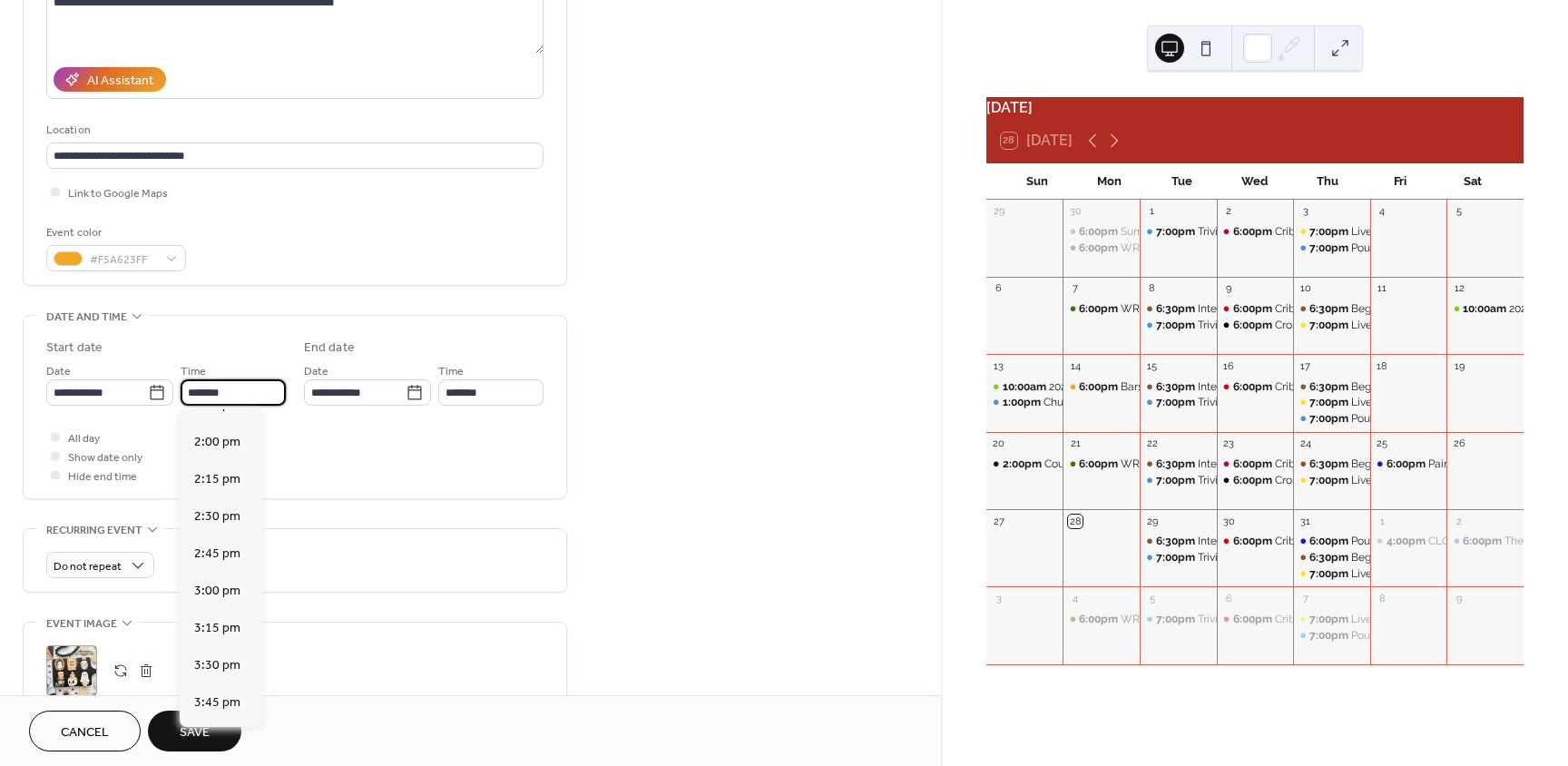 scroll, scrollTop: 2068, scrollLeft: 0, axis: vertical 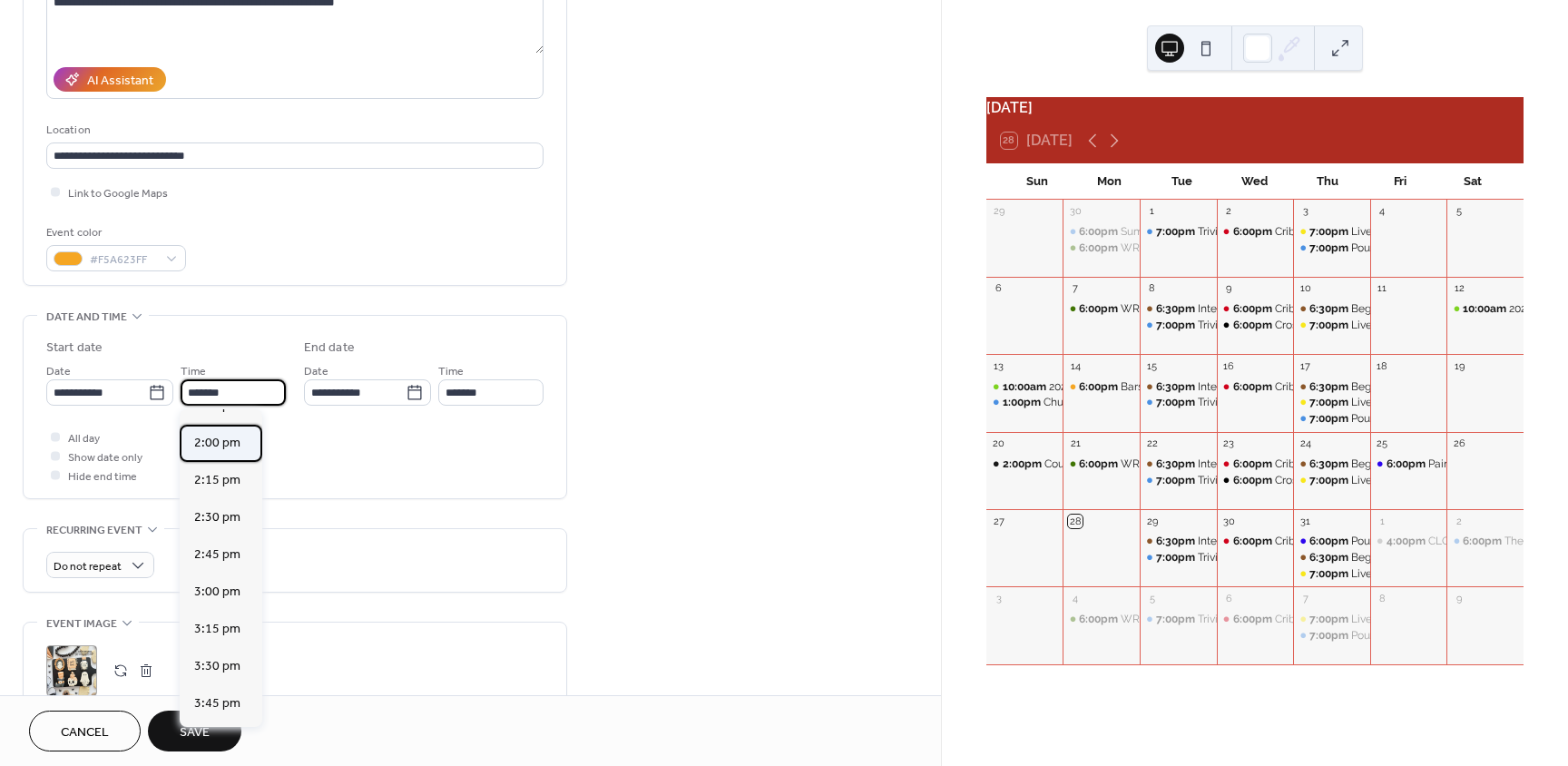 click on "2:00 pm" at bounding box center (217, 443) 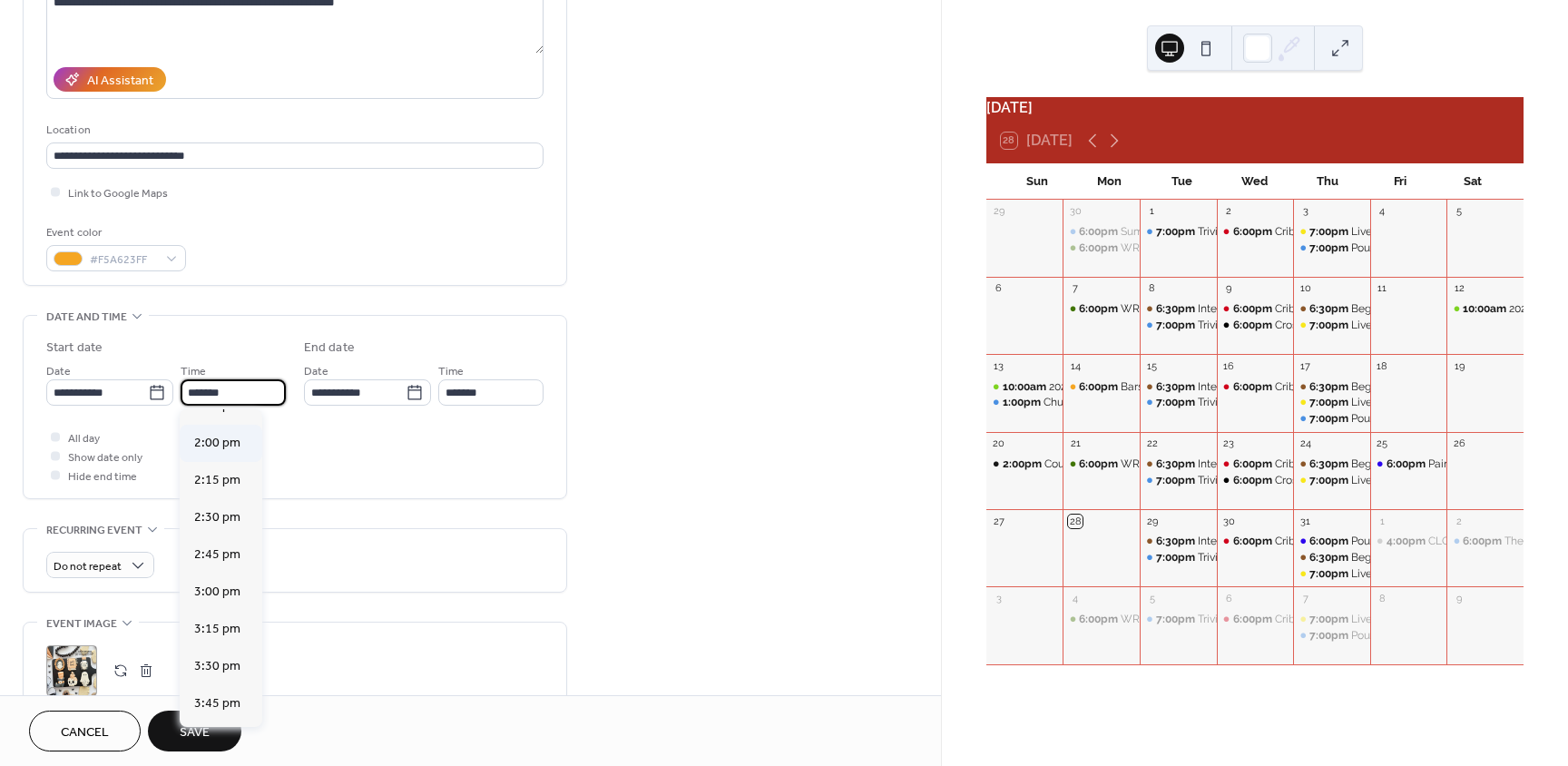 type on "*******" 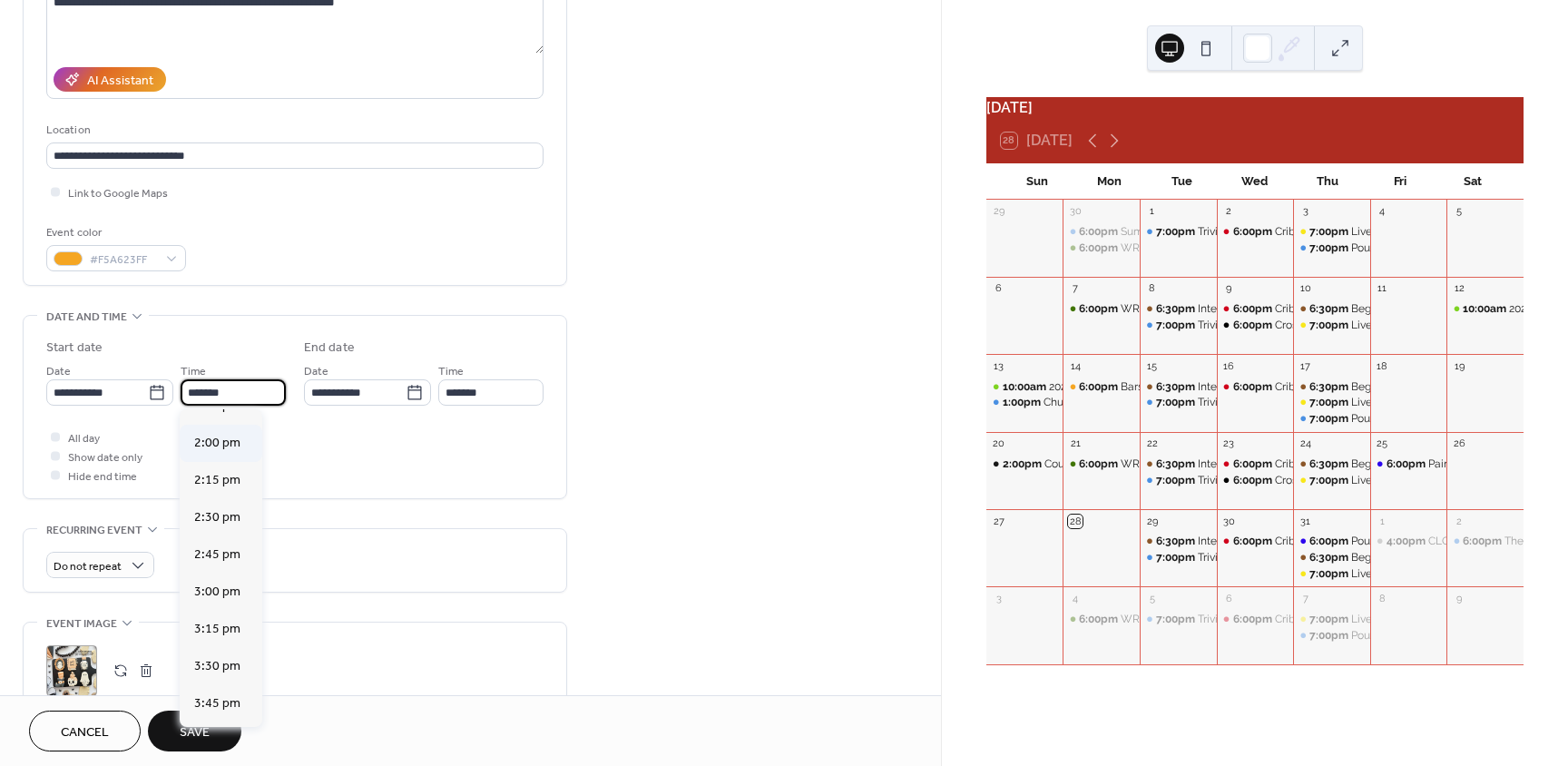 type on "*******" 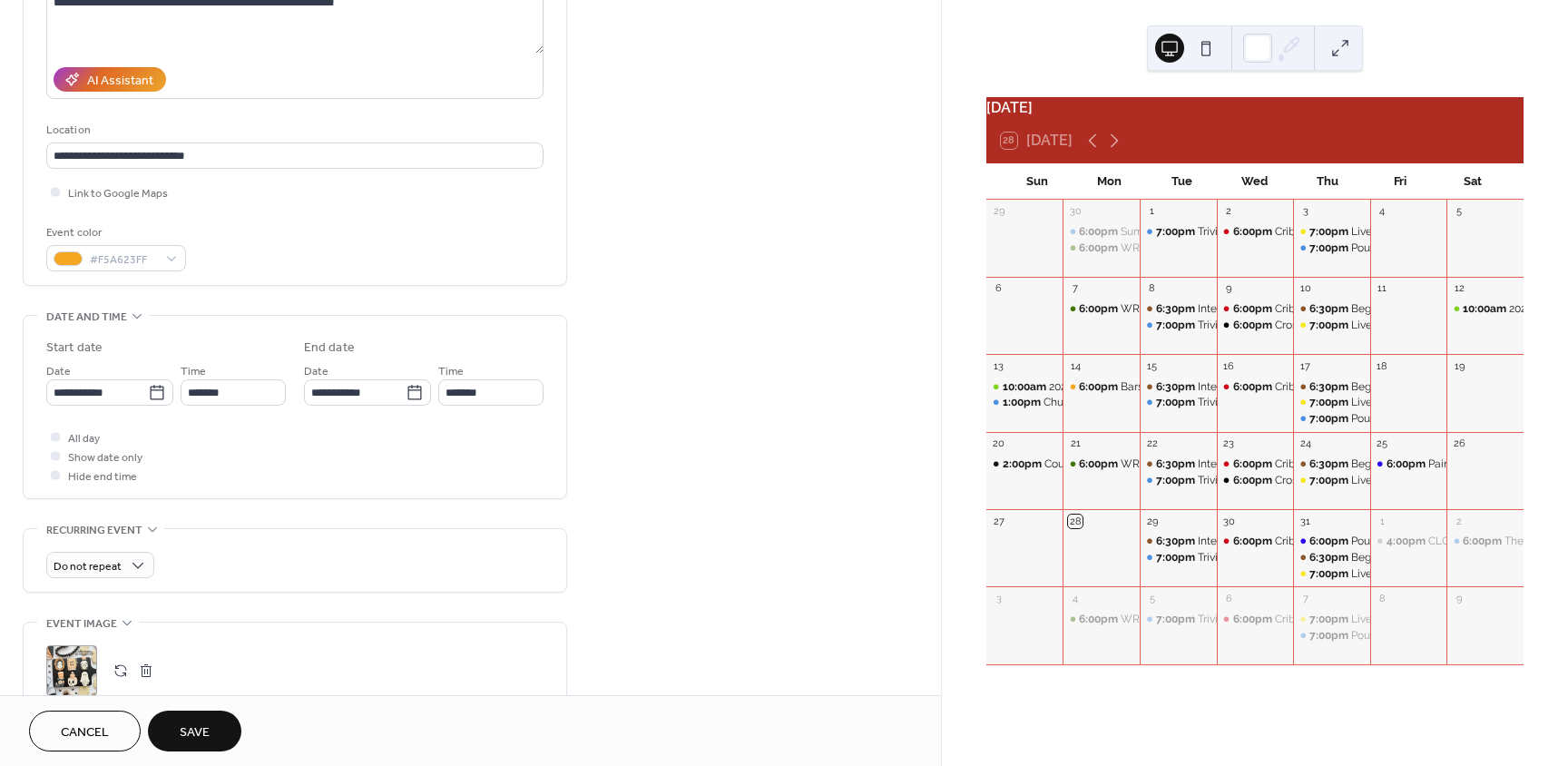 click on "All day Show date only Hide end time" at bounding box center [295, 456] 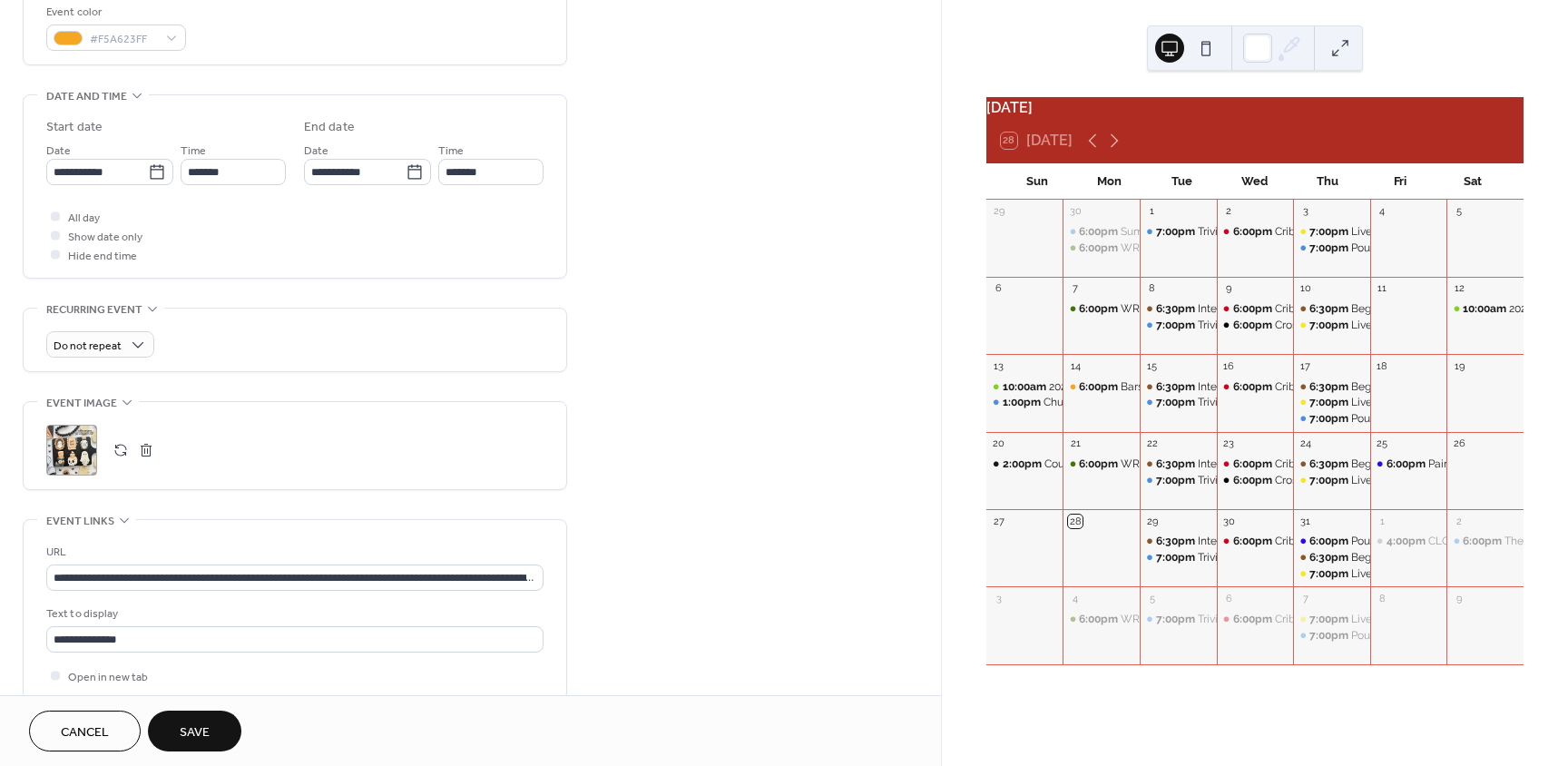 scroll, scrollTop: 498, scrollLeft: 0, axis: vertical 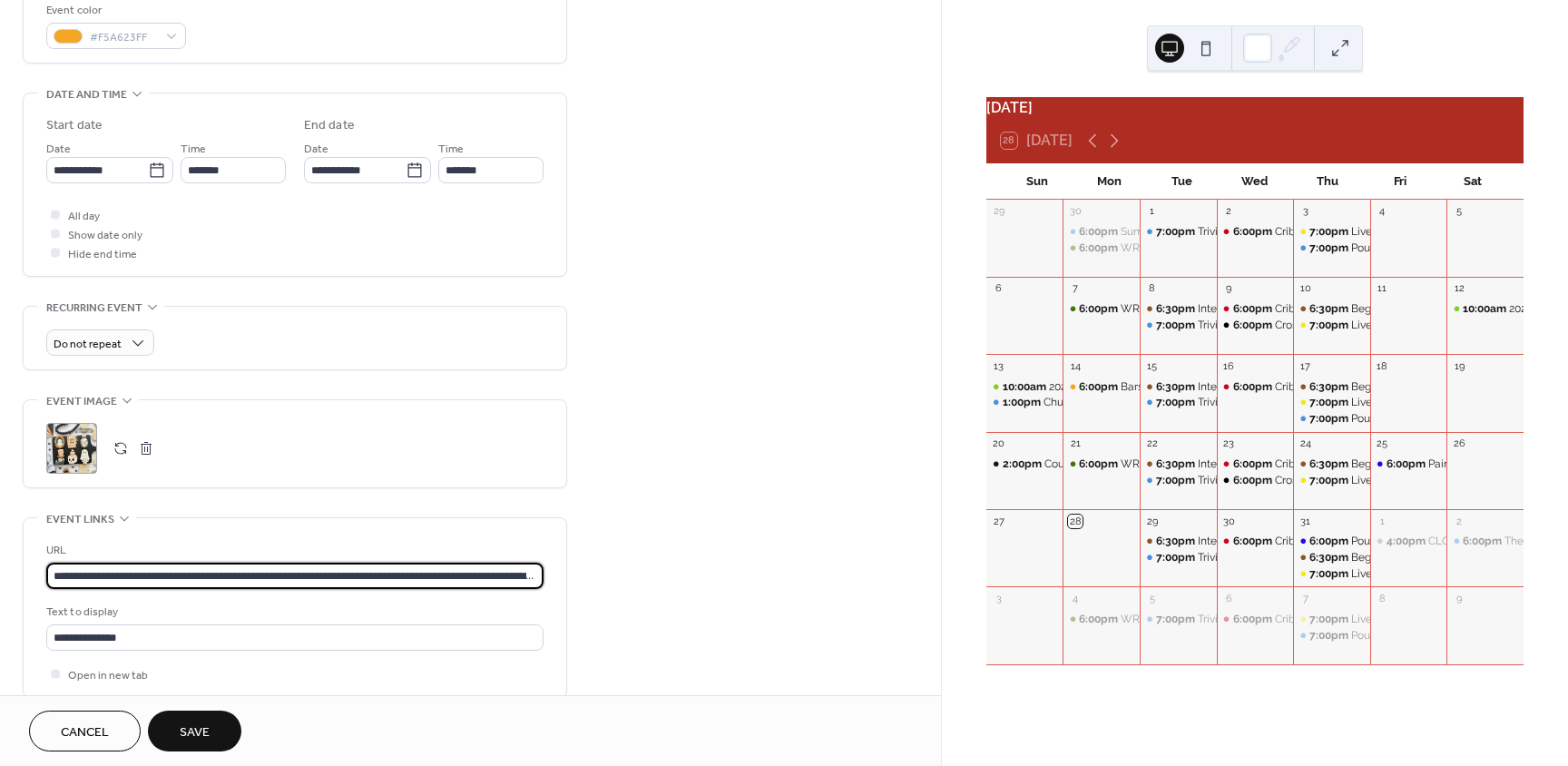 click on "**********" at bounding box center (295, 575) 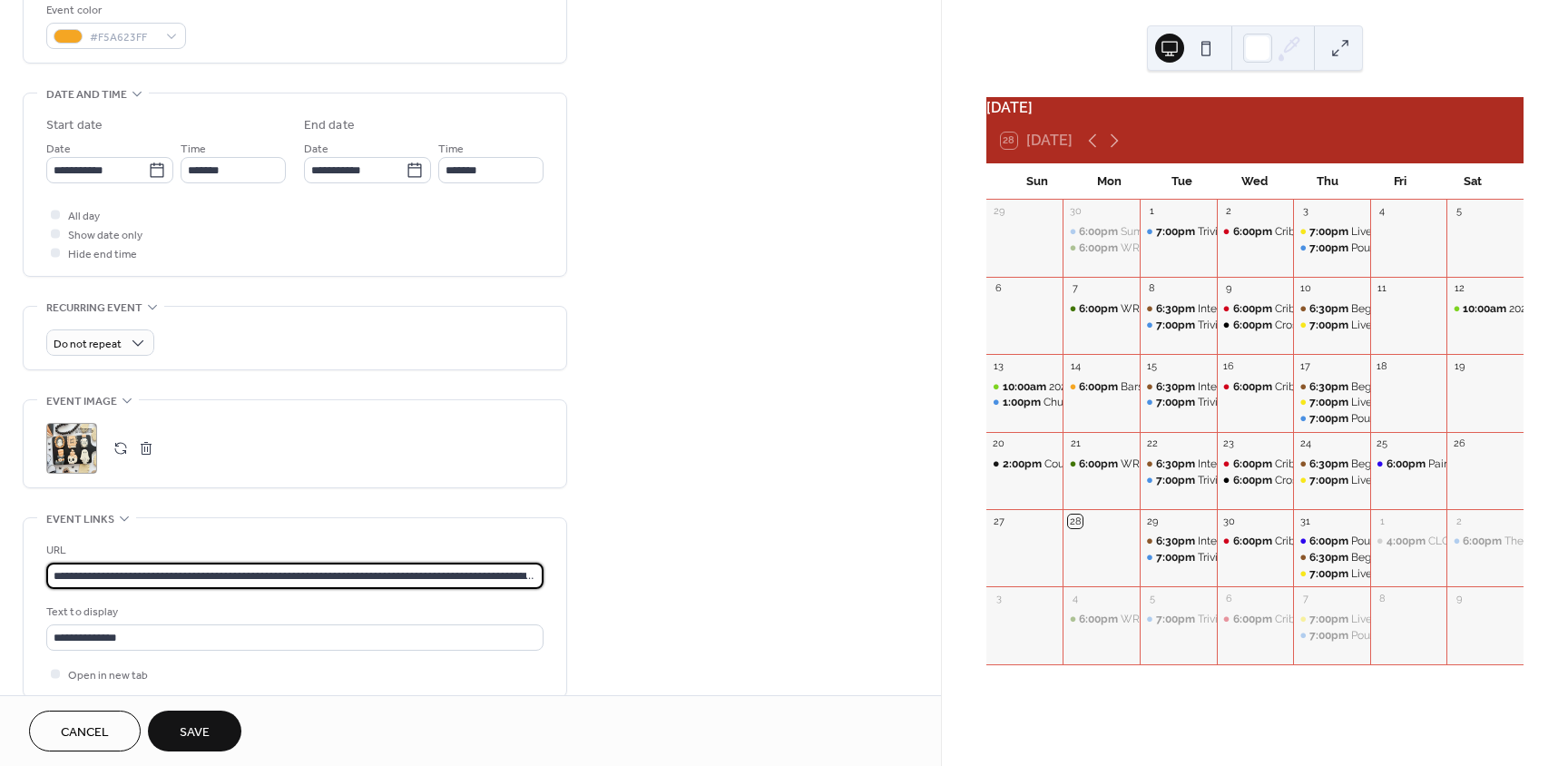 paste on "*" 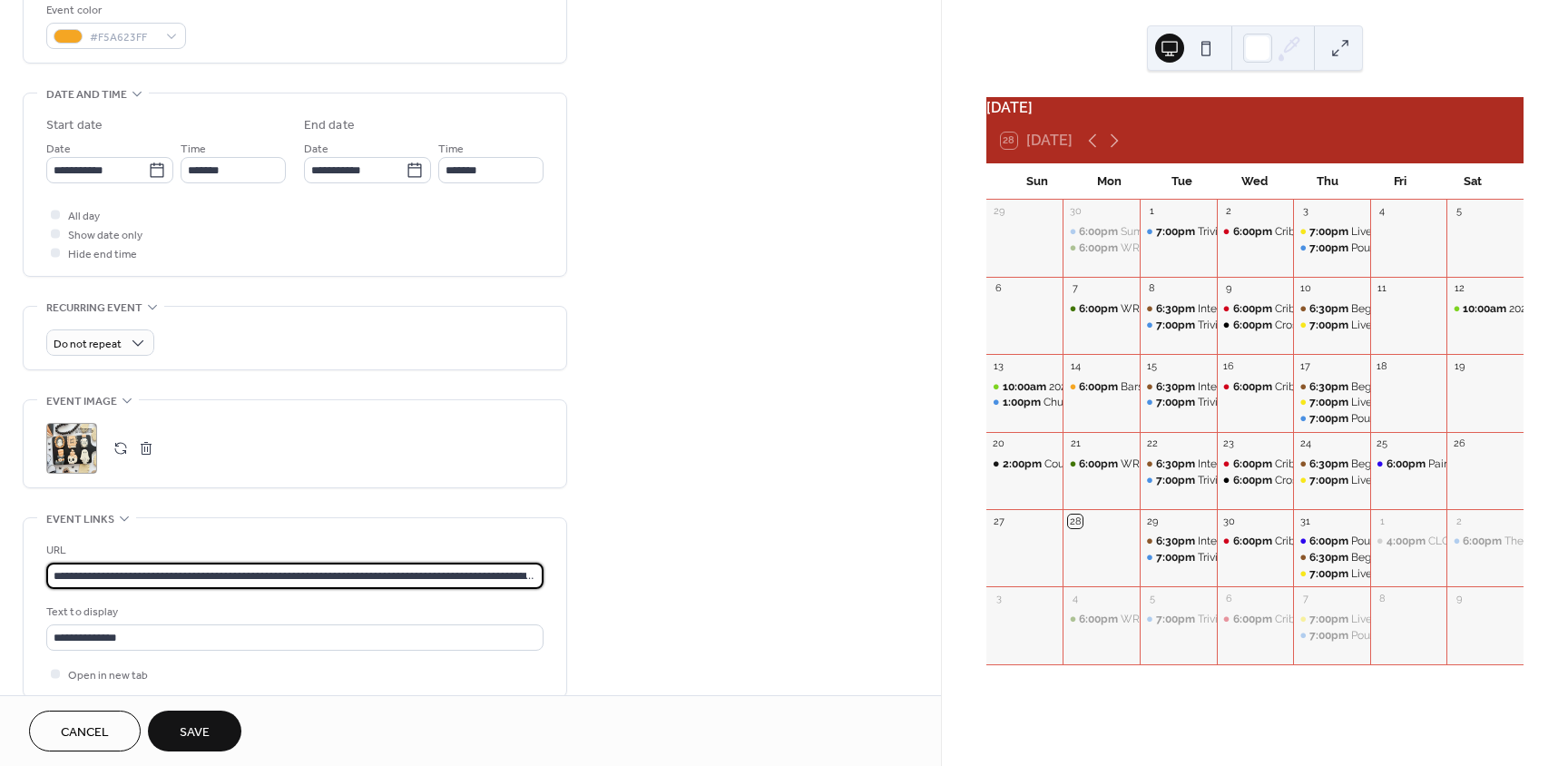 scroll, scrollTop: 0, scrollLeft: 410, axis: horizontal 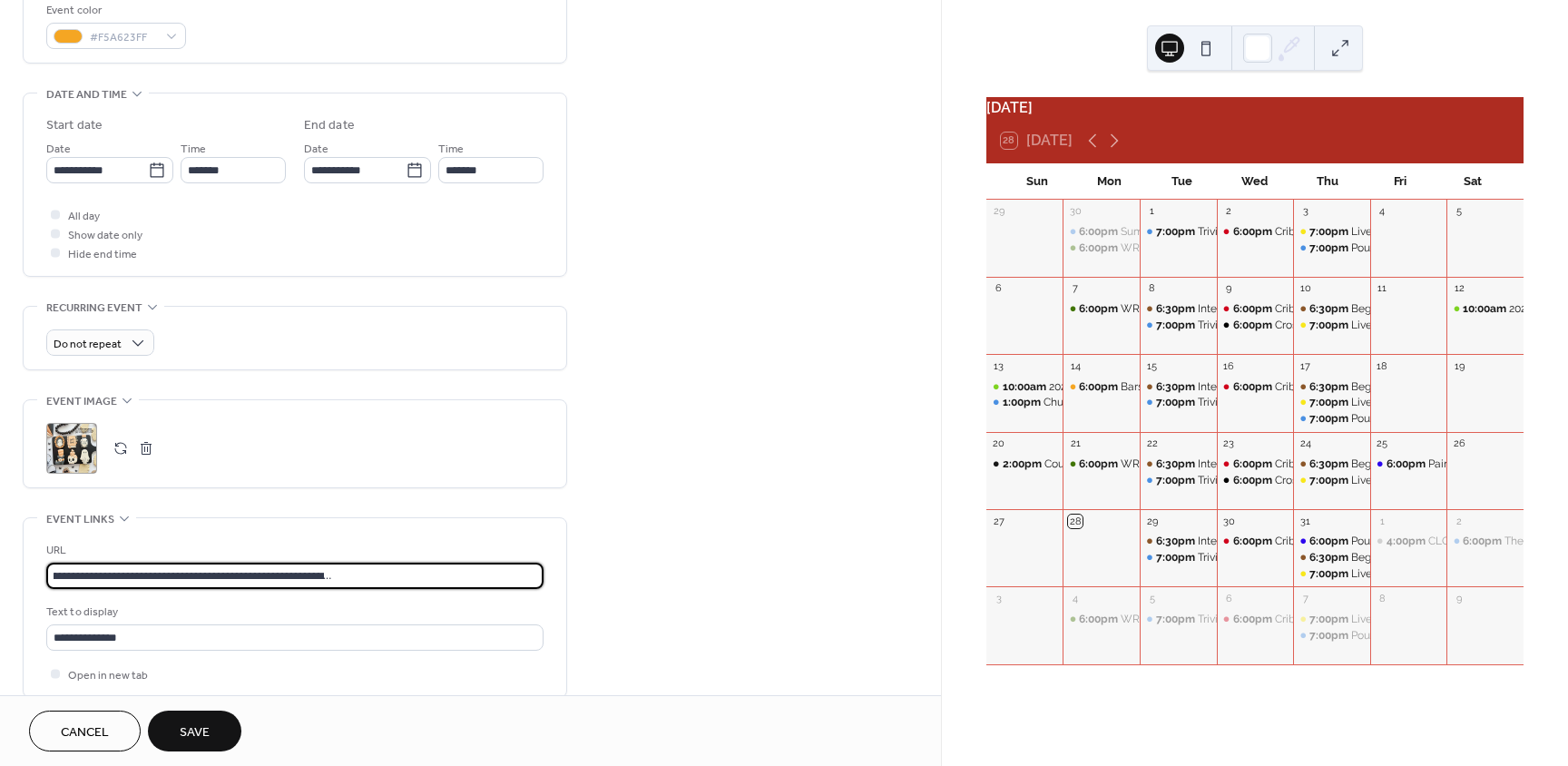 type on "**********" 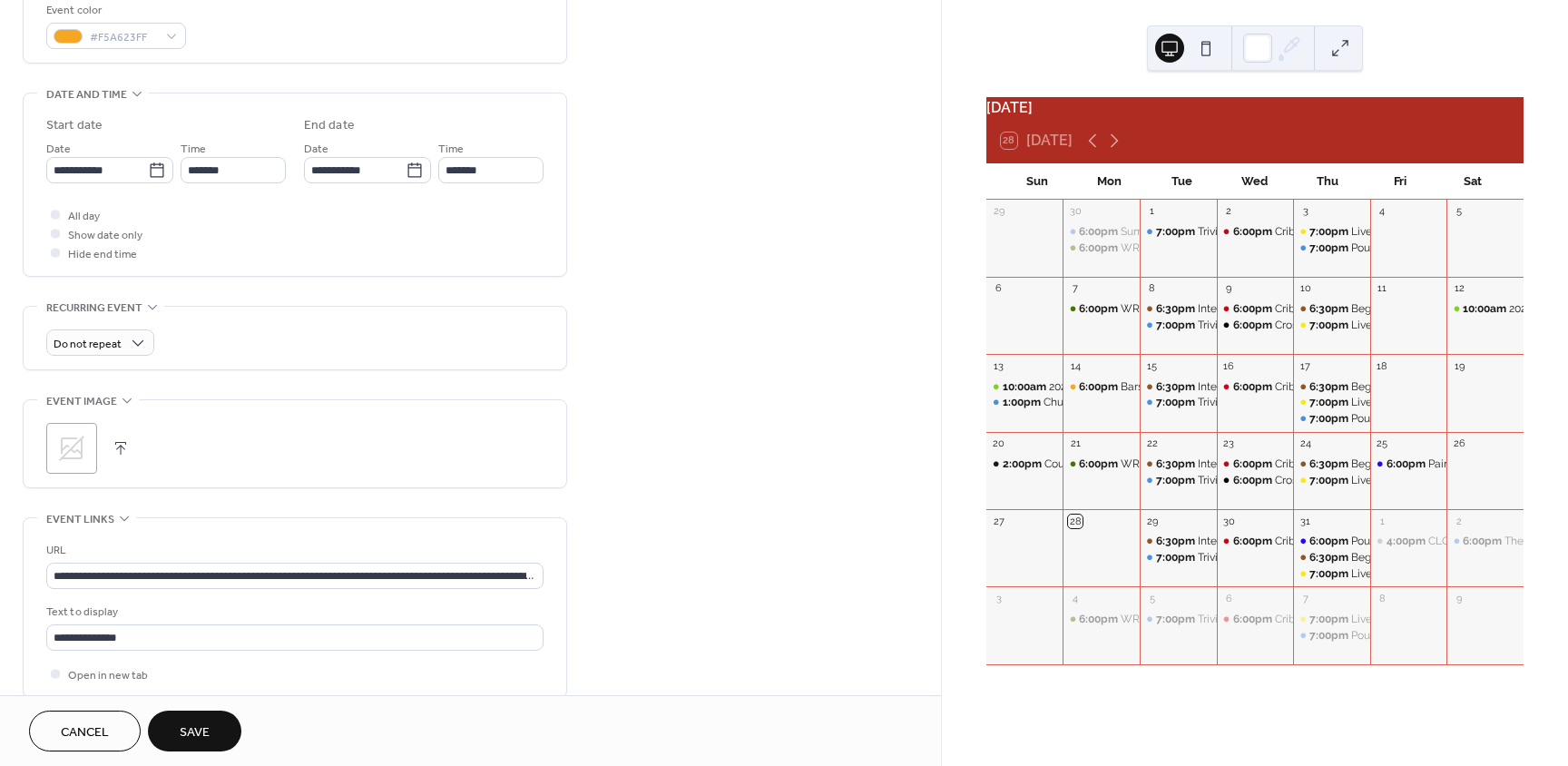 click 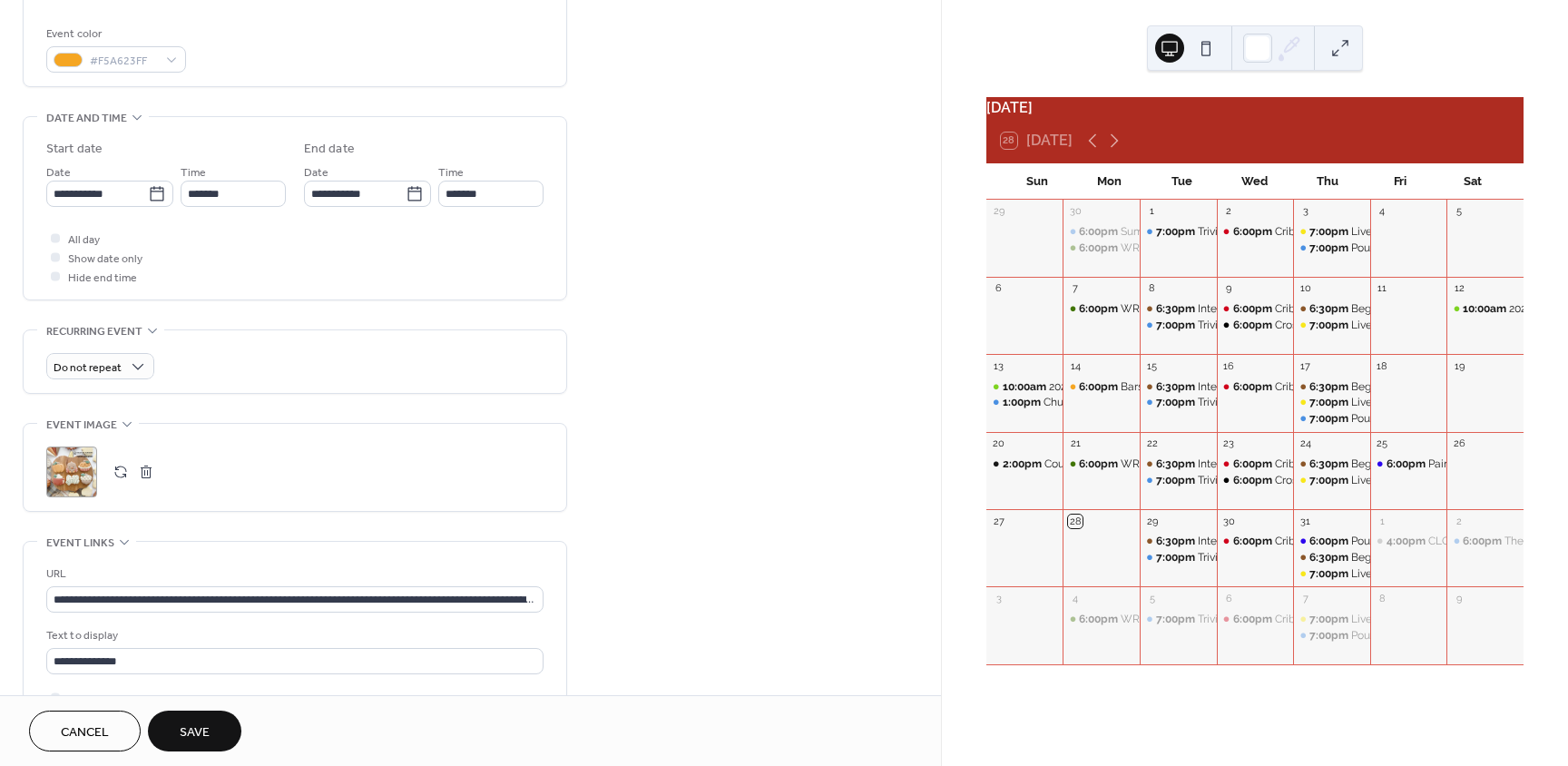 scroll, scrollTop: 730, scrollLeft: 0, axis: vertical 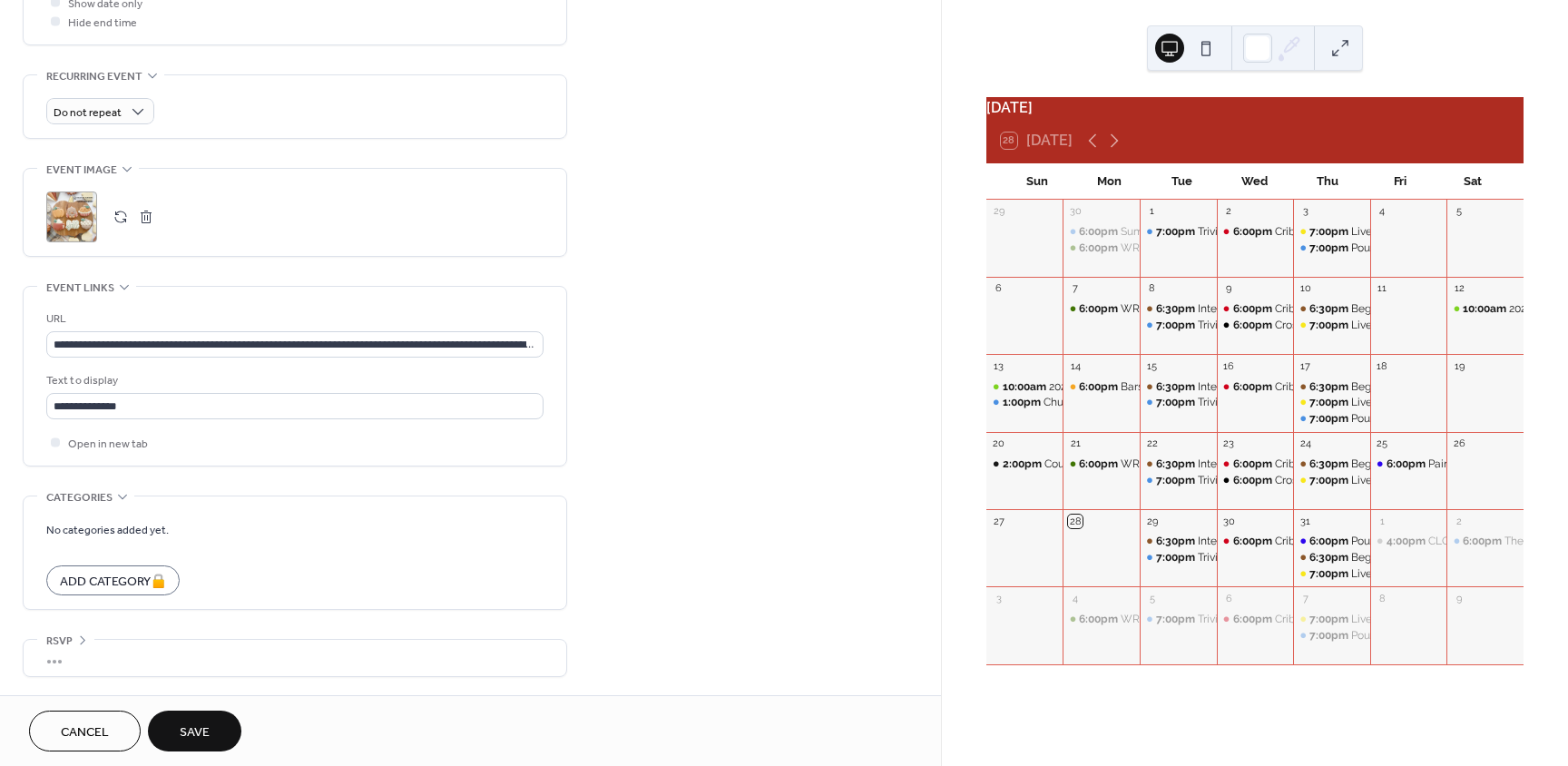 click on "Save" at bounding box center (194, 732) 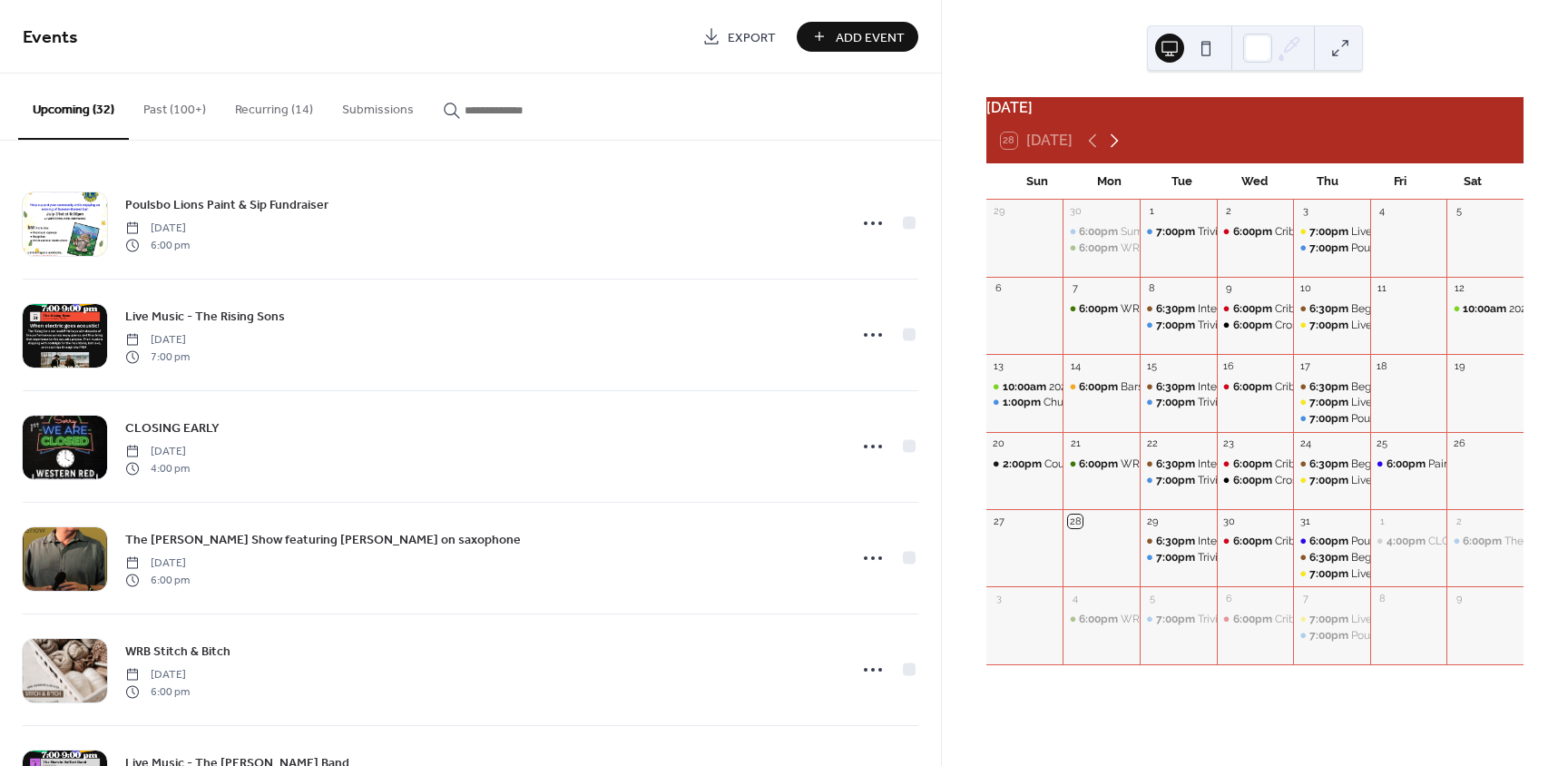 click 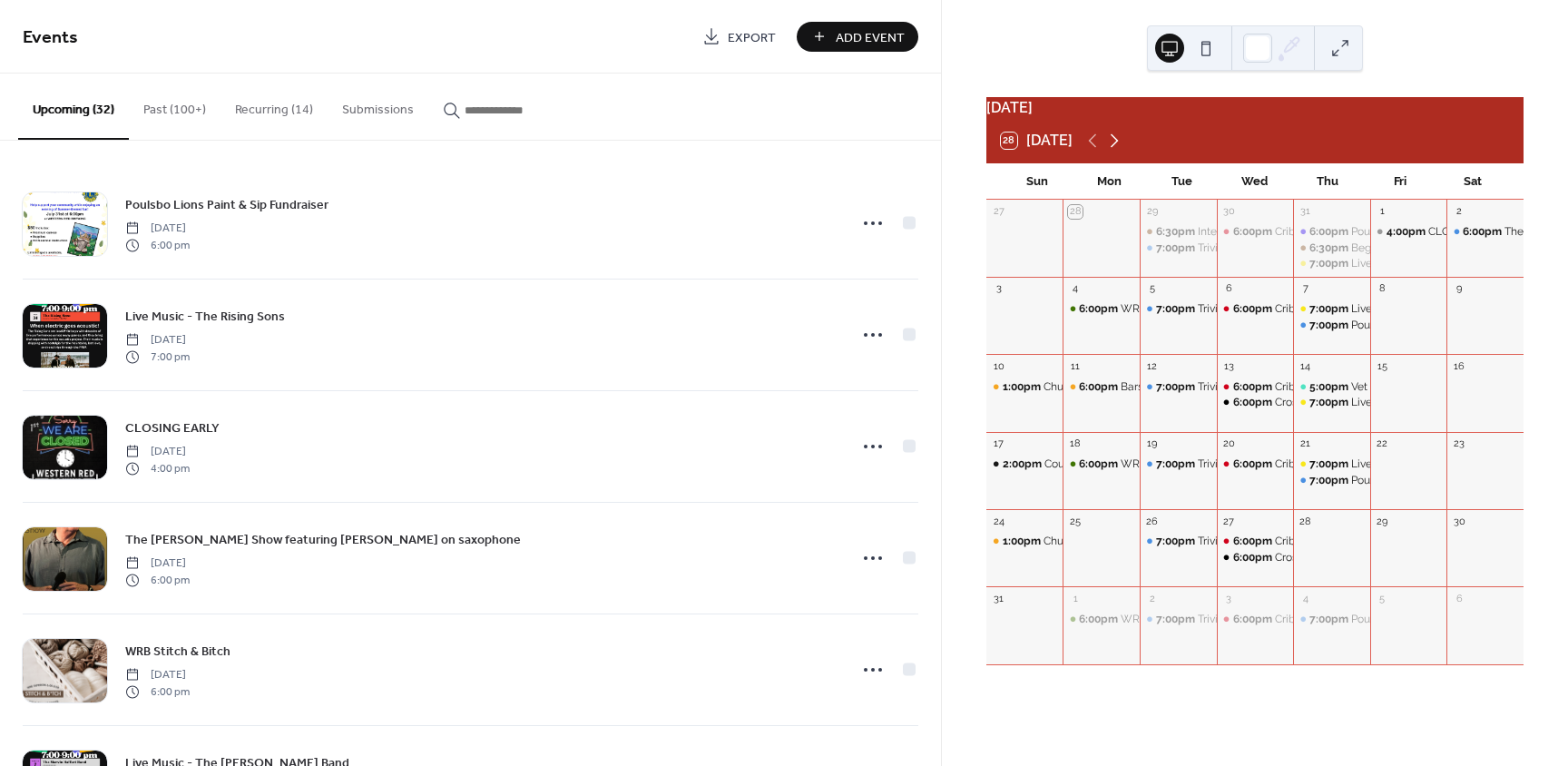 click 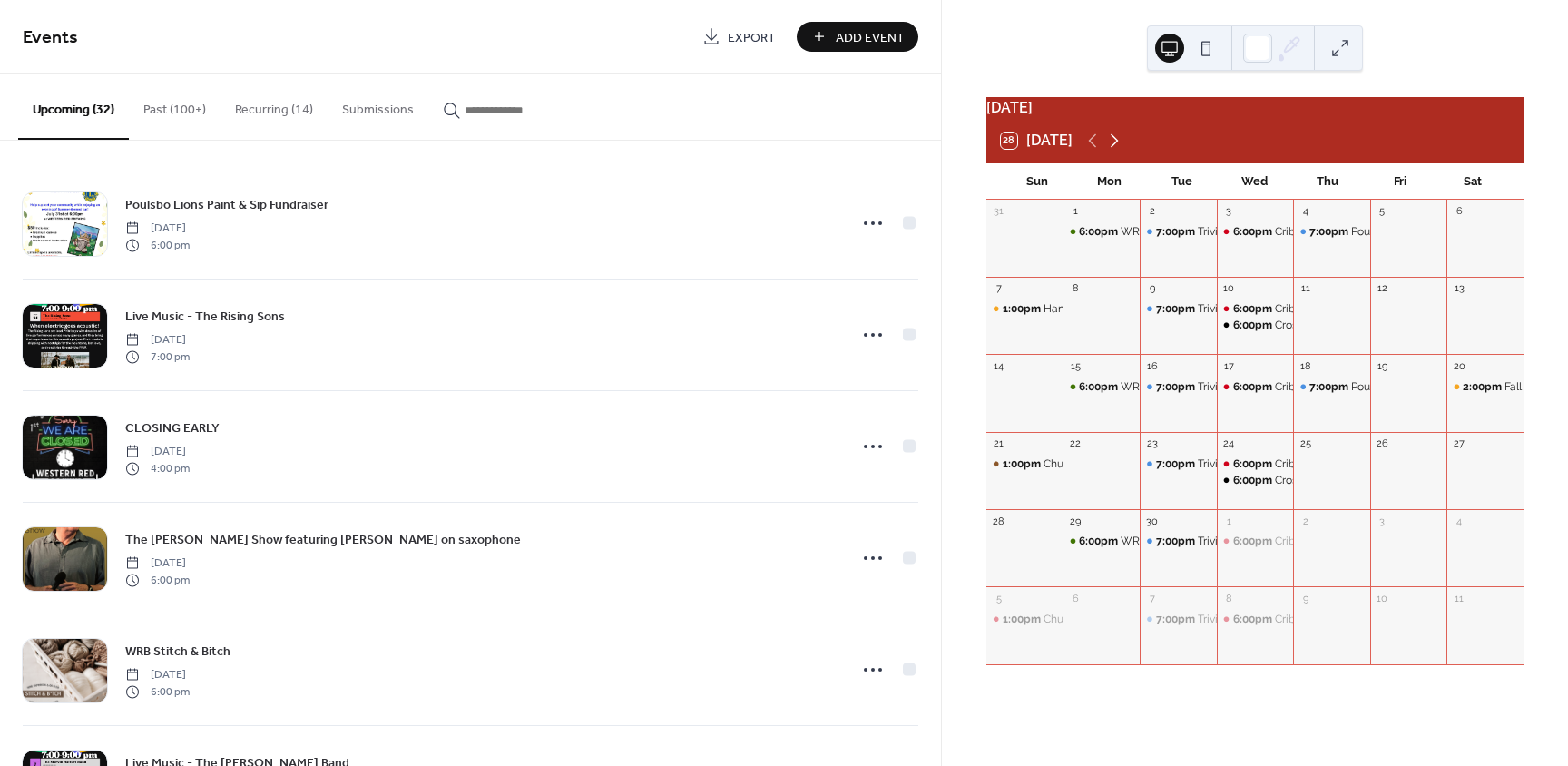 click 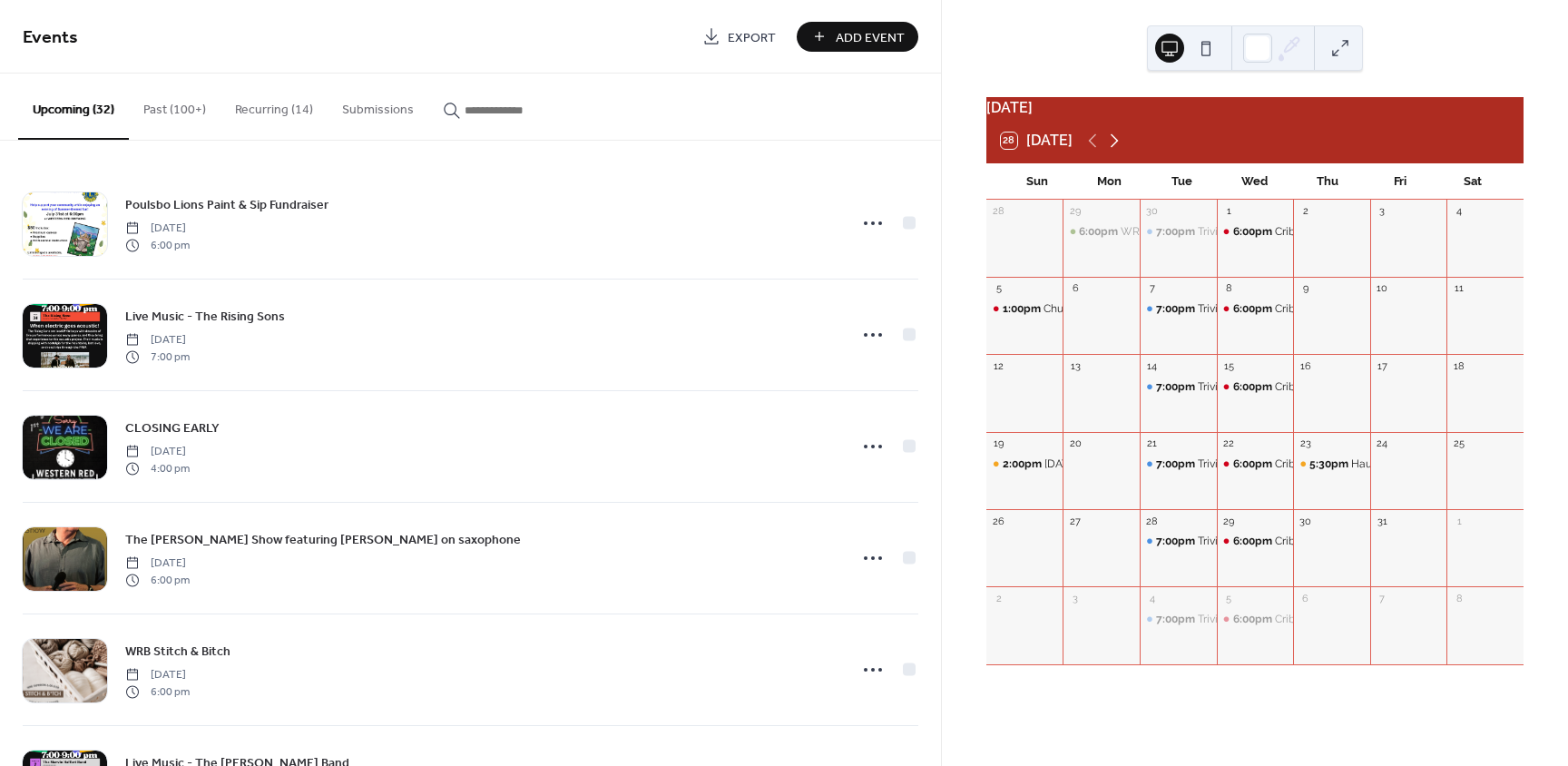 click 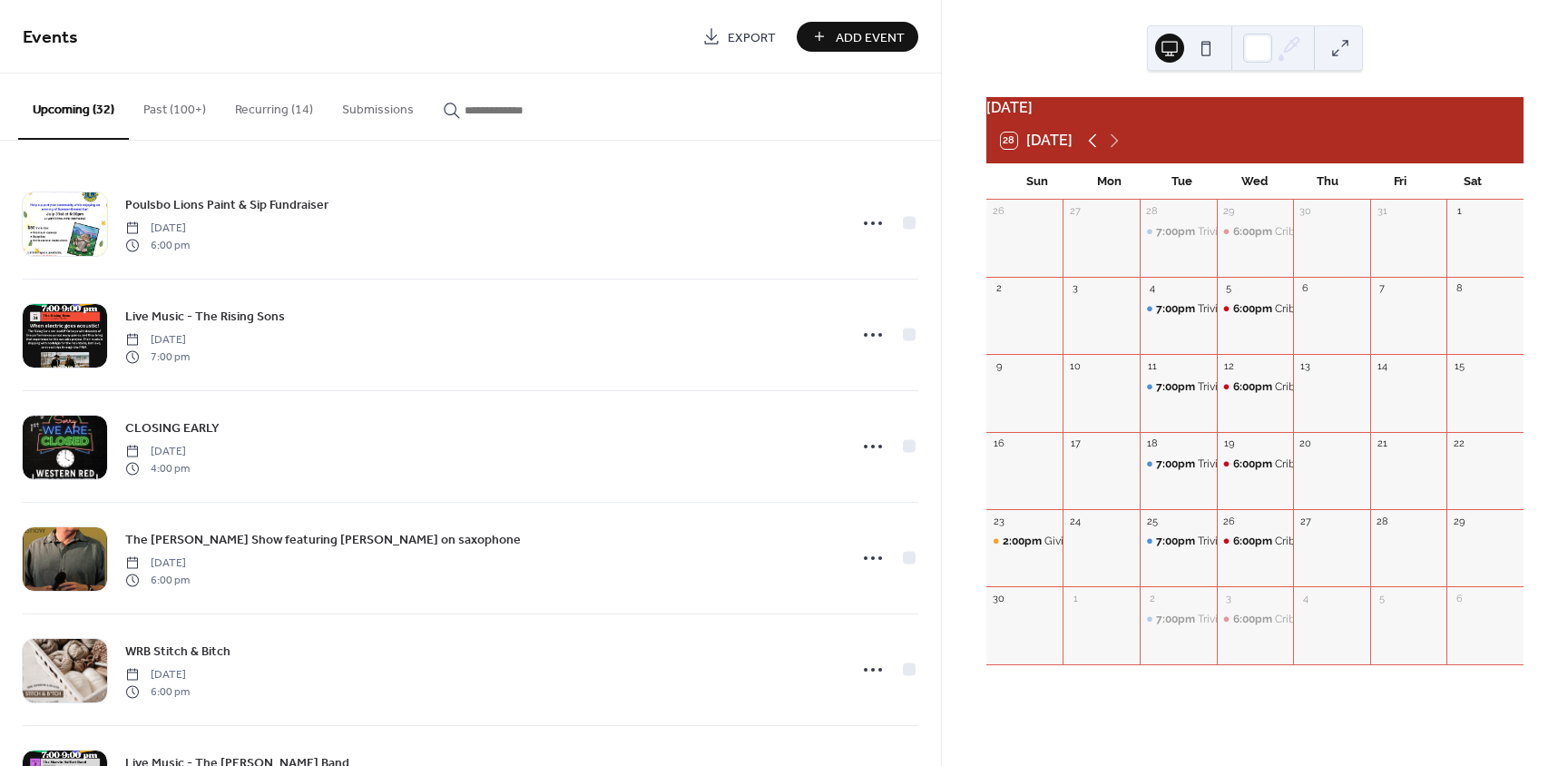 click 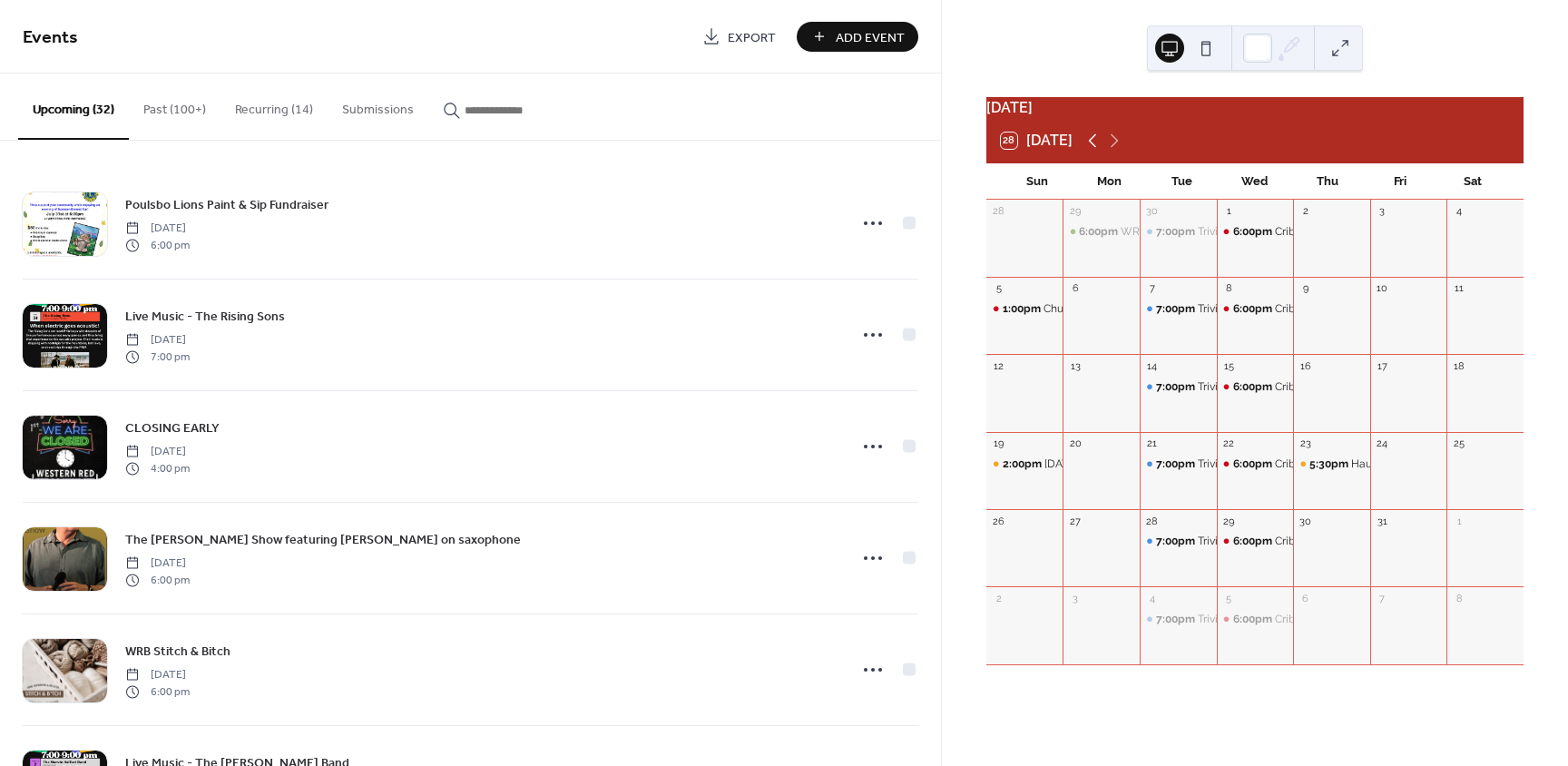 click 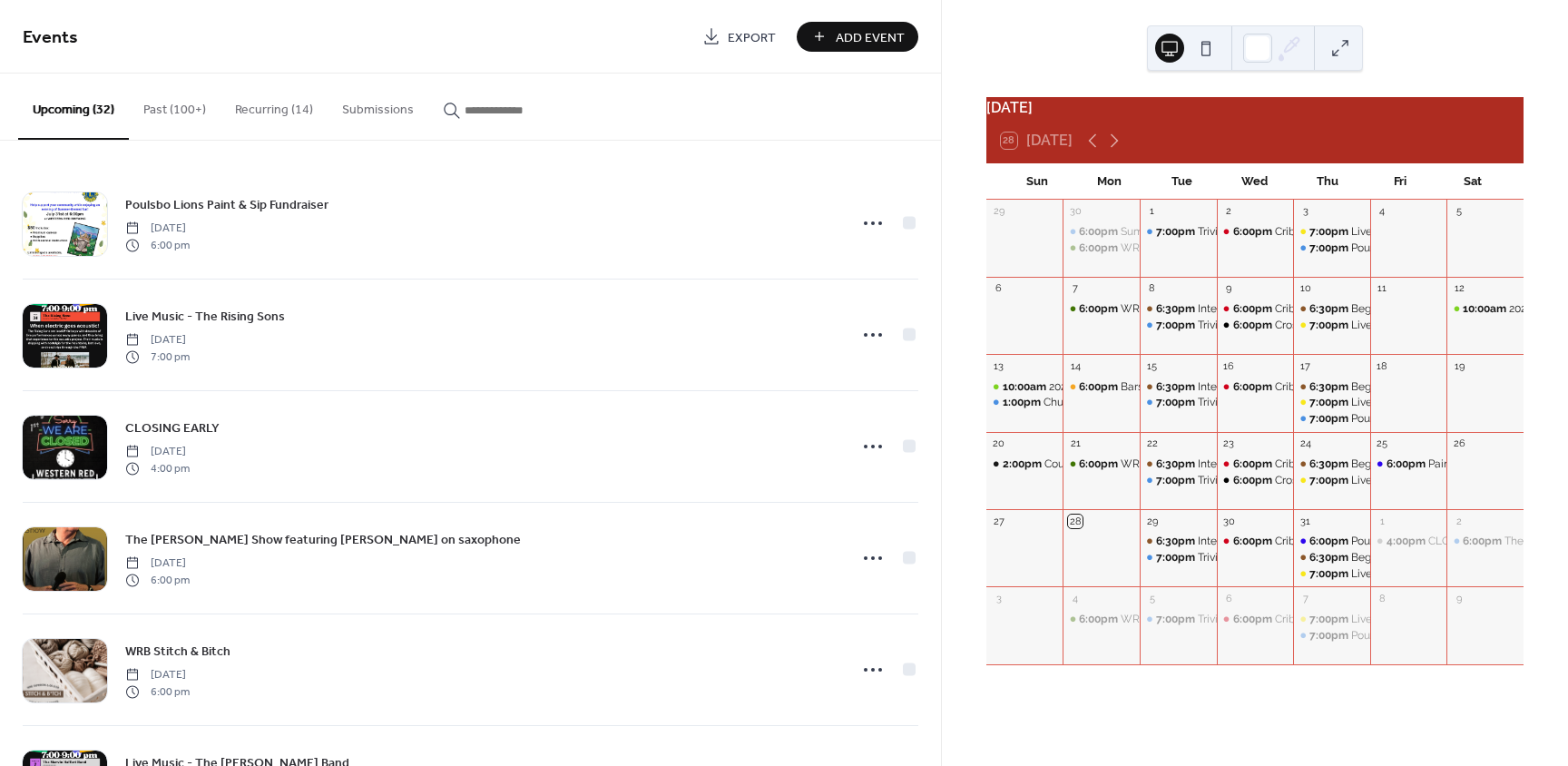 scroll, scrollTop: 0, scrollLeft: 0, axis: both 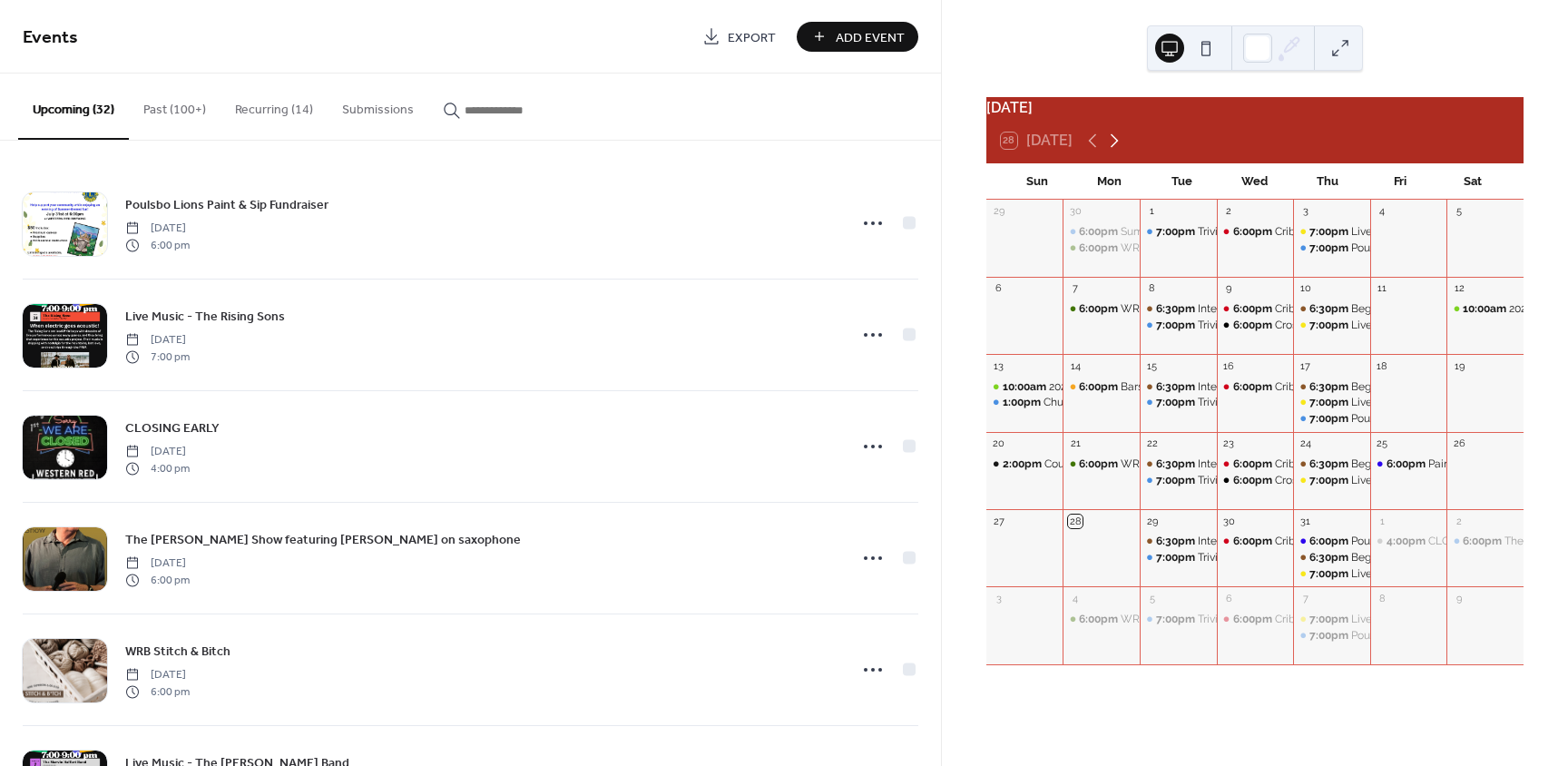 click 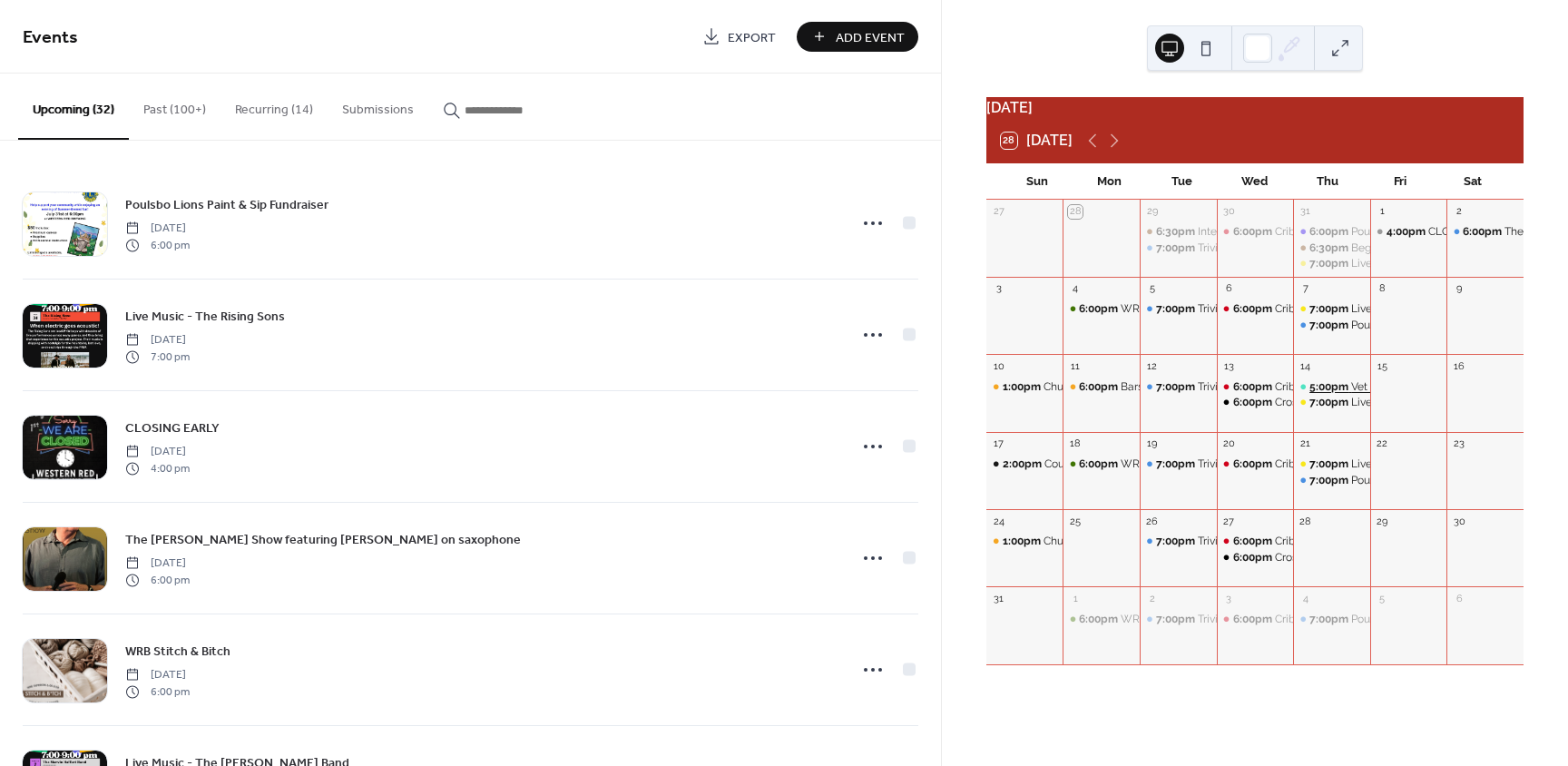 click on "5:00pm" at bounding box center (1330, 387) 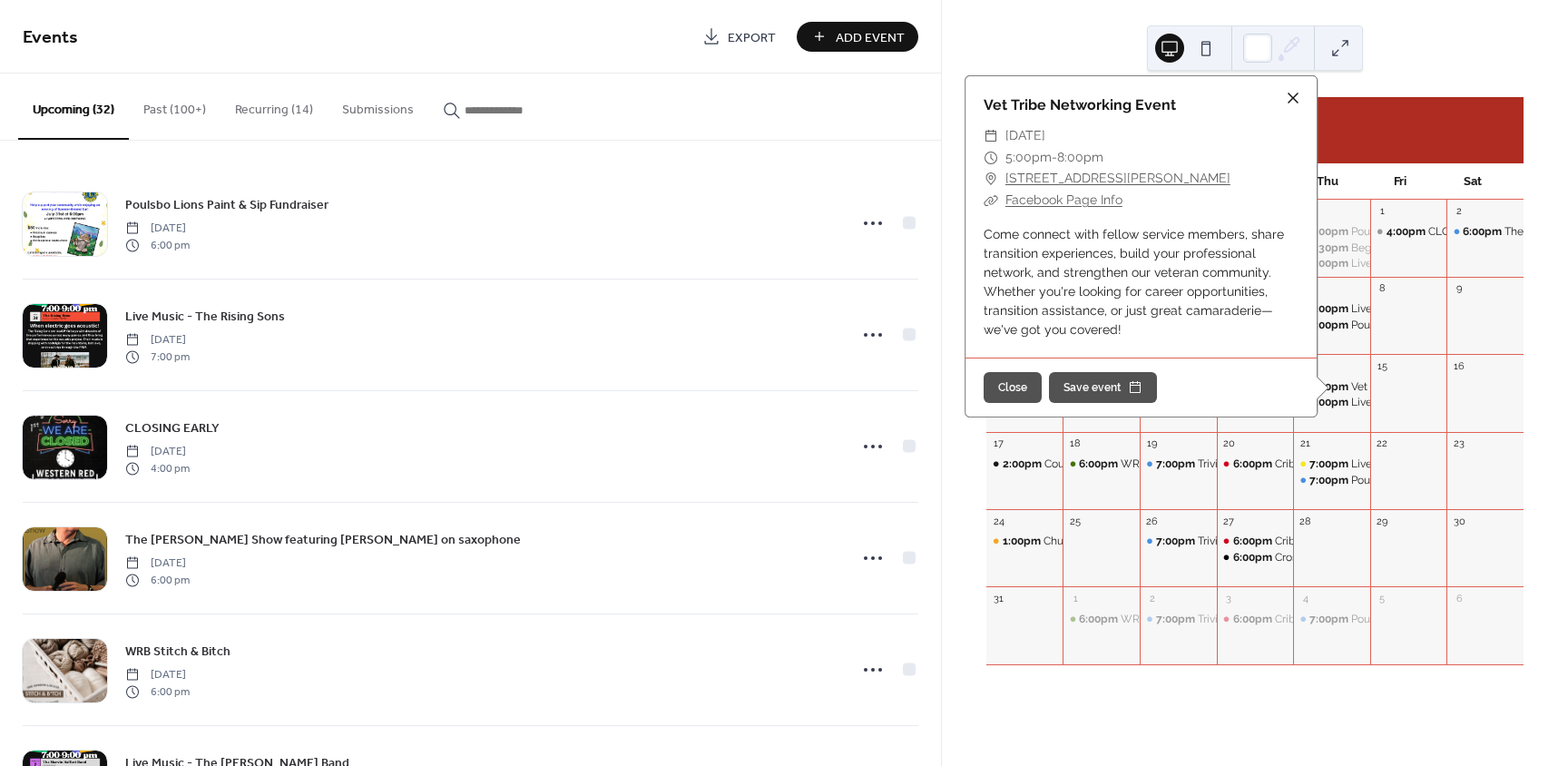 click at bounding box center [1293, 98] 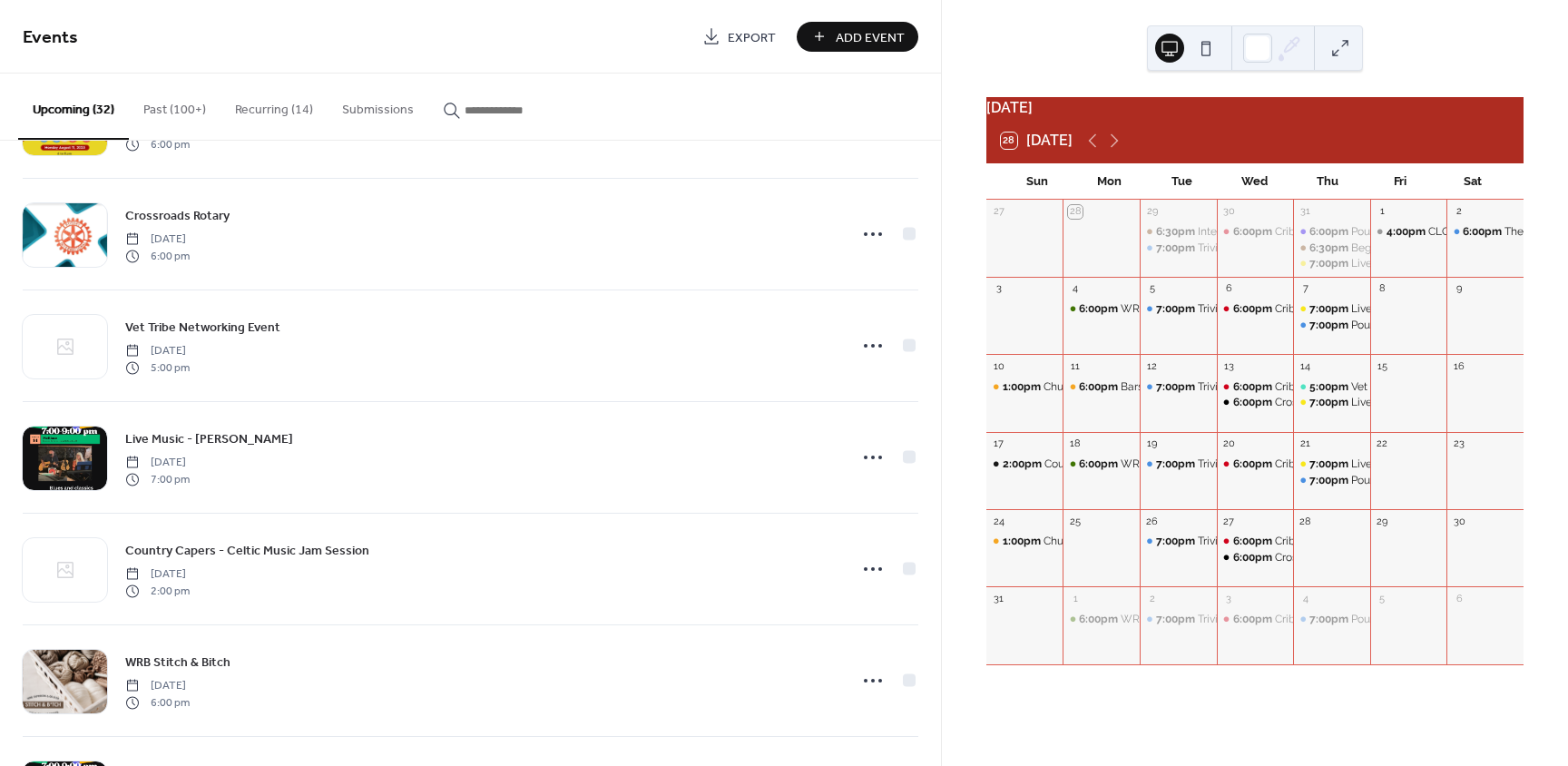 scroll, scrollTop: 1024, scrollLeft: 0, axis: vertical 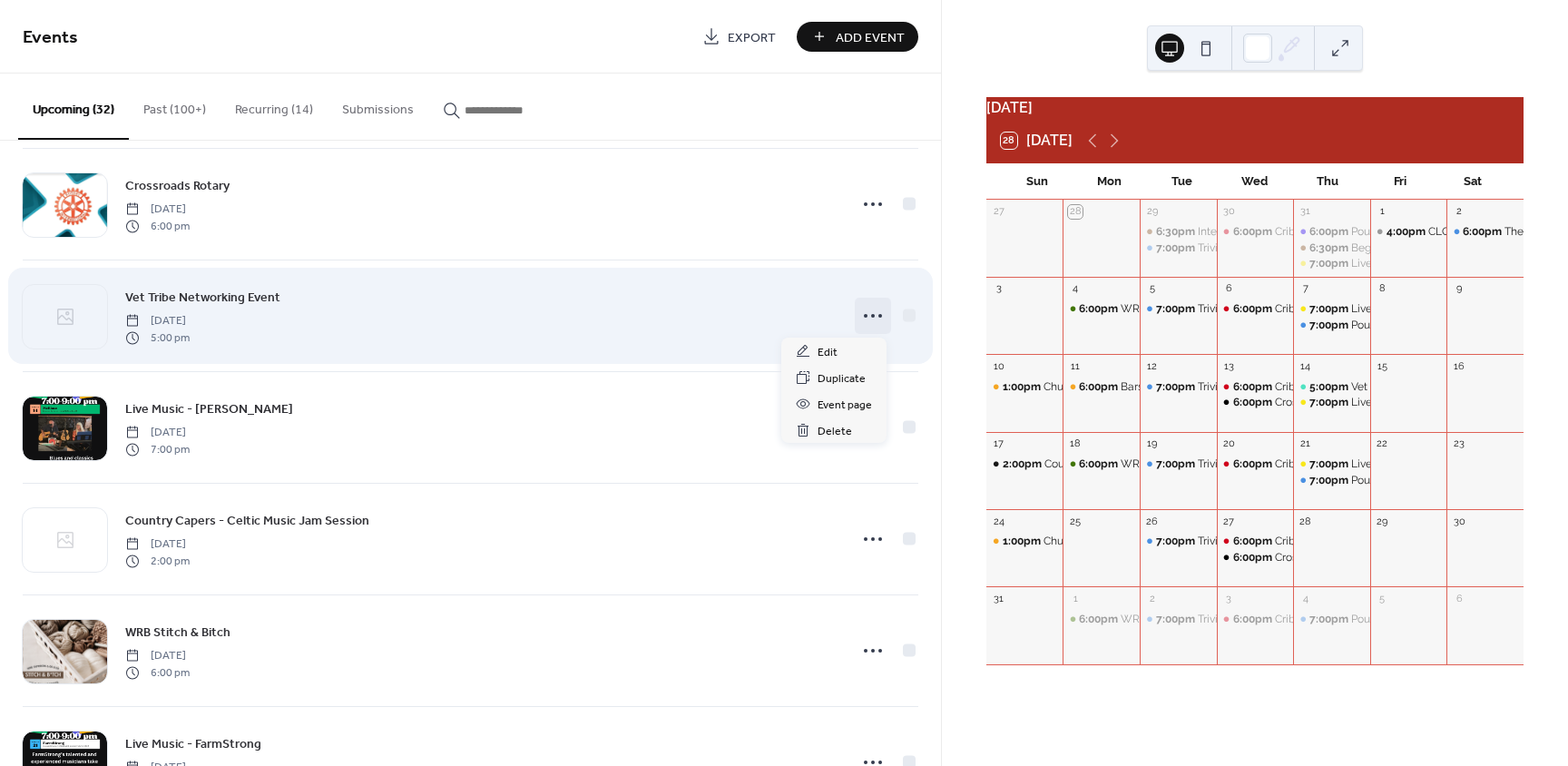 click 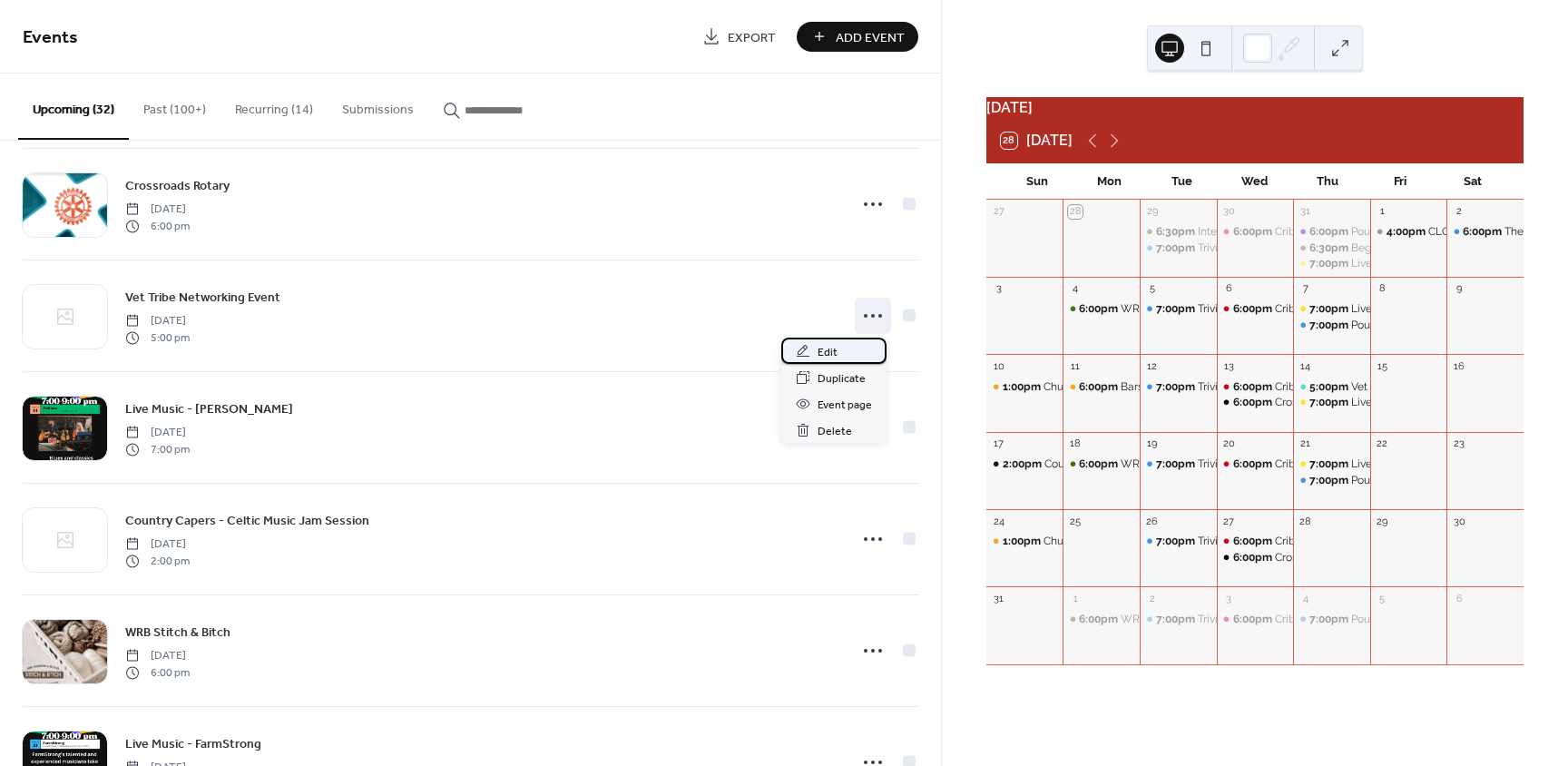 click on "Edit" at bounding box center (828, 352) 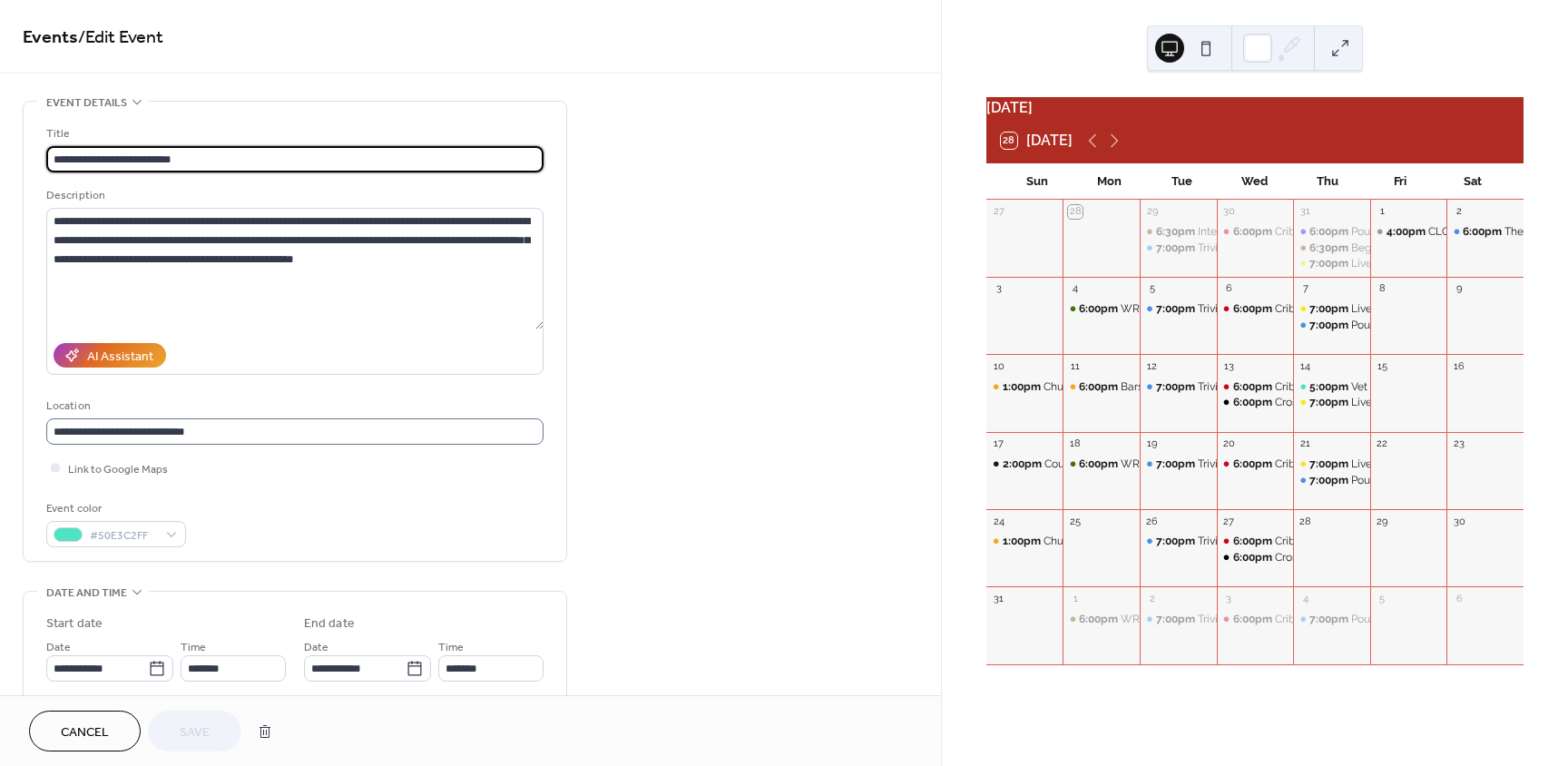 scroll, scrollTop: 1, scrollLeft: 0, axis: vertical 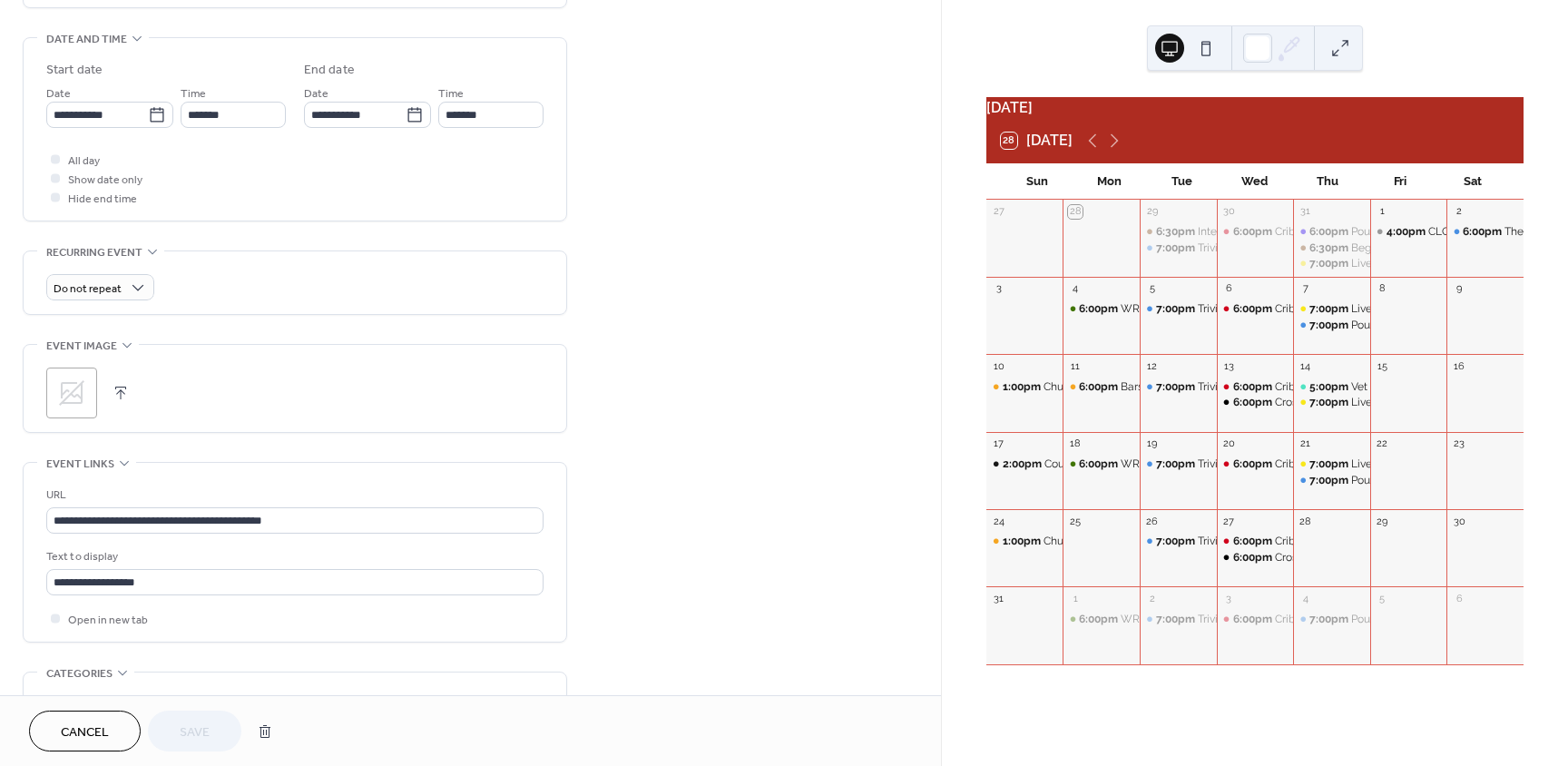 click 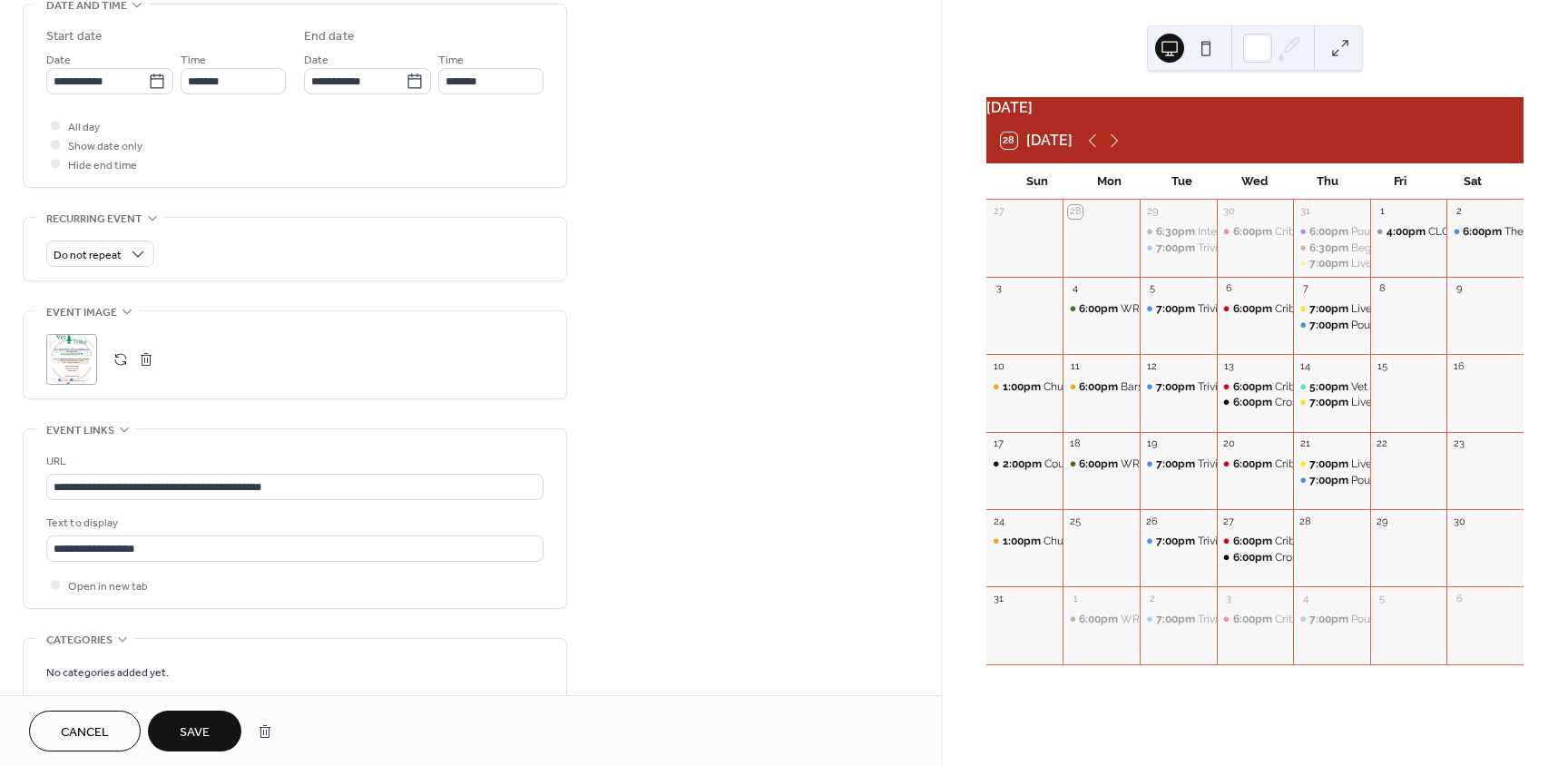 scroll, scrollTop: 588, scrollLeft: 0, axis: vertical 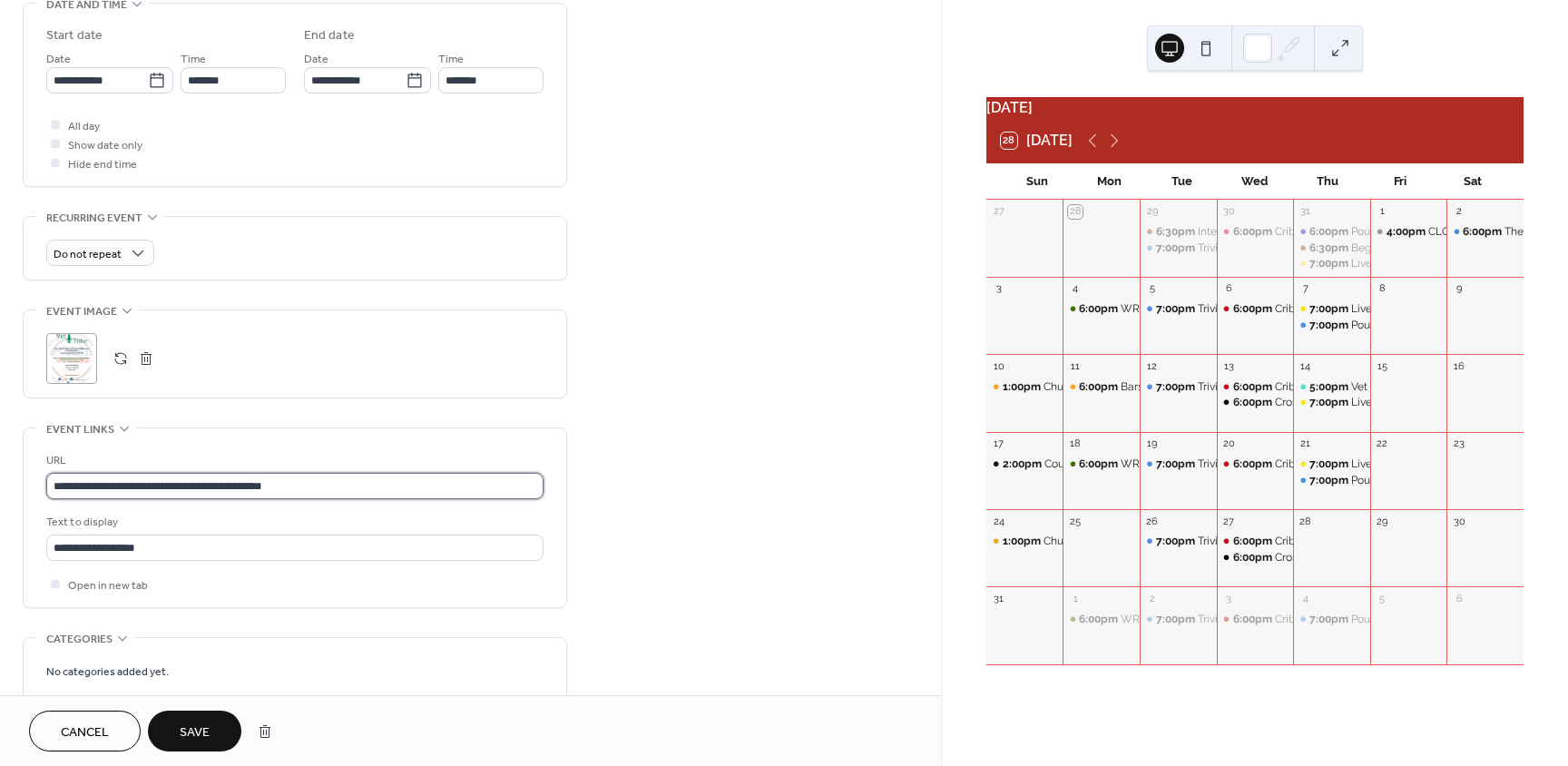 click on "**********" at bounding box center (295, 486) 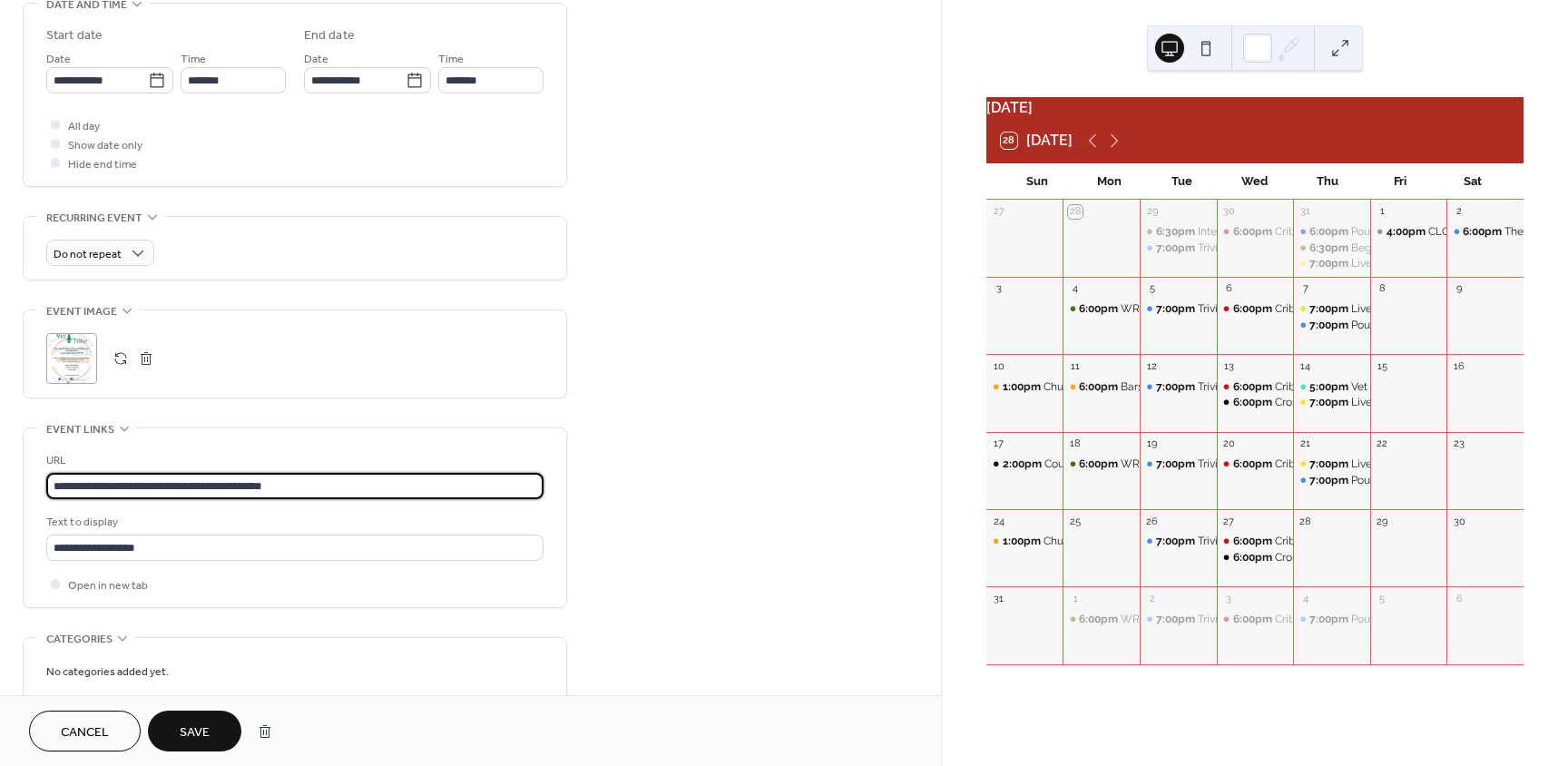 paste 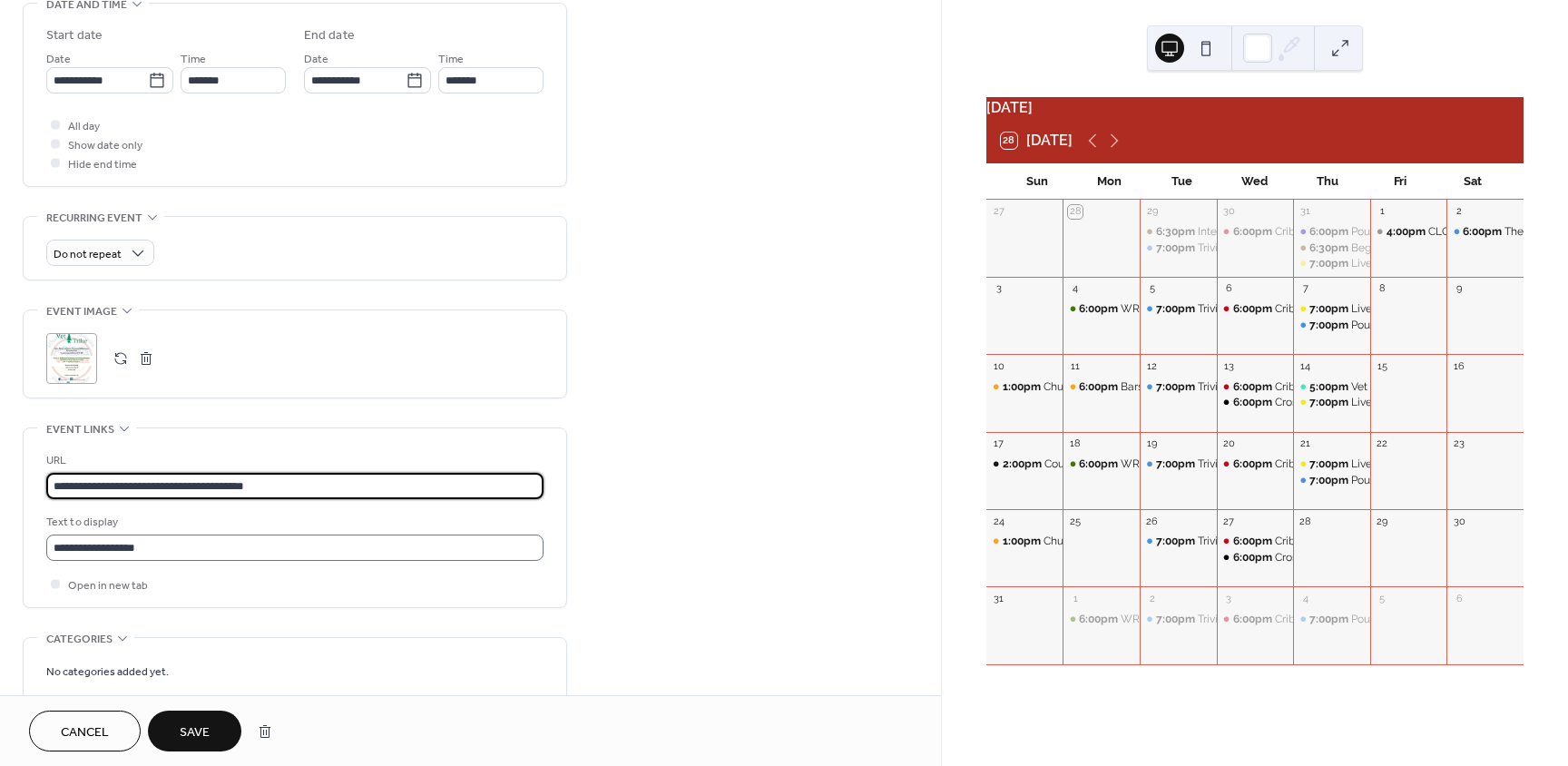 type on "**********" 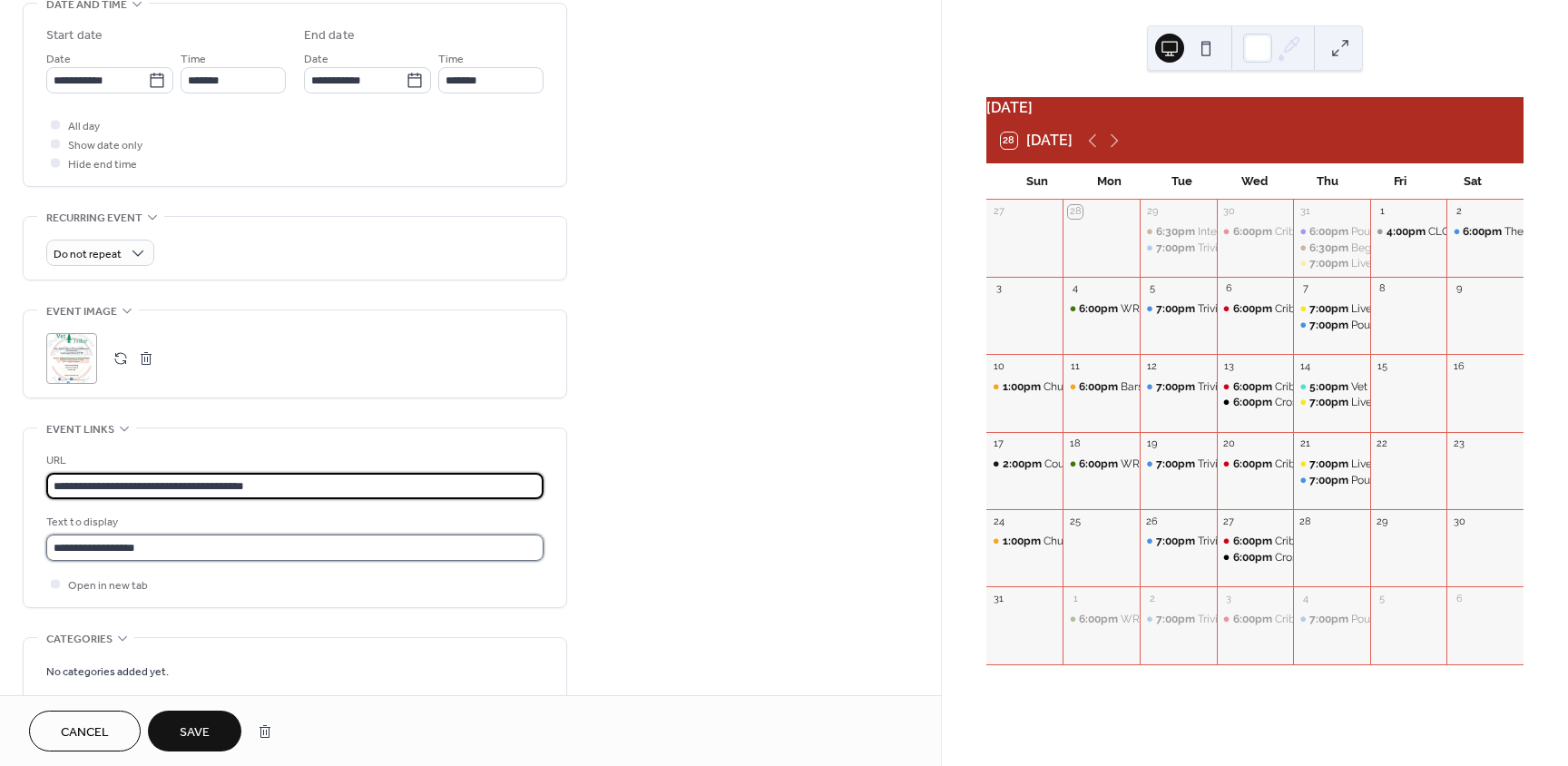 click on "**********" at bounding box center [295, 547] 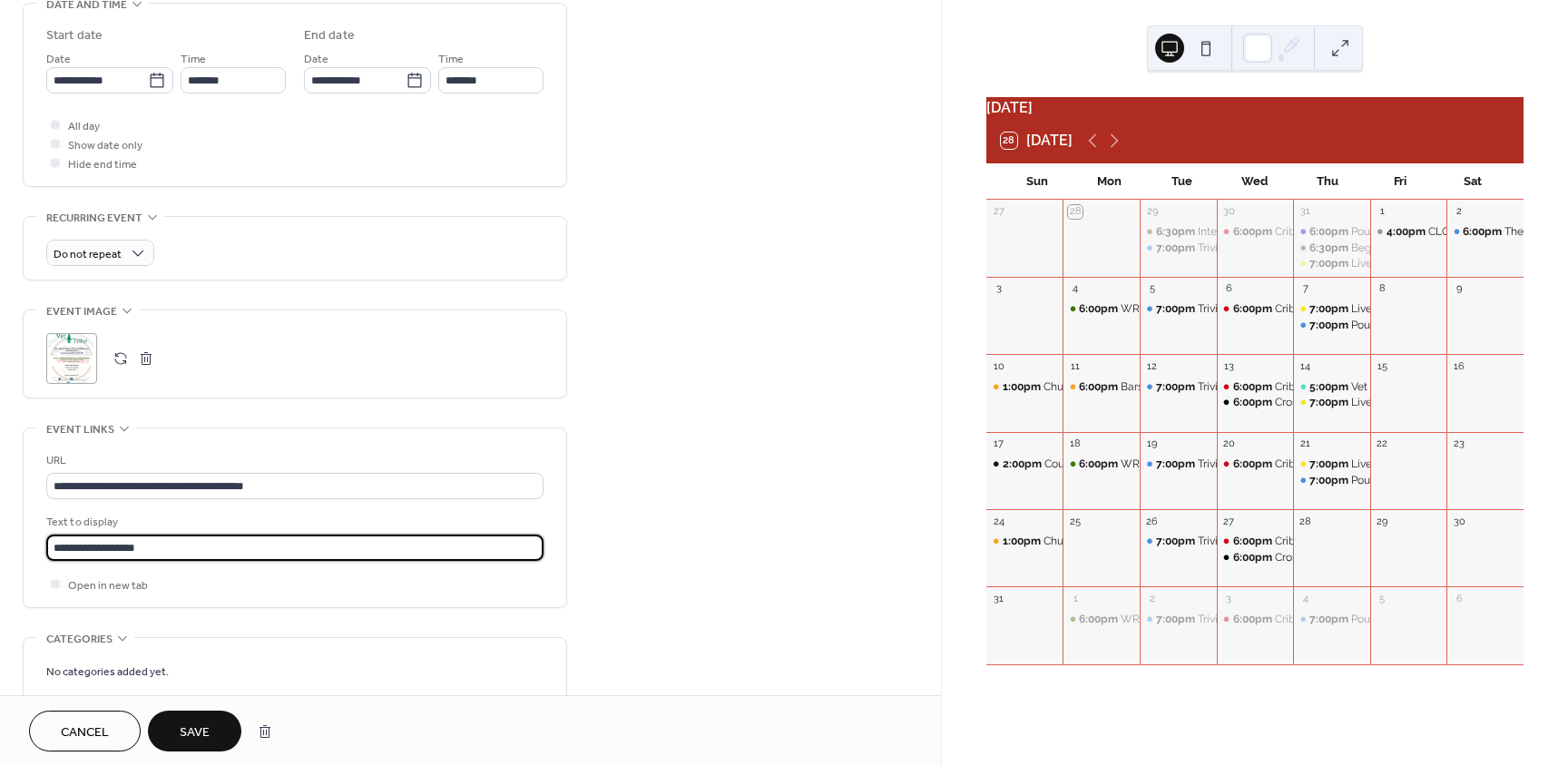 click on "**********" at bounding box center [295, 547] 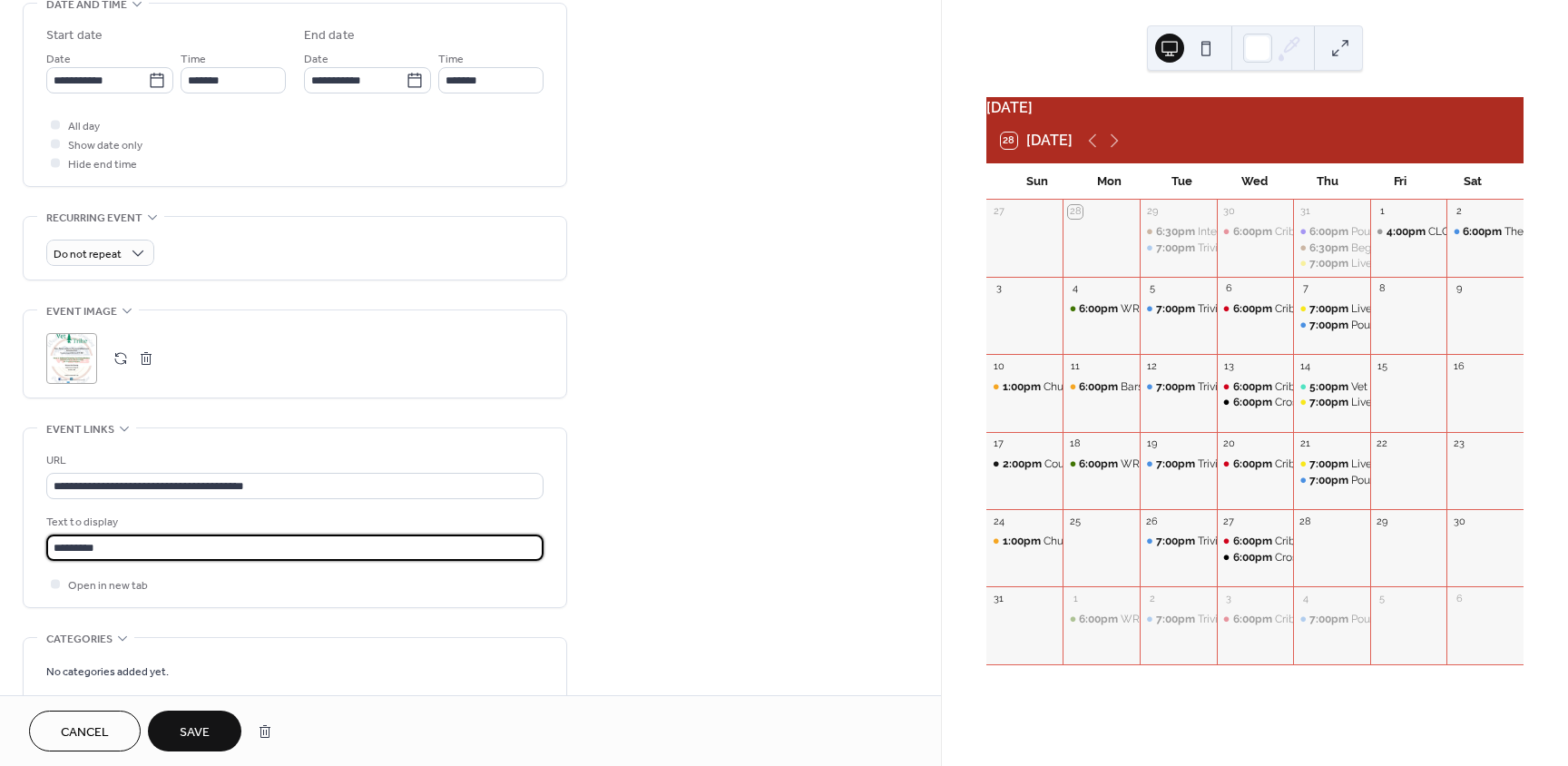 type on "**********" 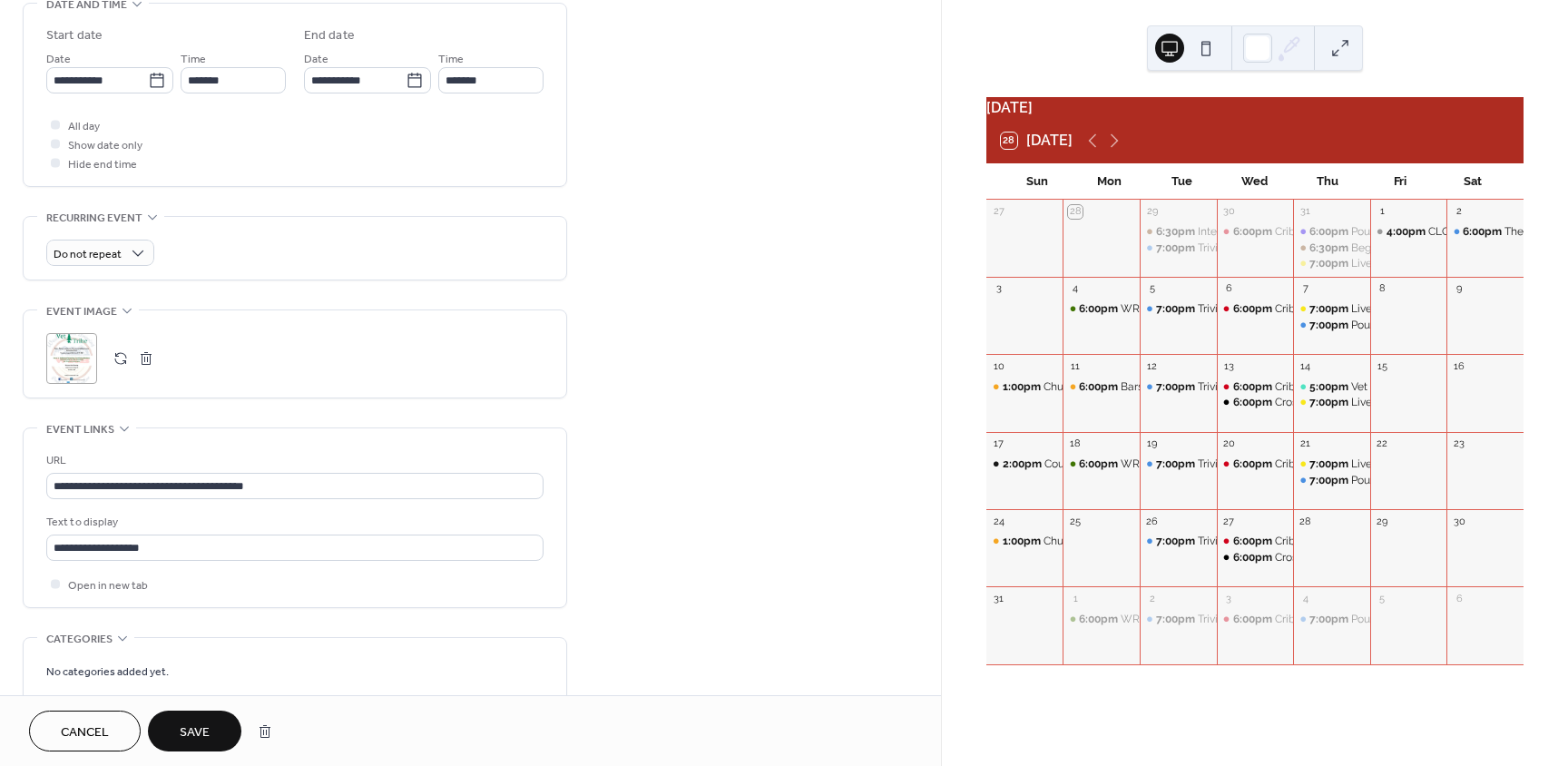 click on "Save" at bounding box center [194, 732] 